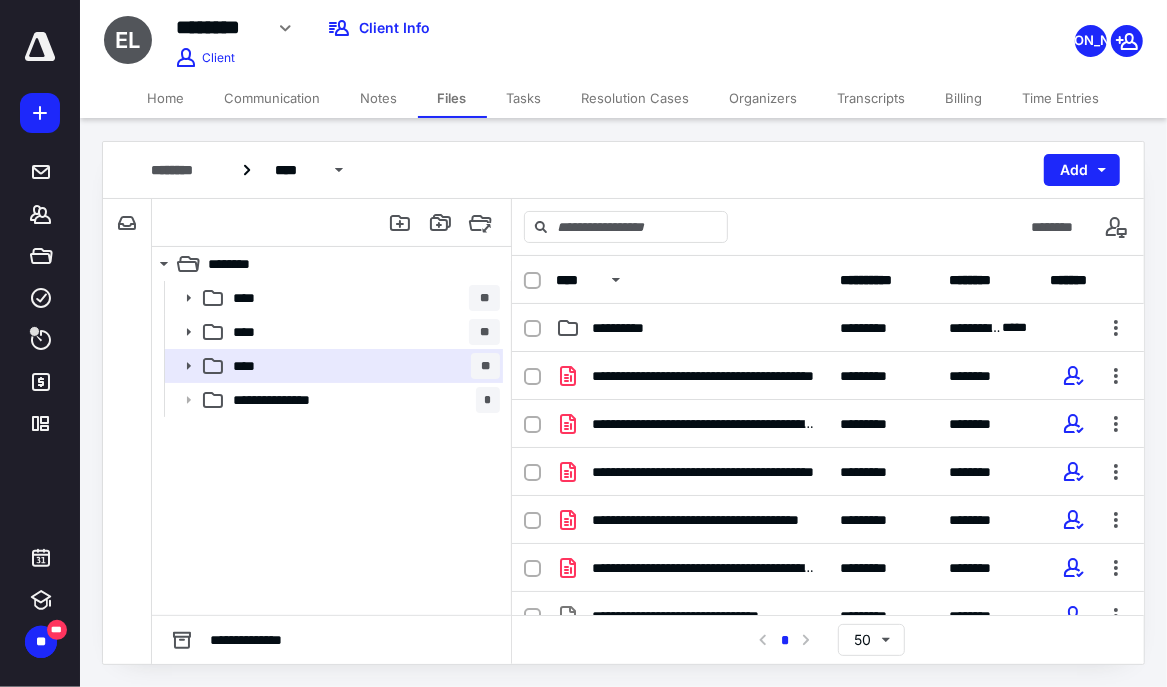 scroll, scrollTop: 0, scrollLeft: 0, axis: both 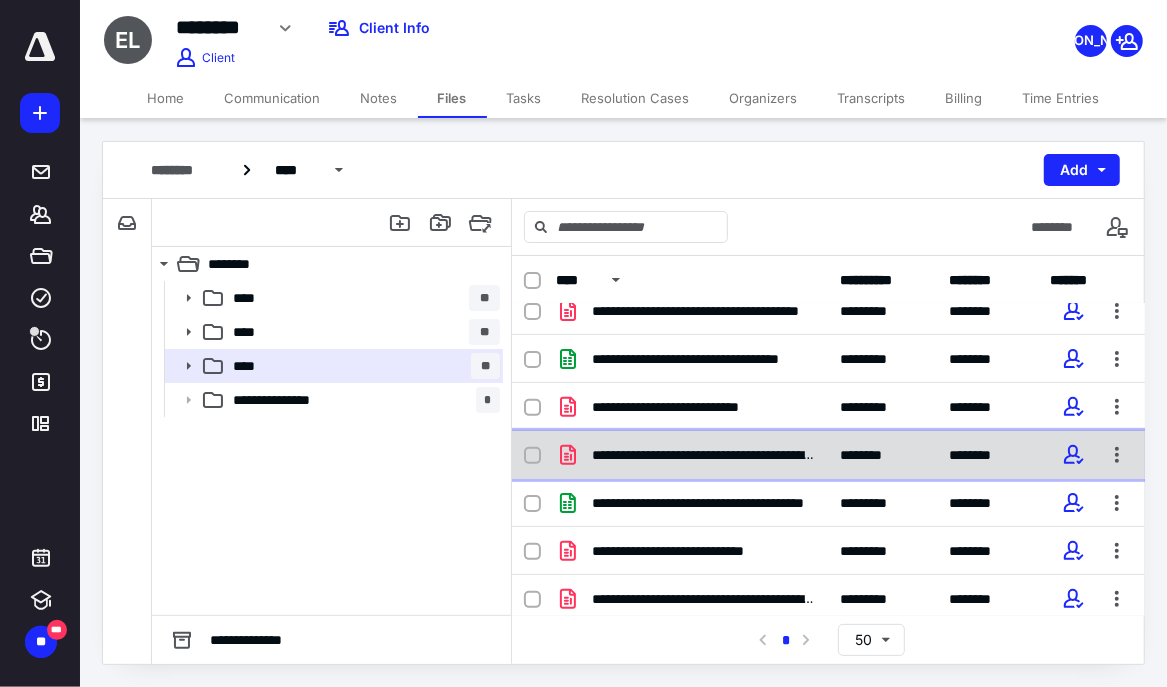 click on "**********" at bounding box center [704, 455] 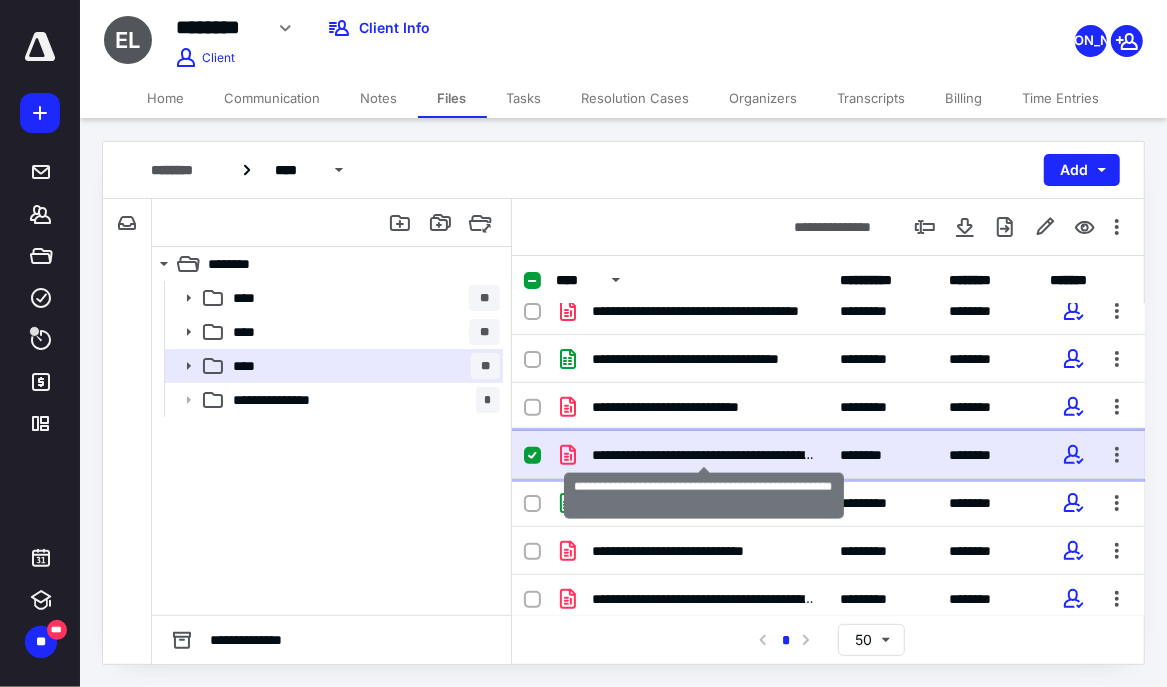 click on "**********" at bounding box center (704, 455) 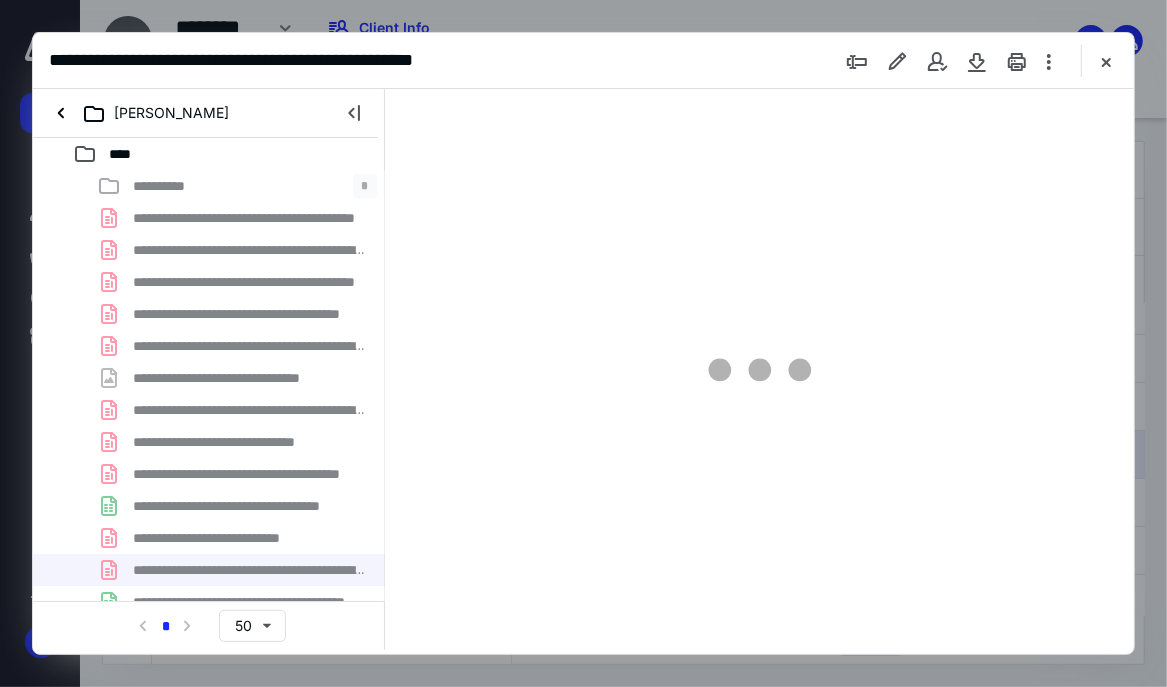 scroll, scrollTop: 0, scrollLeft: 0, axis: both 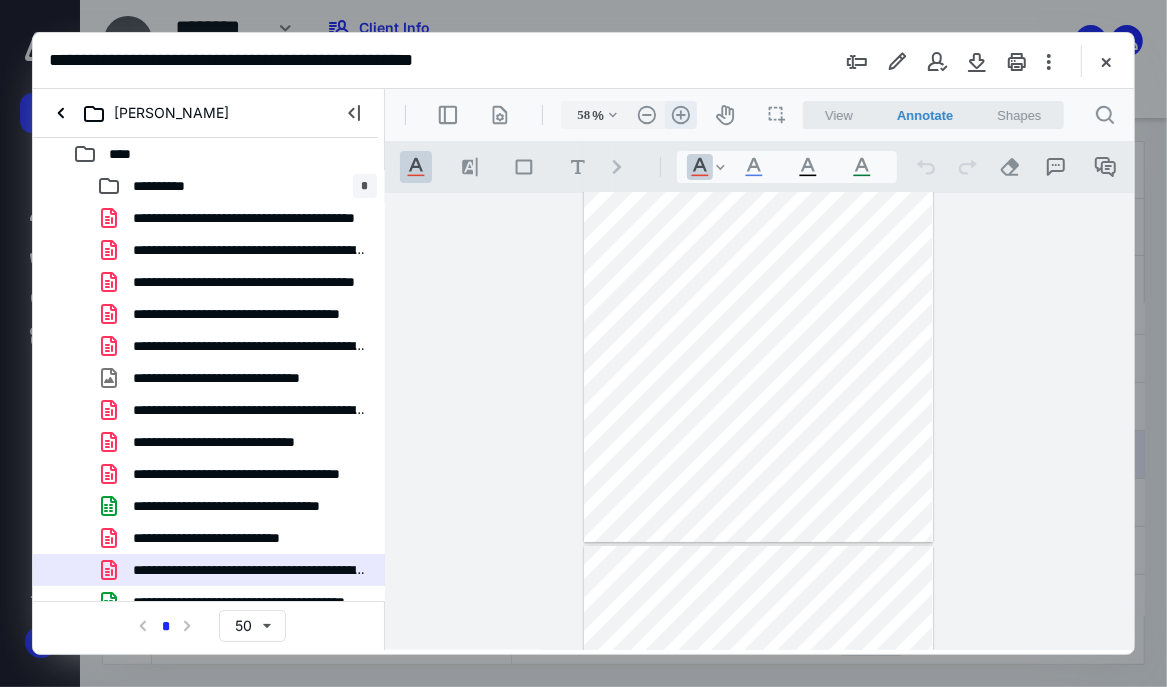 click on ".cls-1{fill:#abb0c4;} icon - header - zoom - in - line" at bounding box center [680, 114] 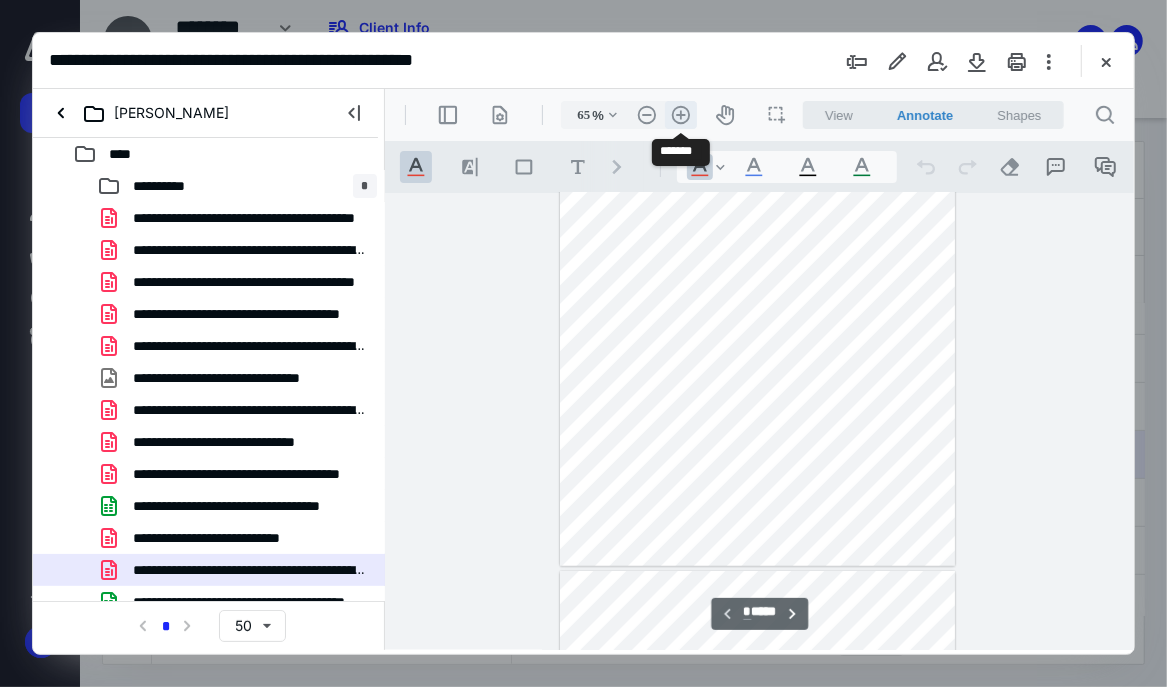 click on ".cls-1{fill:#abb0c4;} icon - header - zoom - in - line" at bounding box center (680, 114) 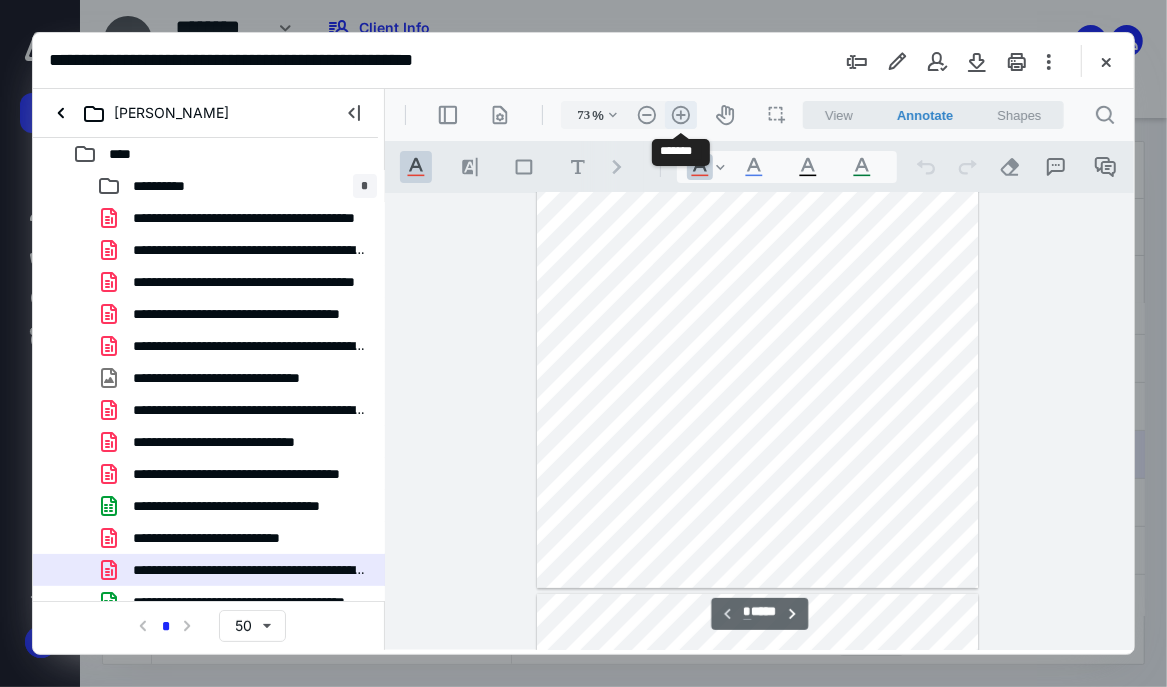 click on ".cls-1{fill:#abb0c4;} icon - header - zoom - in - line" at bounding box center [680, 114] 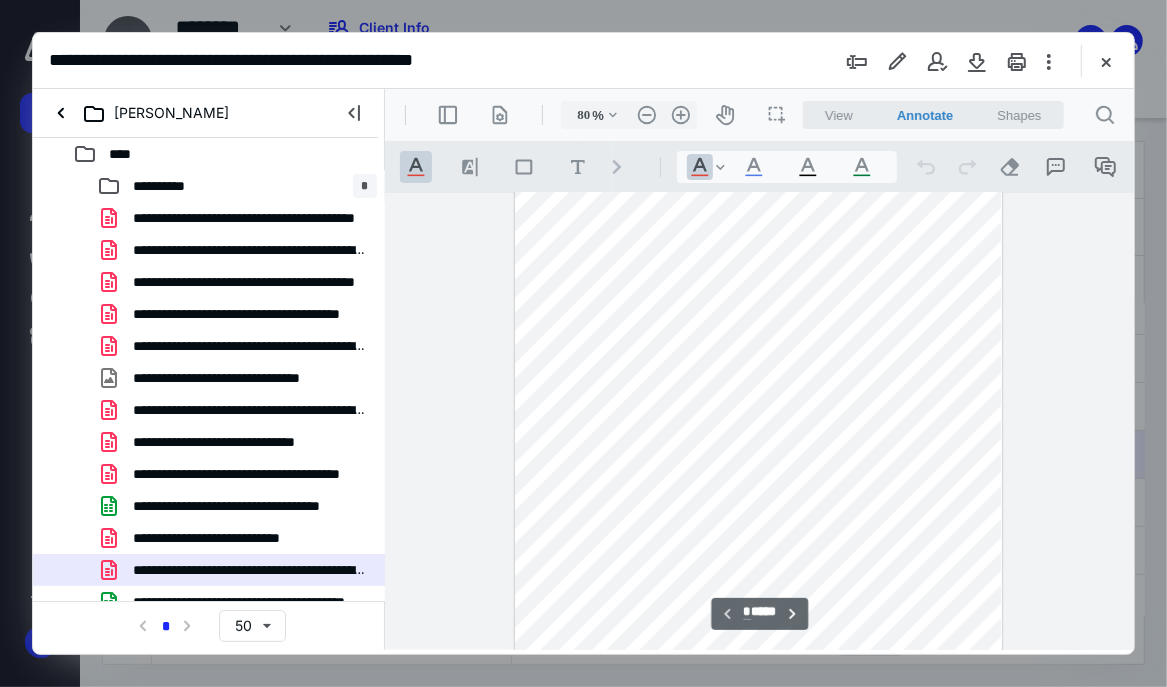 scroll, scrollTop: 0, scrollLeft: 0, axis: both 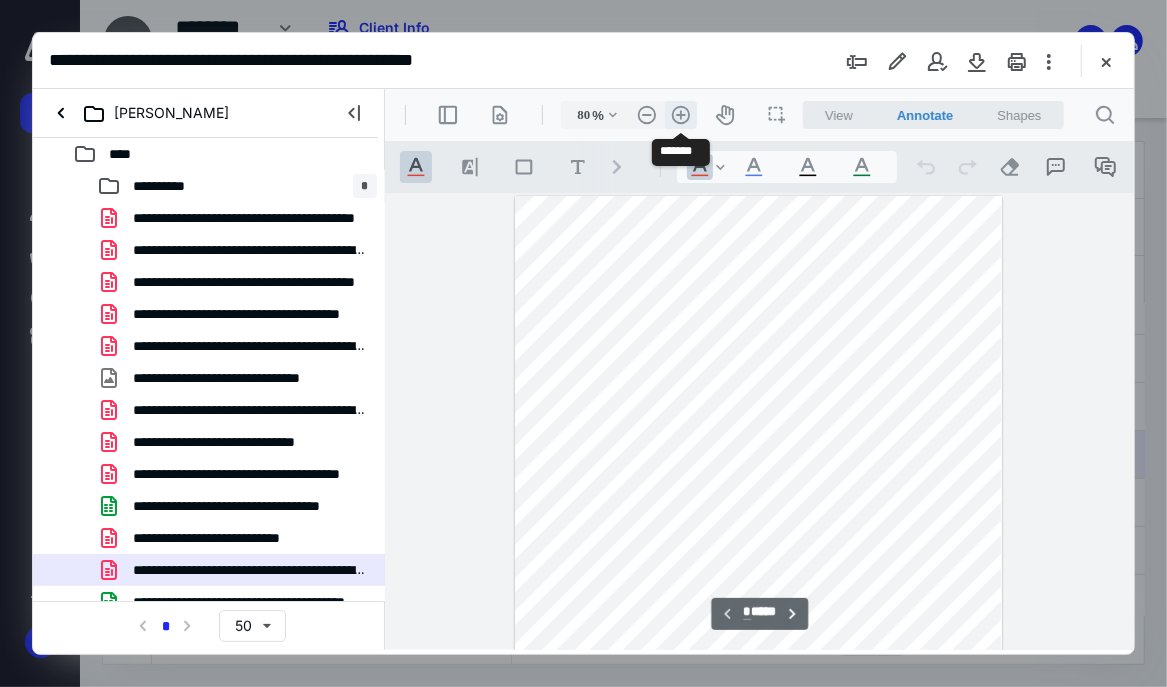 click on ".cls-1{fill:#abb0c4;} icon - header - zoom - in - line" at bounding box center (680, 114) 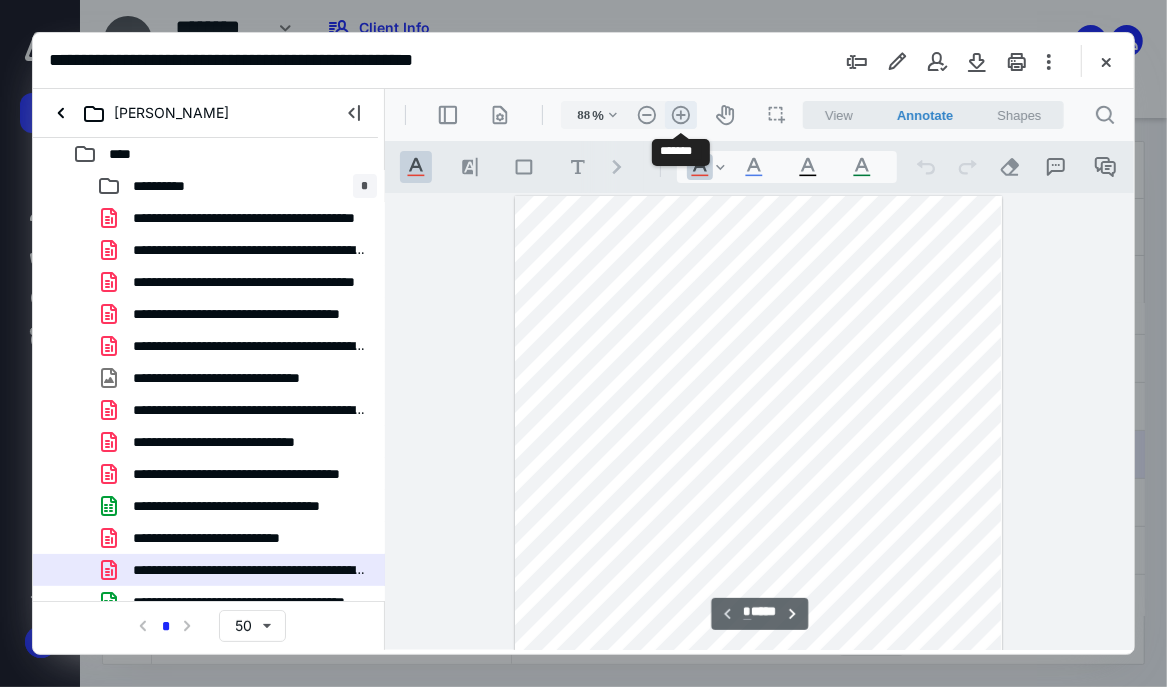 scroll, scrollTop: 16, scrollLeft: 0, axis: vertical 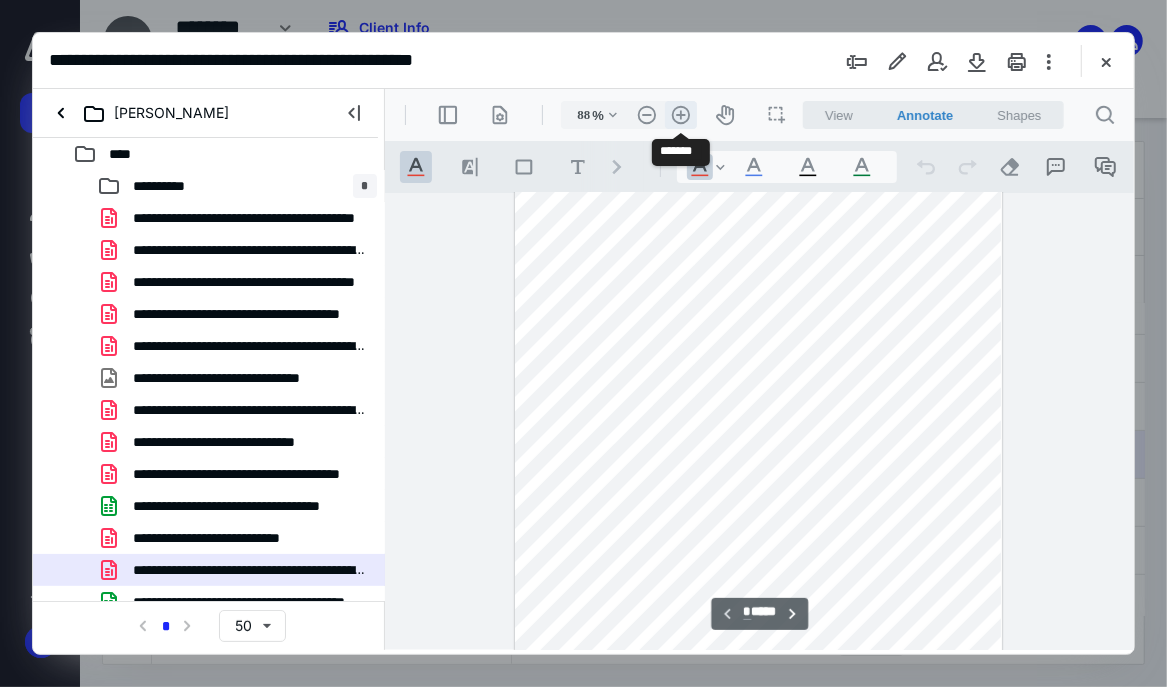 click on ".cls-1{fill:#abb0c4;} icon - header - zoom - in - line" at bounding box center [680, 114] 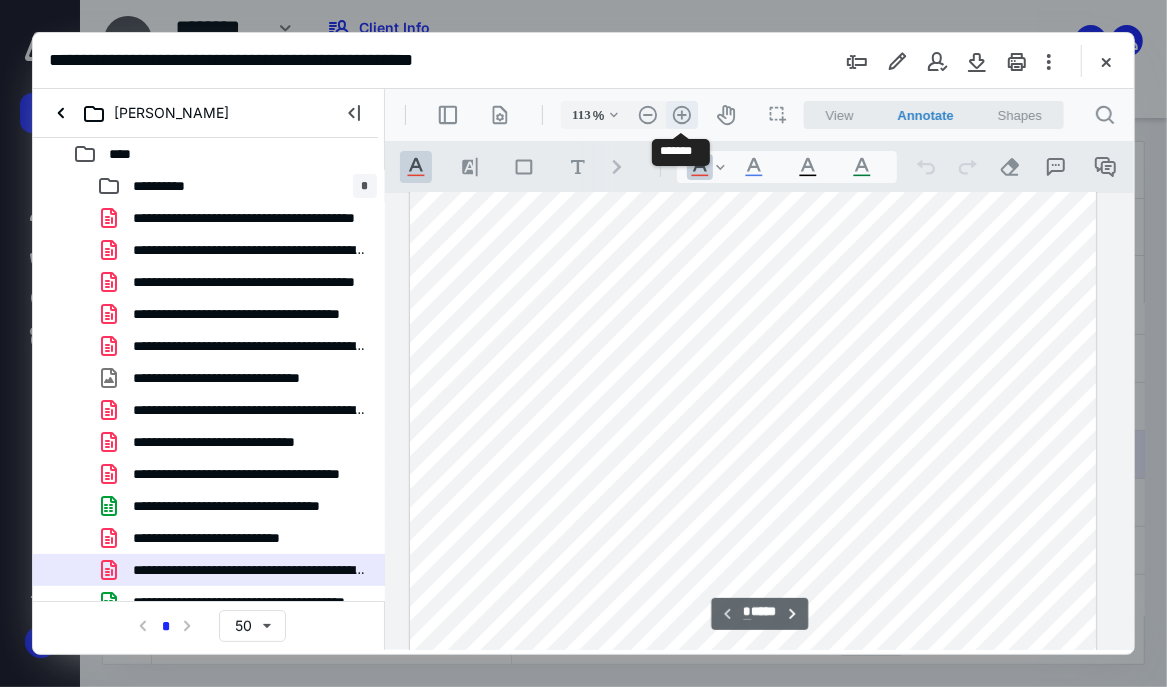 click on ".cls-1{fill:#abb0c4;} icon - header - zoom - in - line" at bounding box center [681, 114] 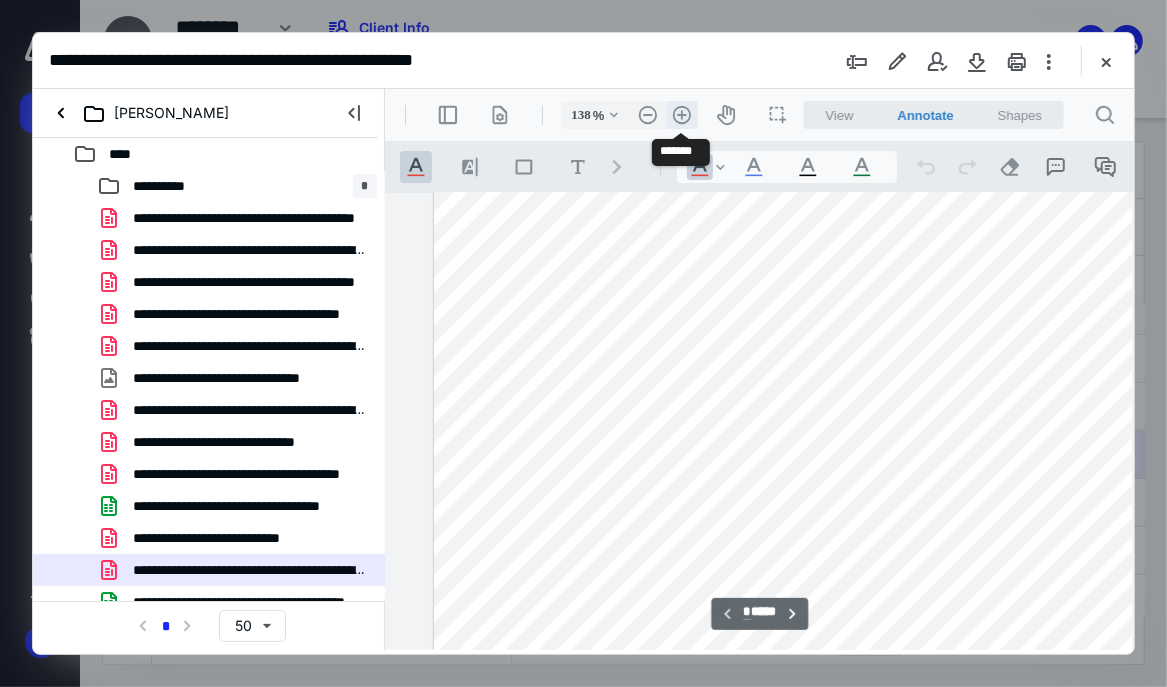 scroll, scrollTop: 126, scrollLeft: 180, axis: both 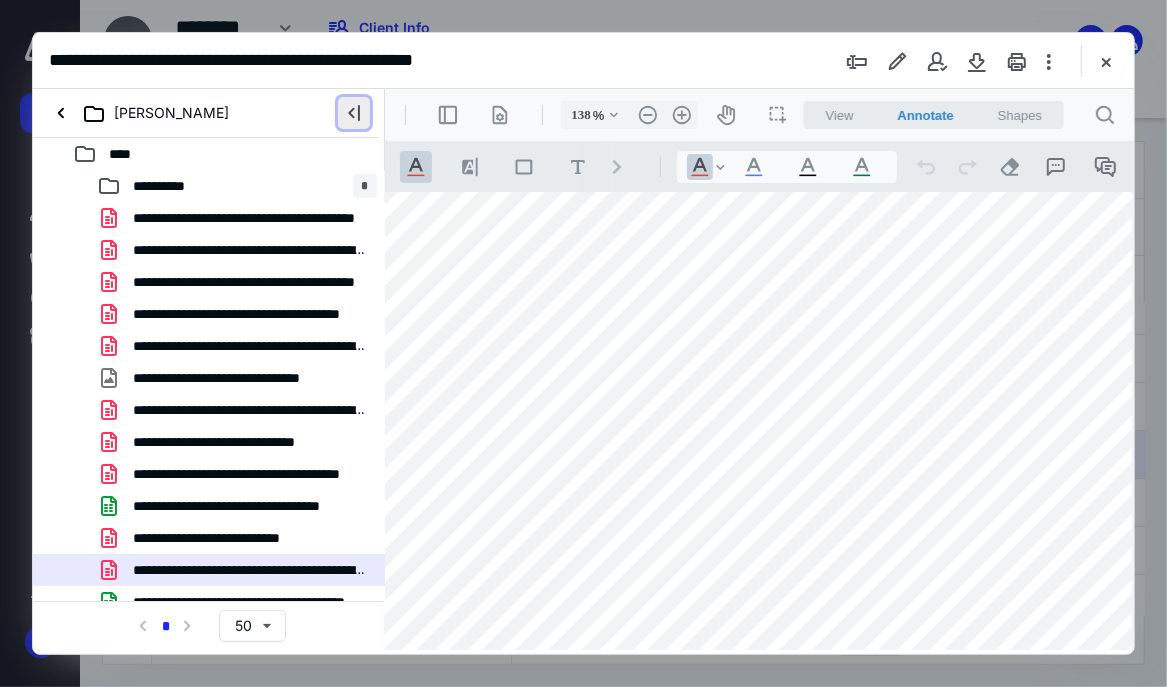 click at bounding box center (354, 113) 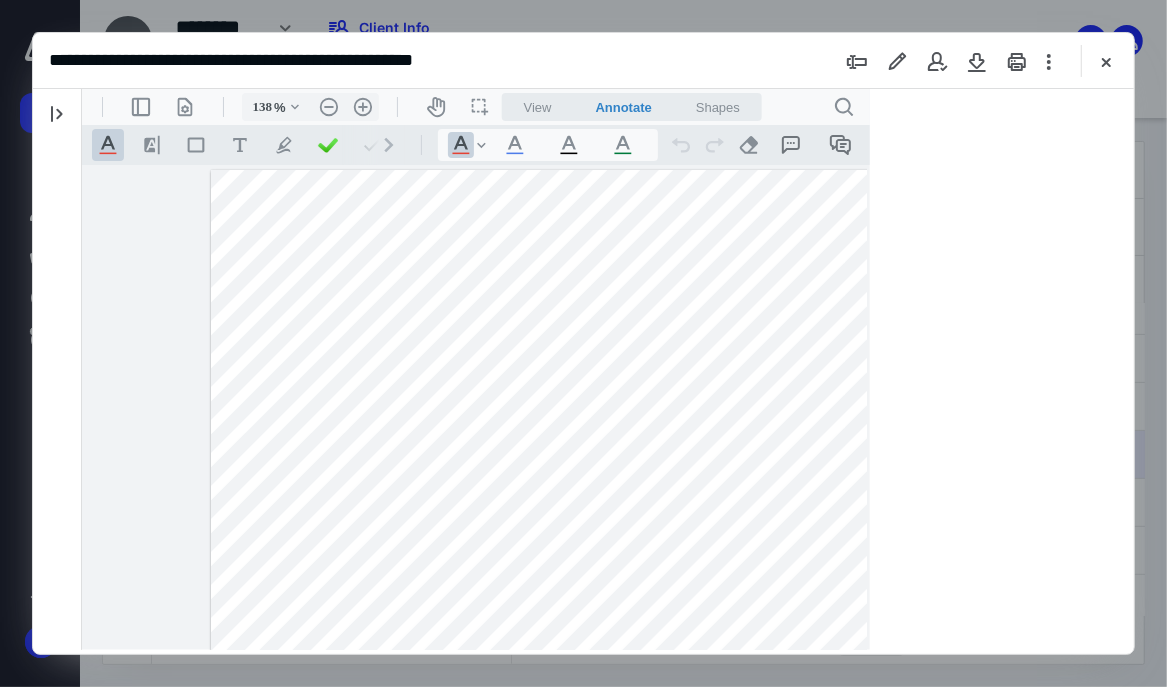 scroll, scrollTop: 0, scrollLeft: 0, axis: both 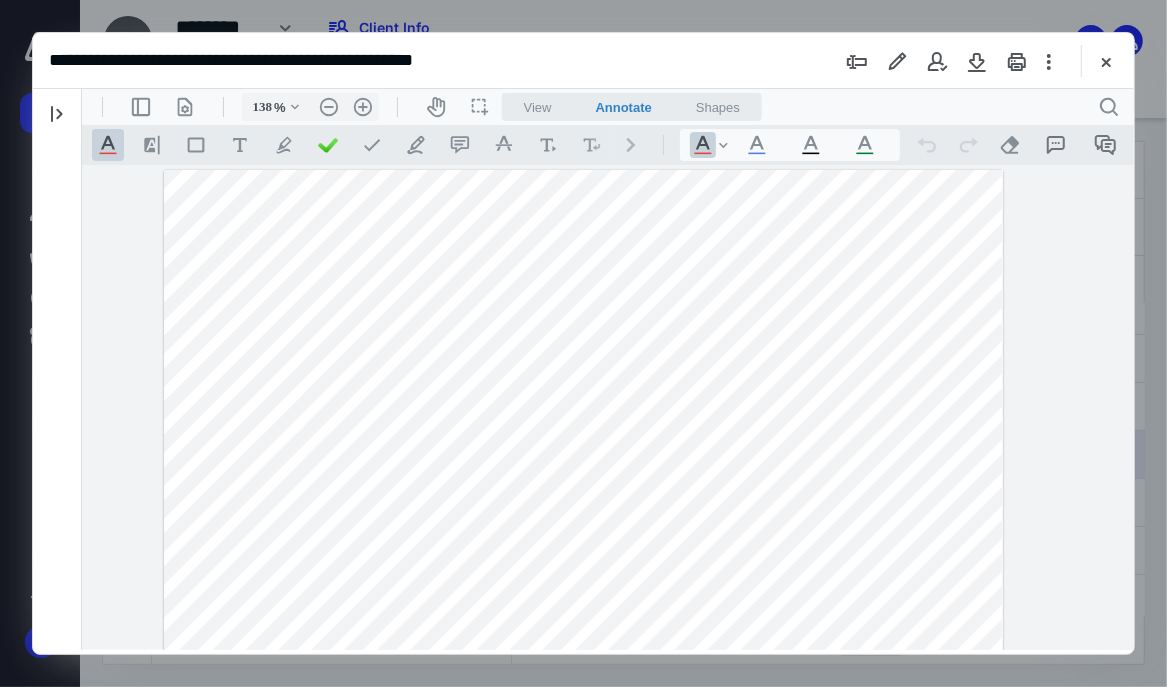 drag, startPoint x: 817, startPoint y: 164, endPoint x: 559, endPoint y: 349, distance: 317.47284 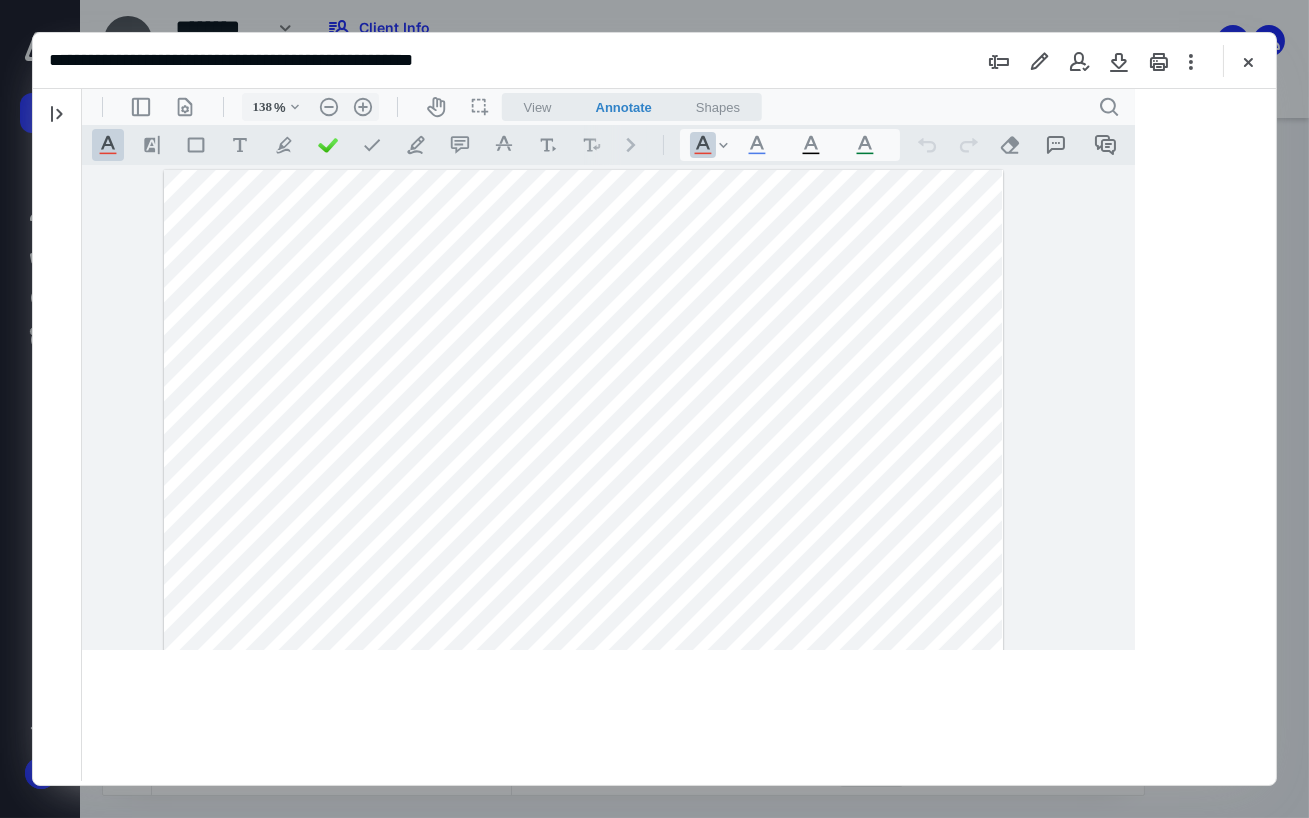 scroll, scrollTop: 0, scrollLeft: 0, axis: both 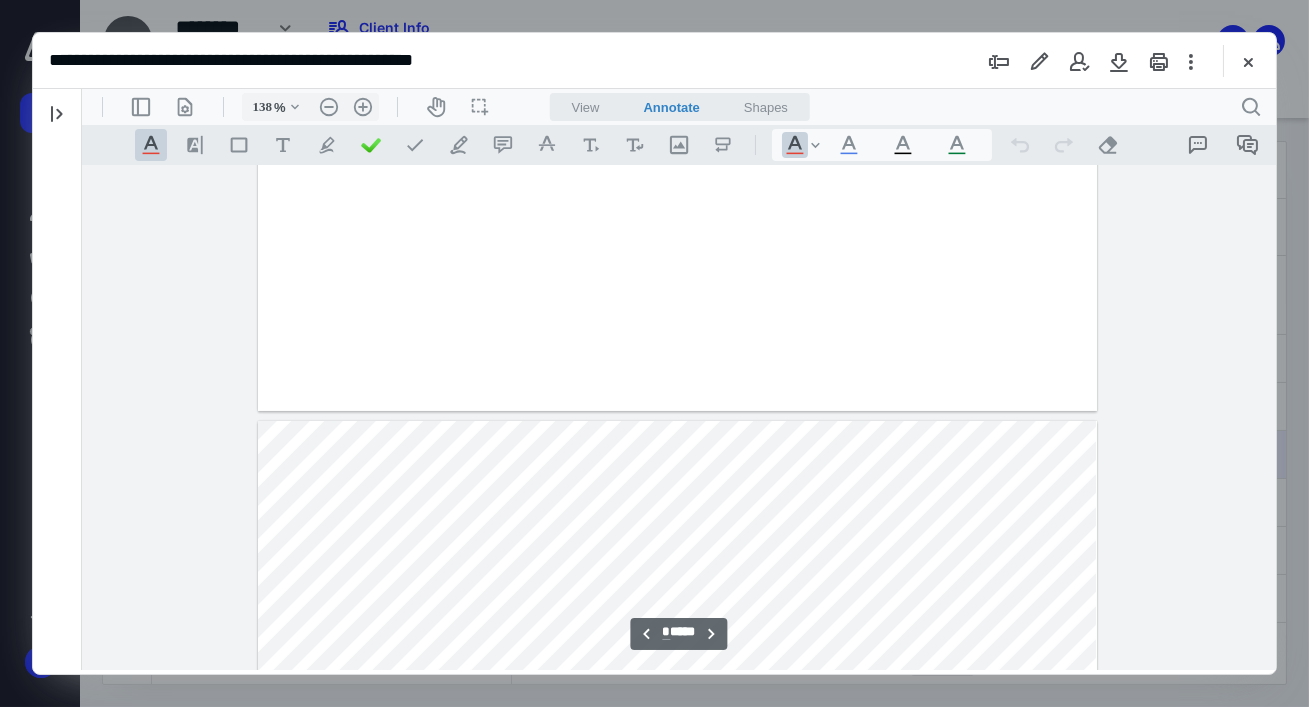type on "*" 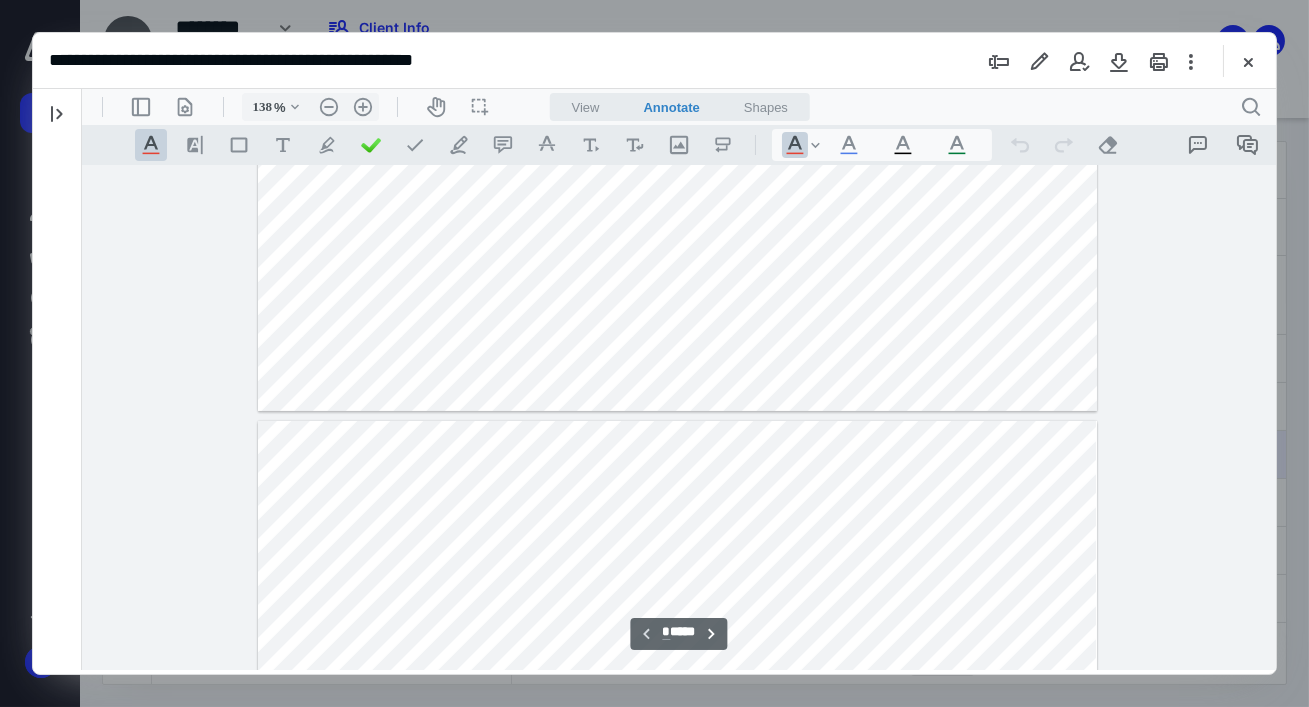 scroll, scrollTop: 0, scrollLeft: 0, axis: both 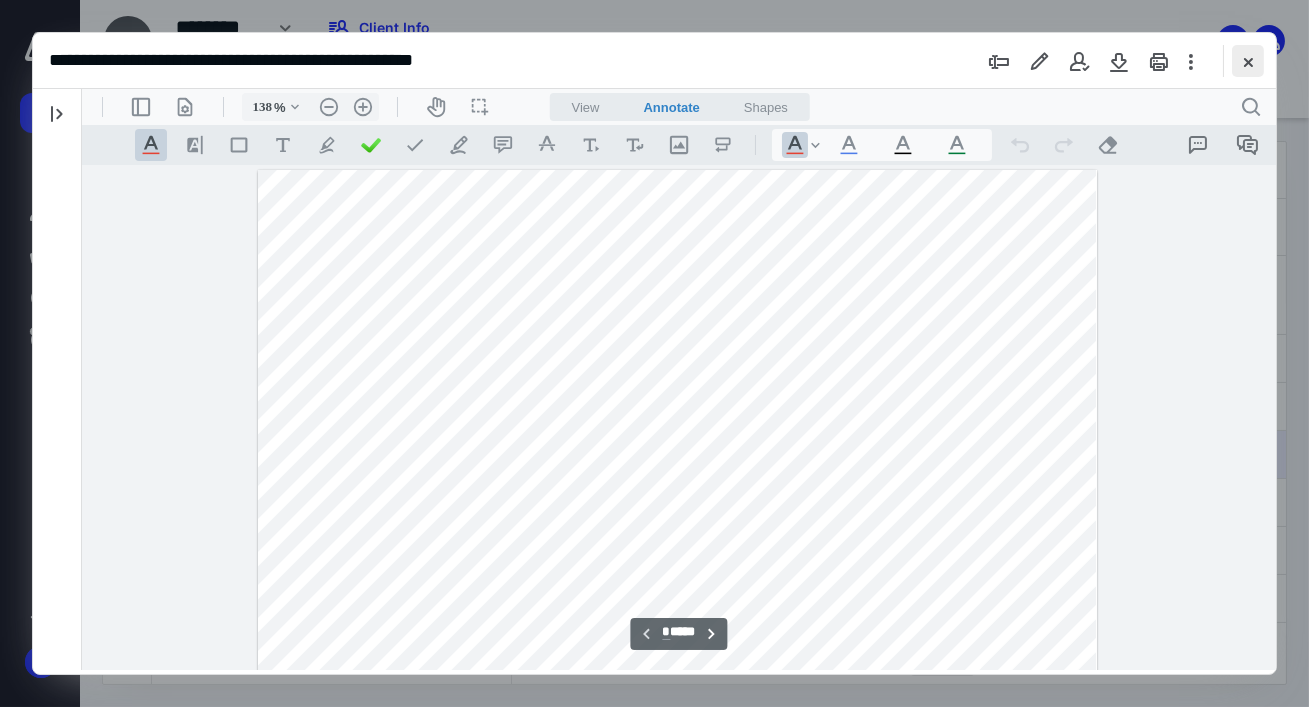 click at bounding box center [1248, 61] 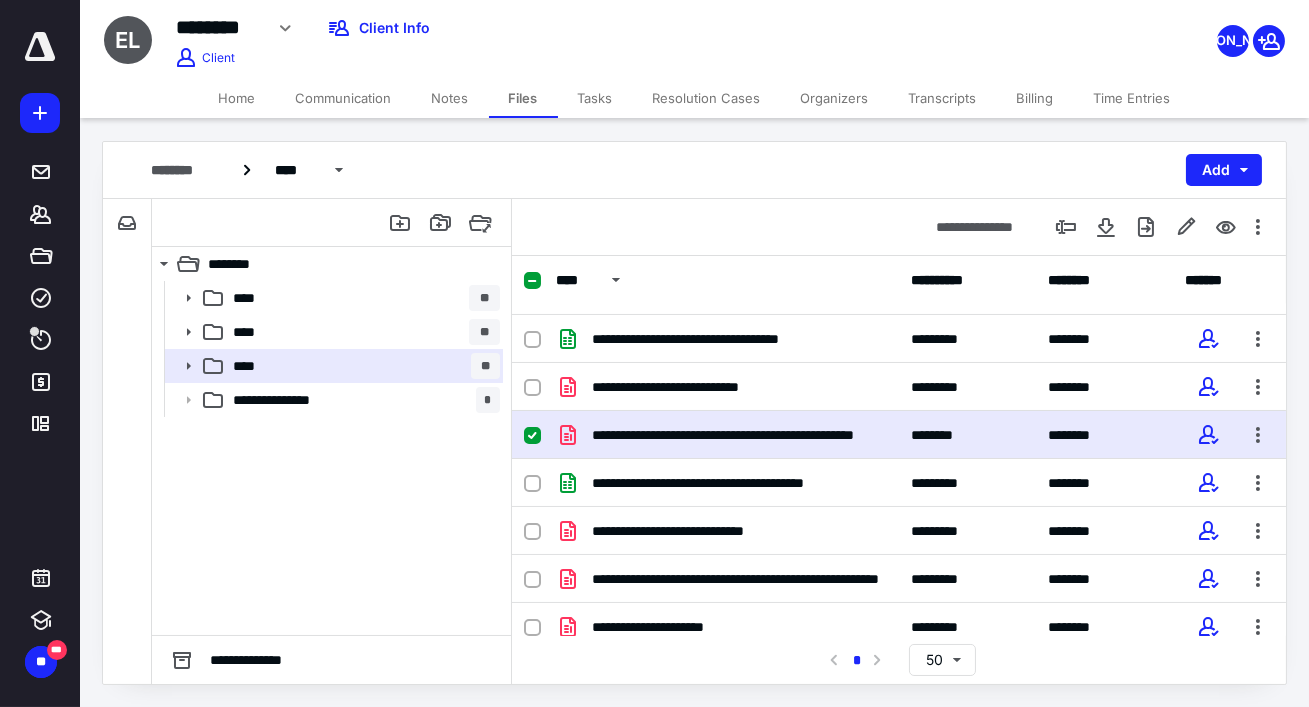 scroll, scrollTop: 482, scrollLeft: 0, axis: vertical 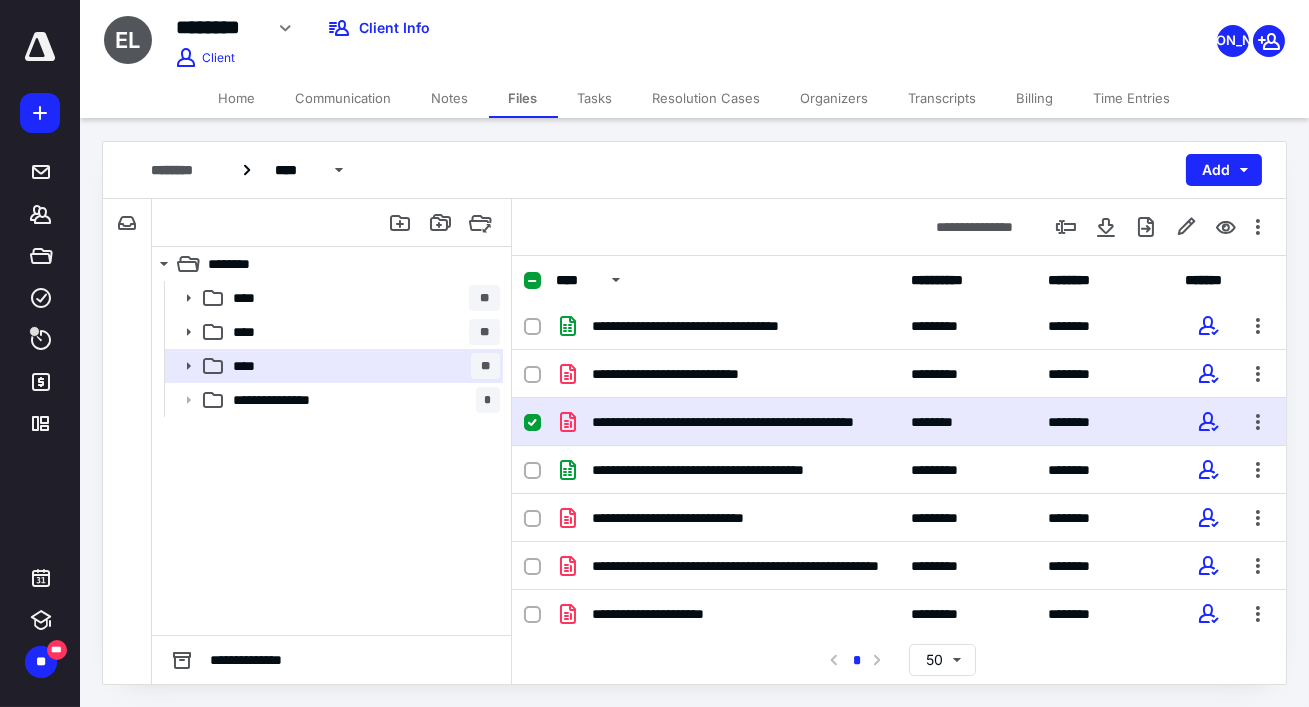 click on "**********" at bounding box center (739, 470) 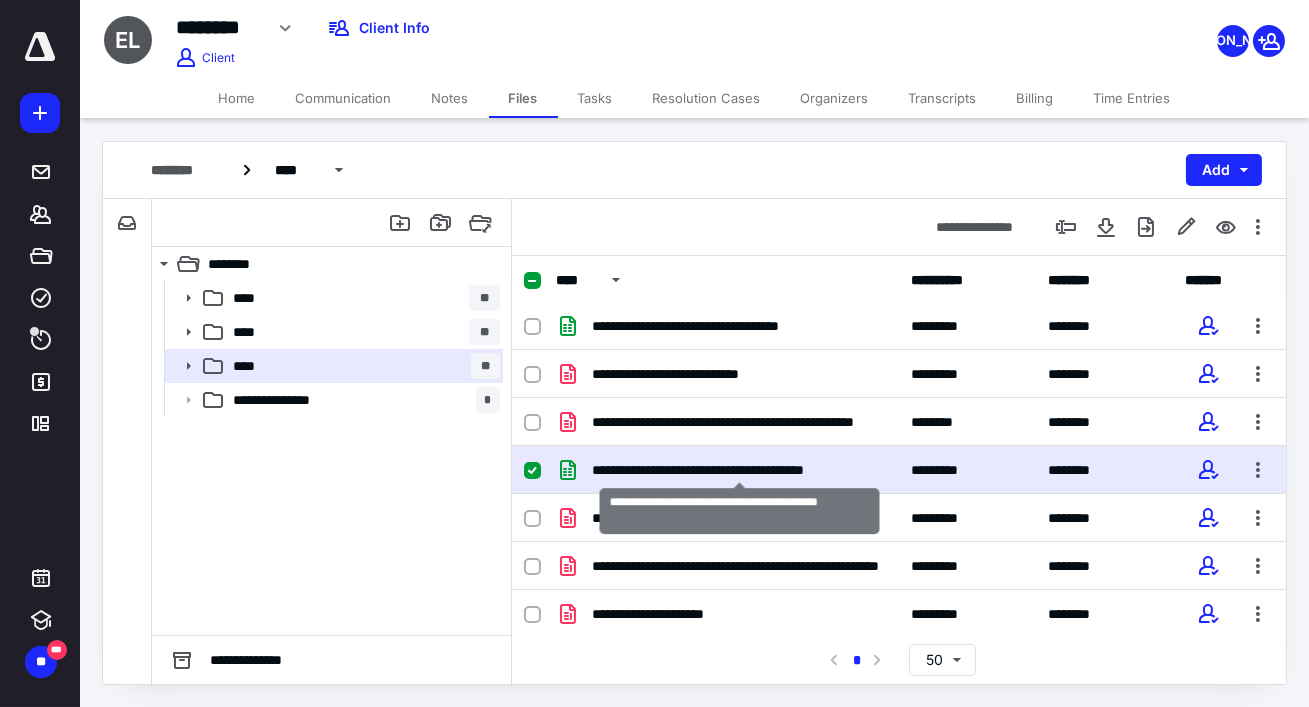 click on "**********" at bounding box center (739, 470) 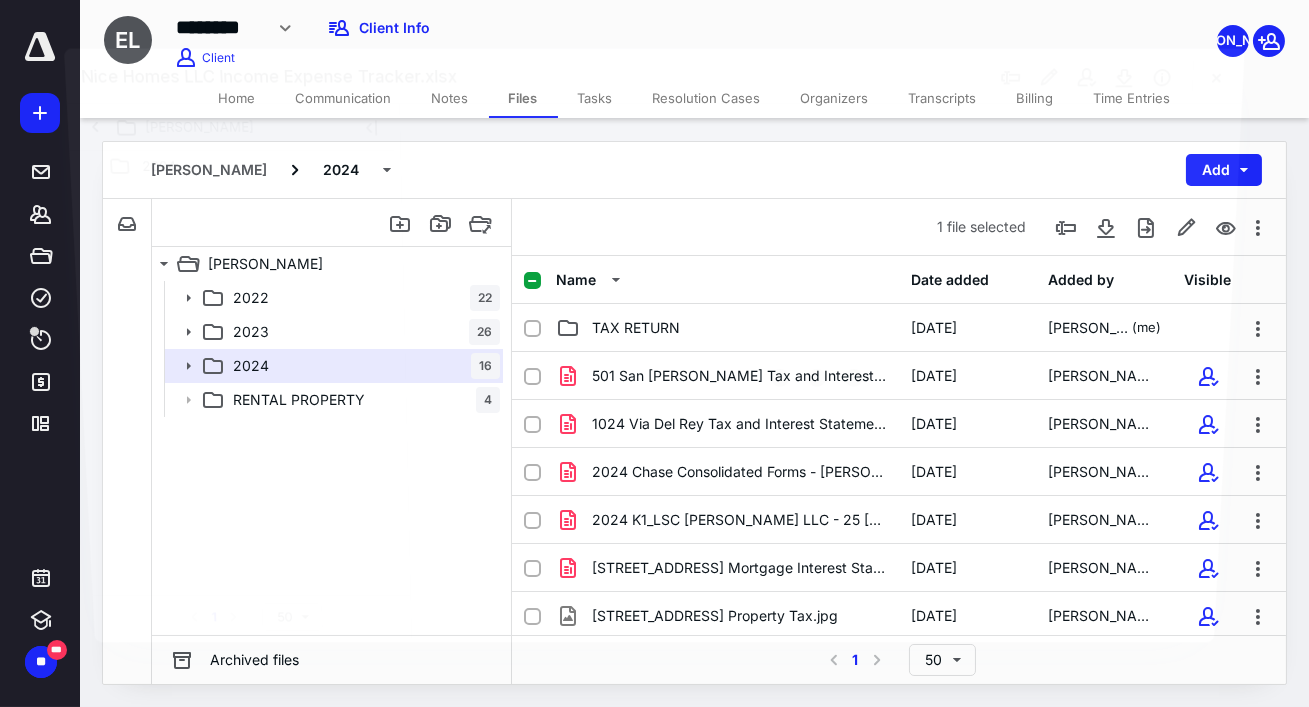 click at bounding box center (820, 371) 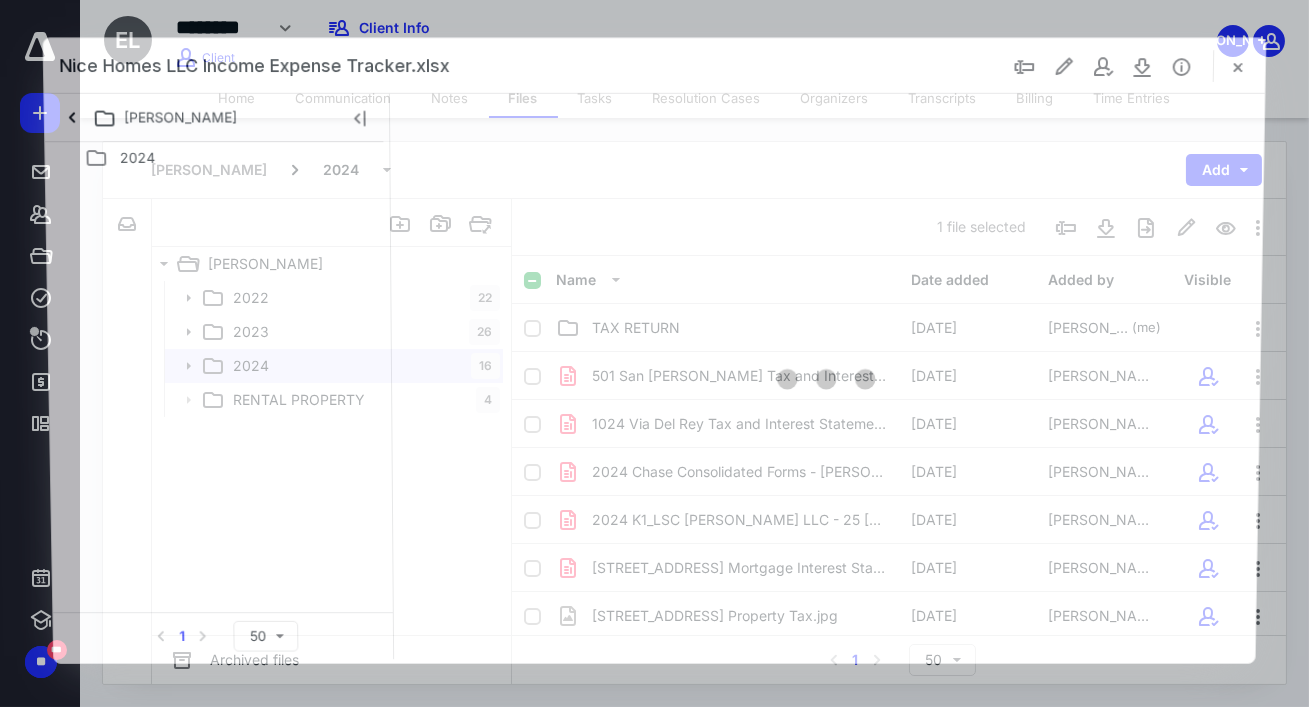 scroll, scrollTop: 482, scrollLeft: 0, axis: vertical 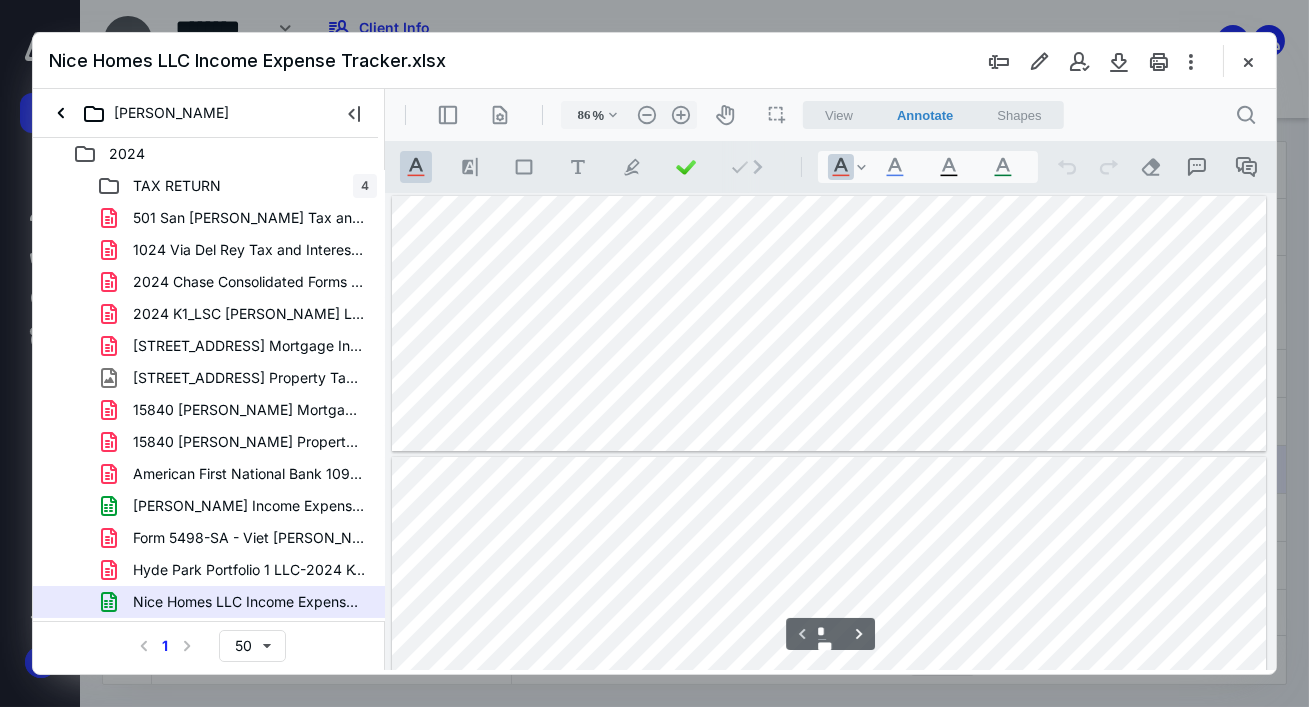 click on ".cls-1{fill:#abb0c4;} icon - header - zoom - in - line" at bounding box center (680, 115) 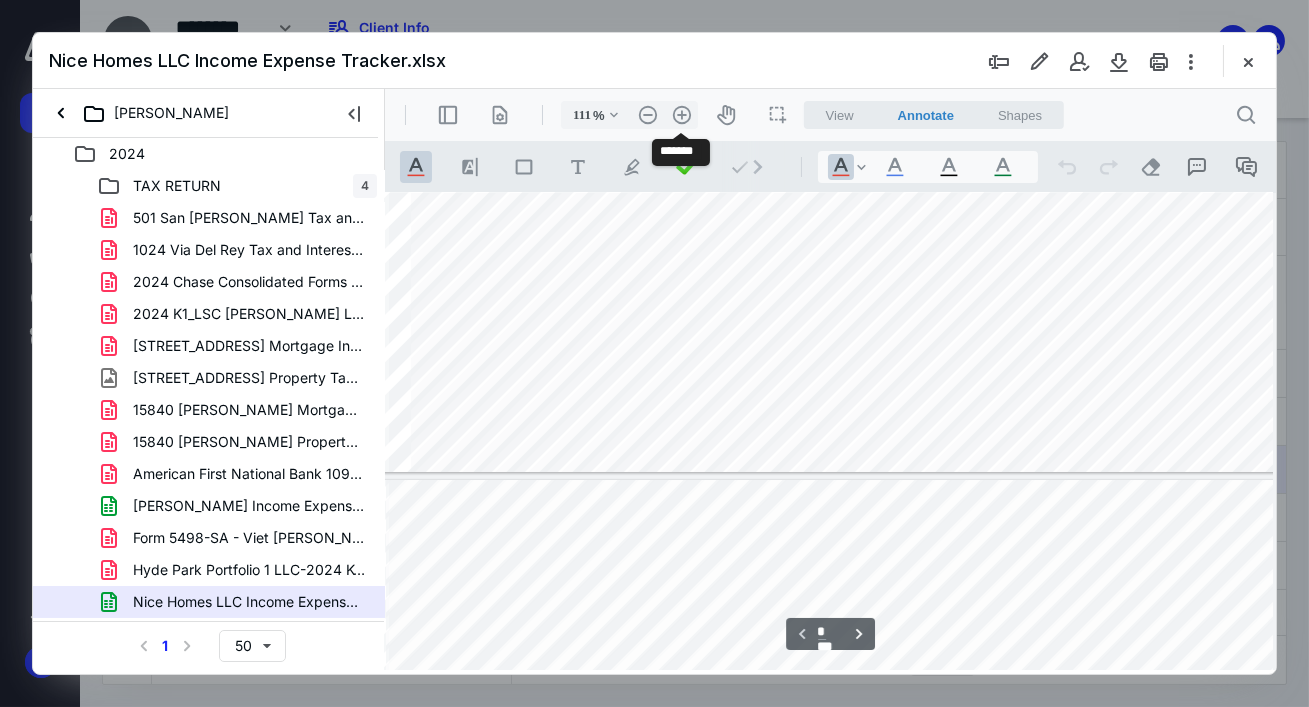 scroll, scrollTop: 54, scrollLeft: 14, axis: both 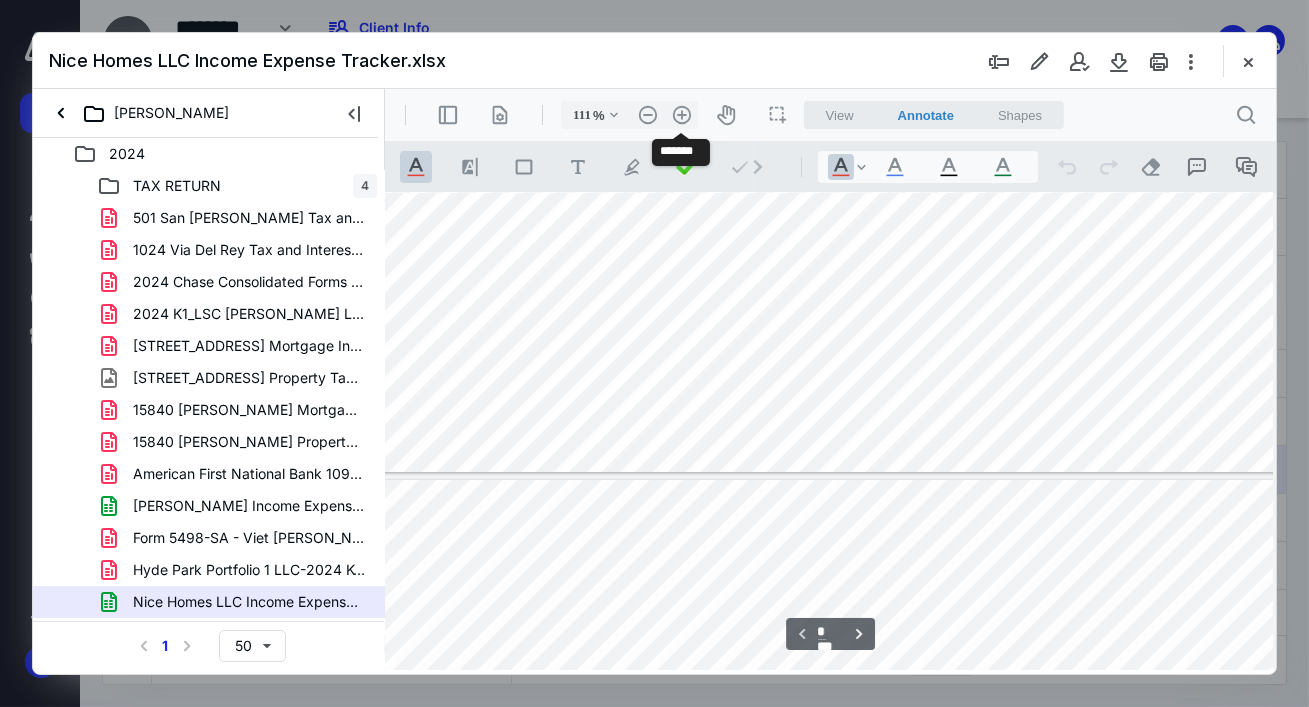 click on ".cls-1{fill:#abb0c4;} icon - header - zoom - in - line" at bounding box center (681, 115) 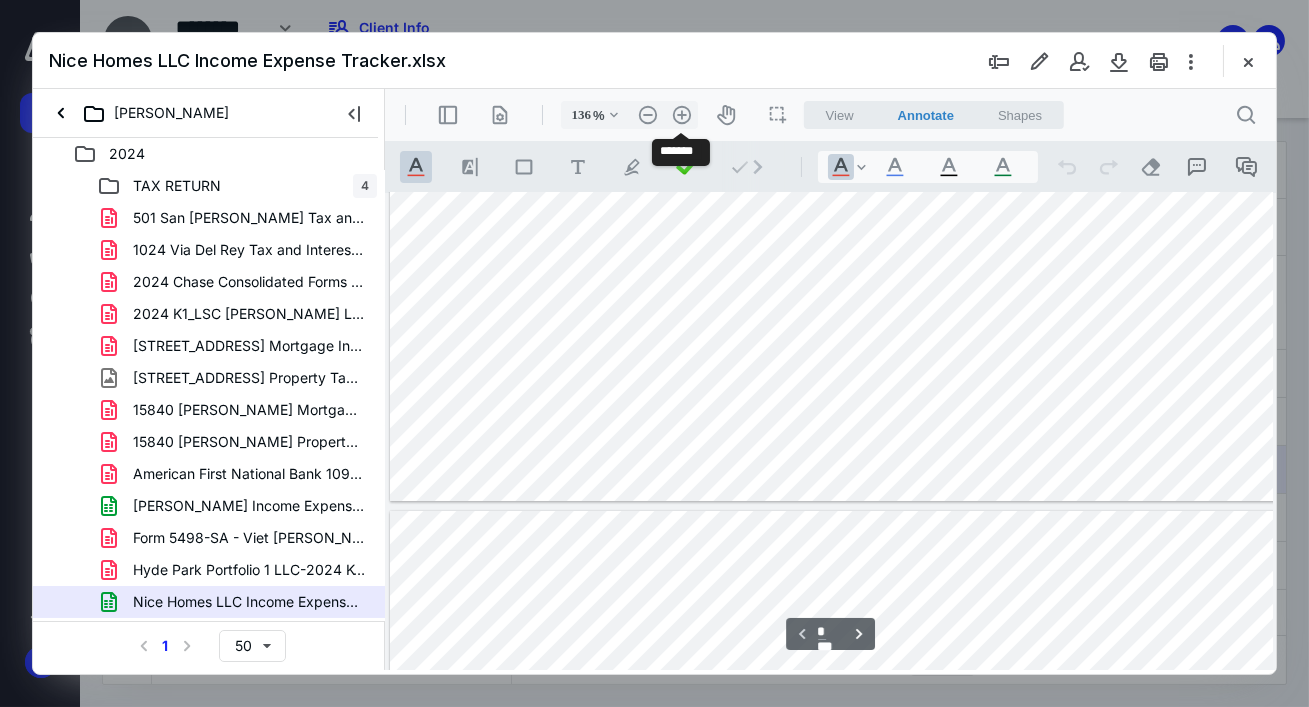 scroll, scrollTop: 0, scrollLeft: 0, axis: both 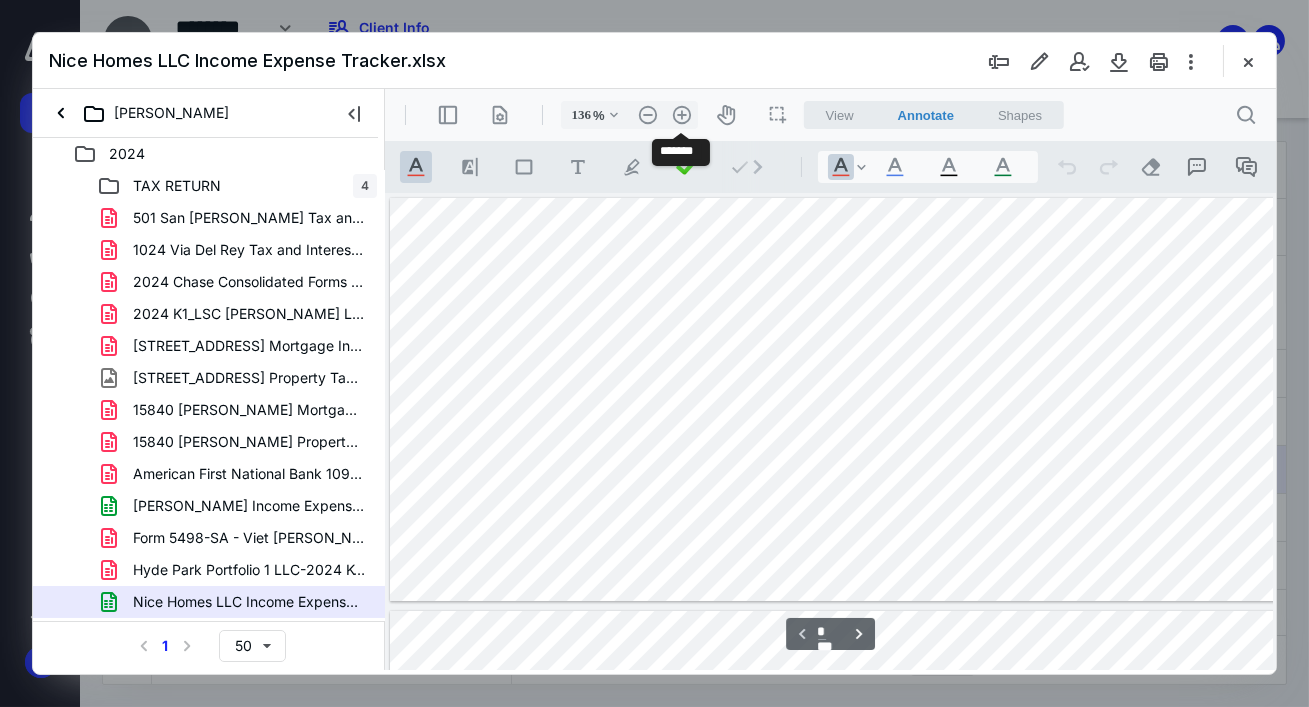 click on ".cls-1{fill:#abb0c4;} icon - header - zoom - in - line" at bounding box center (681, 115) 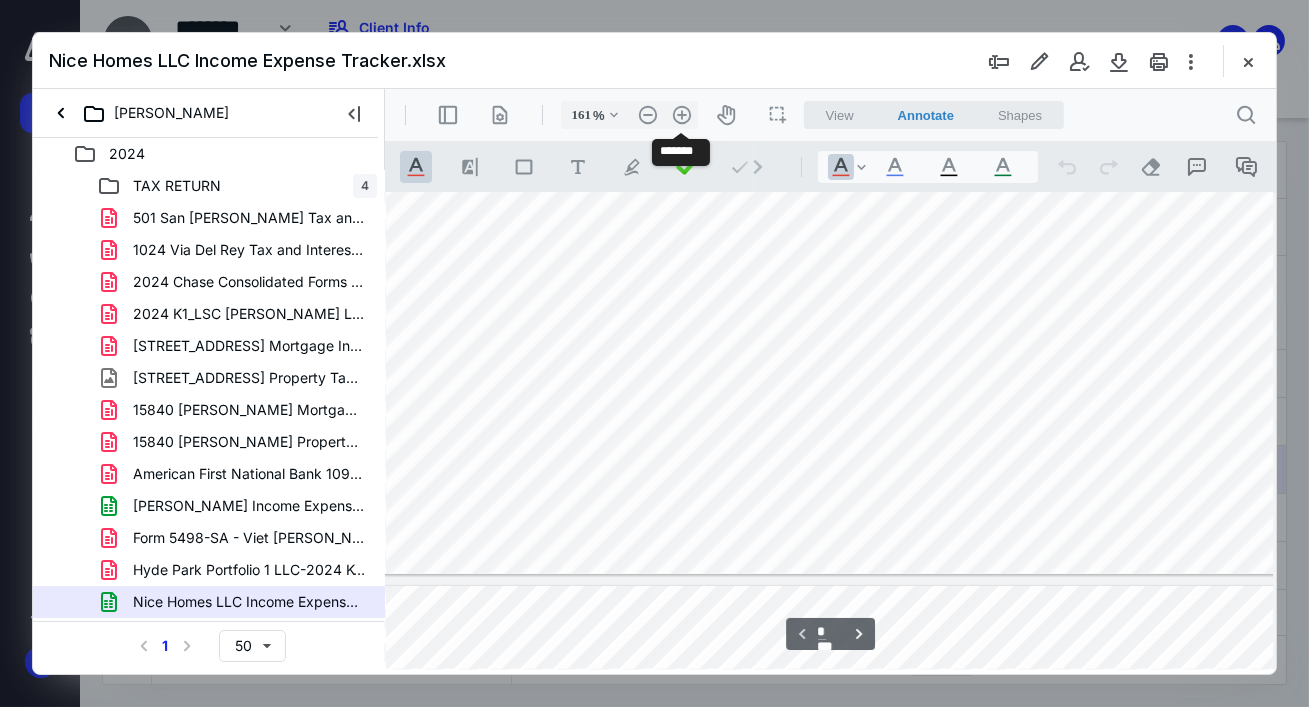 scroll, scrollTop: 104, scrollLeft: 81, axis: both 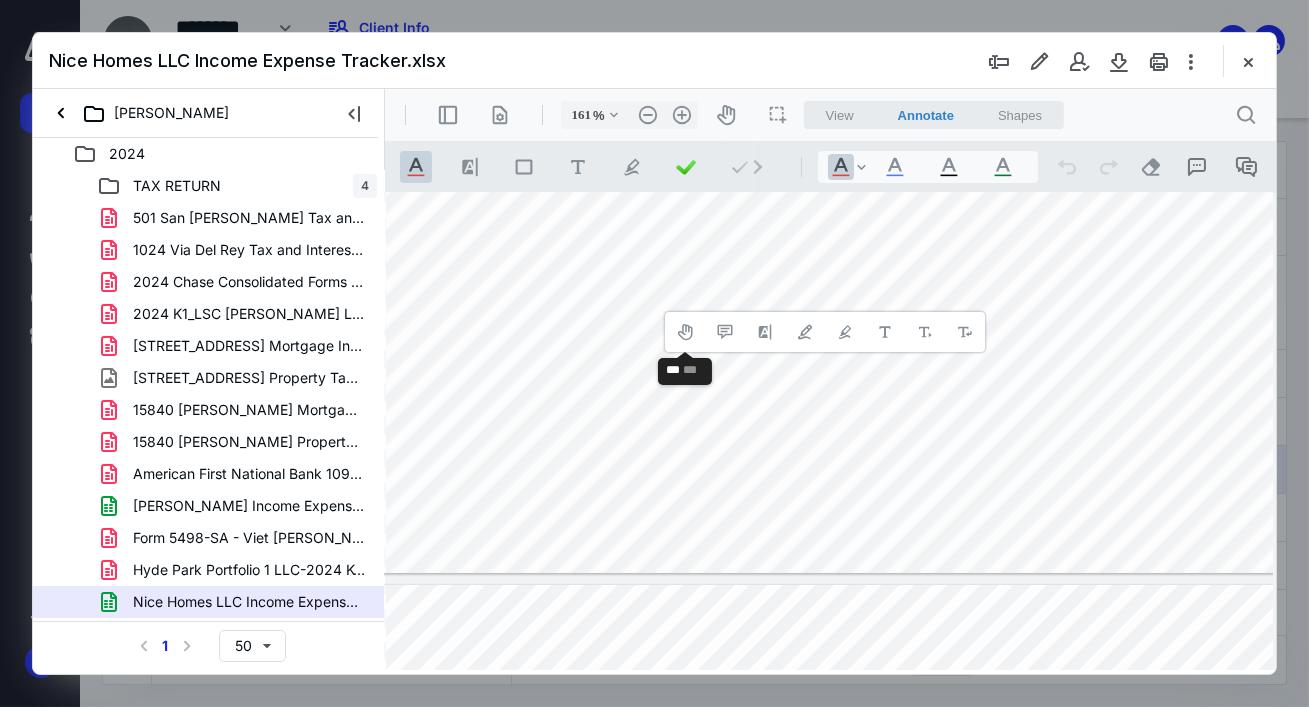 click on "2024 K1_LSC [PERSON_NAME] LLC - 25 [PERSON_NAME].pdf" at bounding box center (209, 314) 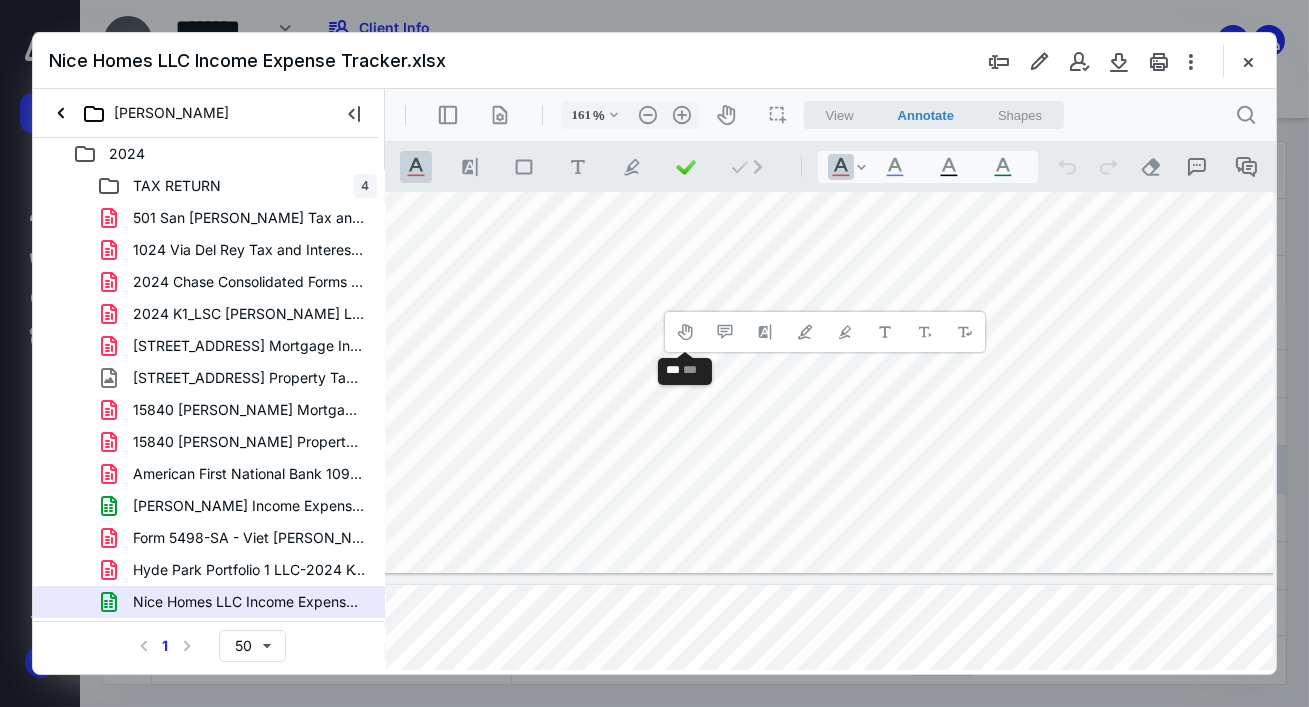 click on "TAX RETURN 4 501 San [PERSON_NAME] Tax and Interest Statement.pdf 1024 Via Del Rey Tax and Interest Statement.pdf 2024 Chase Consolidated Forms - [PERSON_NAME].pdf 2024 K1_LSC [PERSON_NAME] LLC - 25 [PERSON_NAME].pdf [STREET_ADDRESS] Mortgage Interest Statement.pdf [STREET_ADDRESS] Property Tax.jpg 15840 [PERSON_NAME] Mortgage Interest Statement.pdf 15840 [PERSON_NAME] Property Tax.pdf American First National Bank 1099-INT.pdf [PERSON_NAME] Income Expense Tracker.xlsx Form 5498-SA - Viet [PERSON_NAME].pdf [PERSON_NAME] Park Portfolio 1 LLC-2024 K-1- 87 [PERSON_NAME].pdf Nice Homes LLC Income Expense Tracker.xlsx Nordic Consulting 2024 W-2.pdf Robinhood Markets Consolidated Form 1099 - Viet [PERSON_NAME].pdf Viet [PERSON_NAME] 2024 W2.pdf" at bounding box center [209, 442] 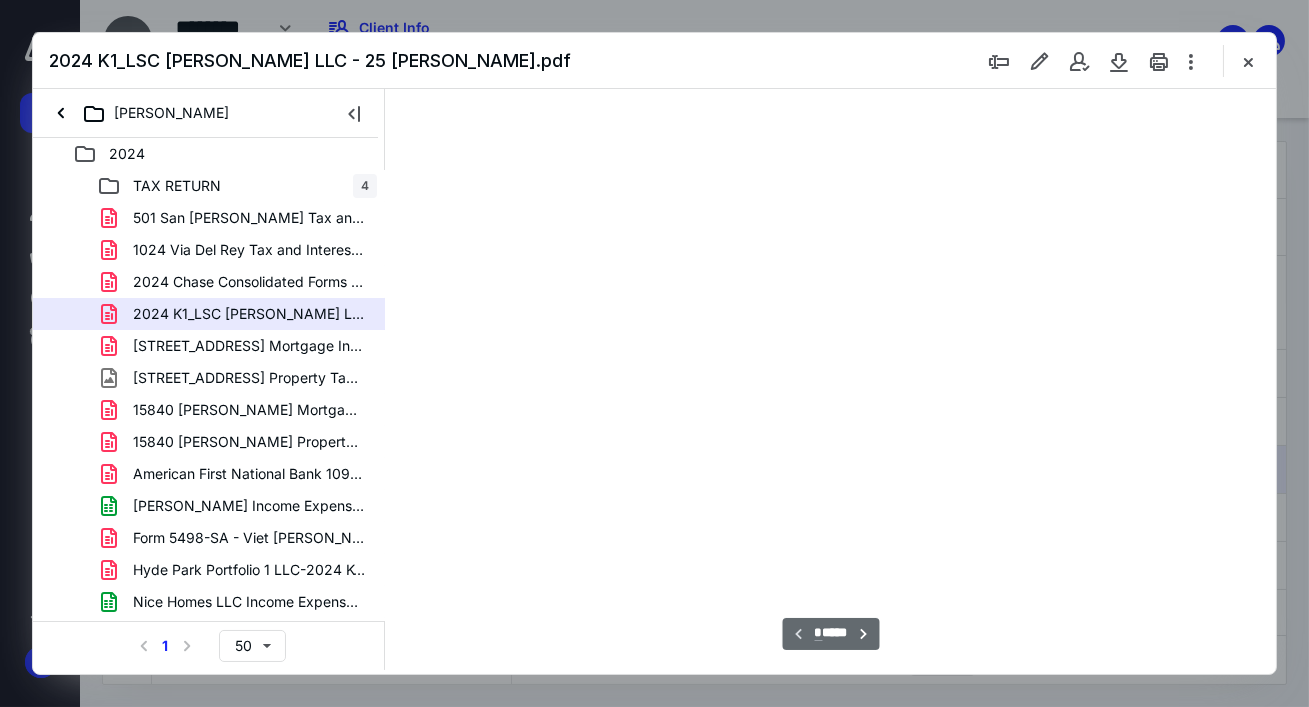 scroll, scrollTop: 105, scrollLeft: 0, axis: vertical 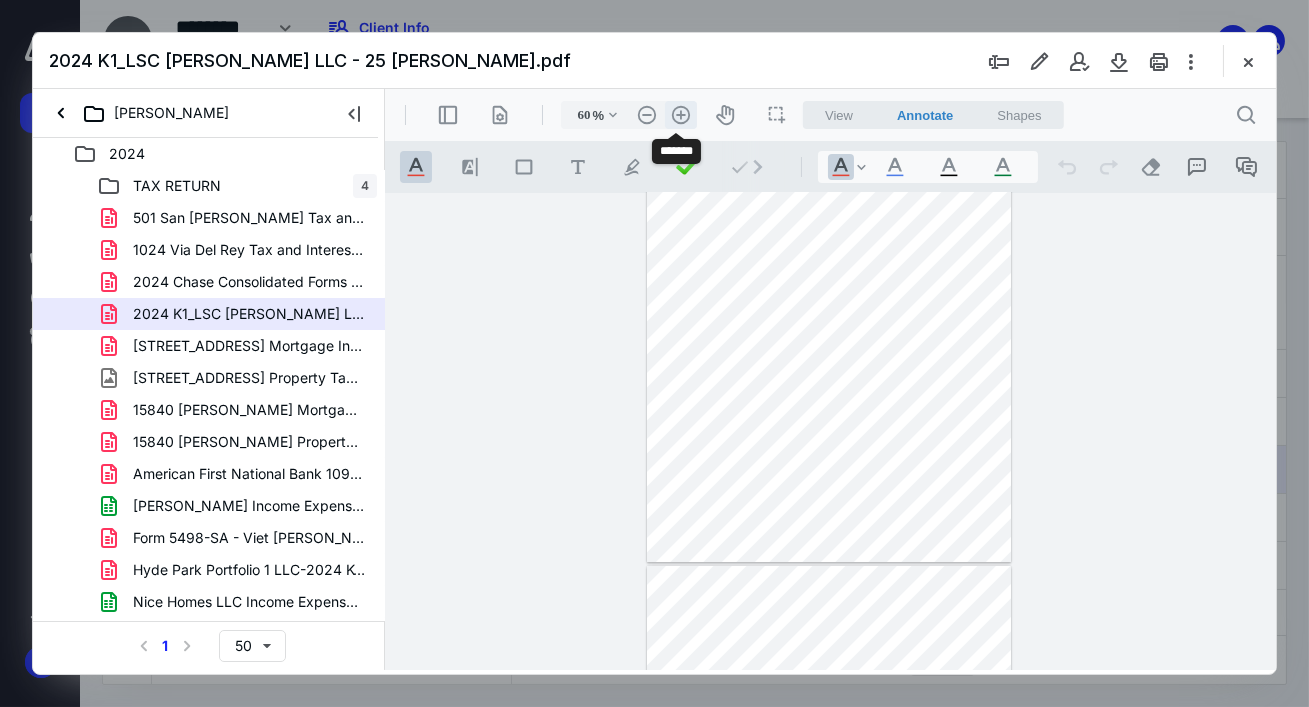 click on ".cls-1{fill:#abb0c4;} icon - header - zoom - in - line" at bounding box center (680, 115) 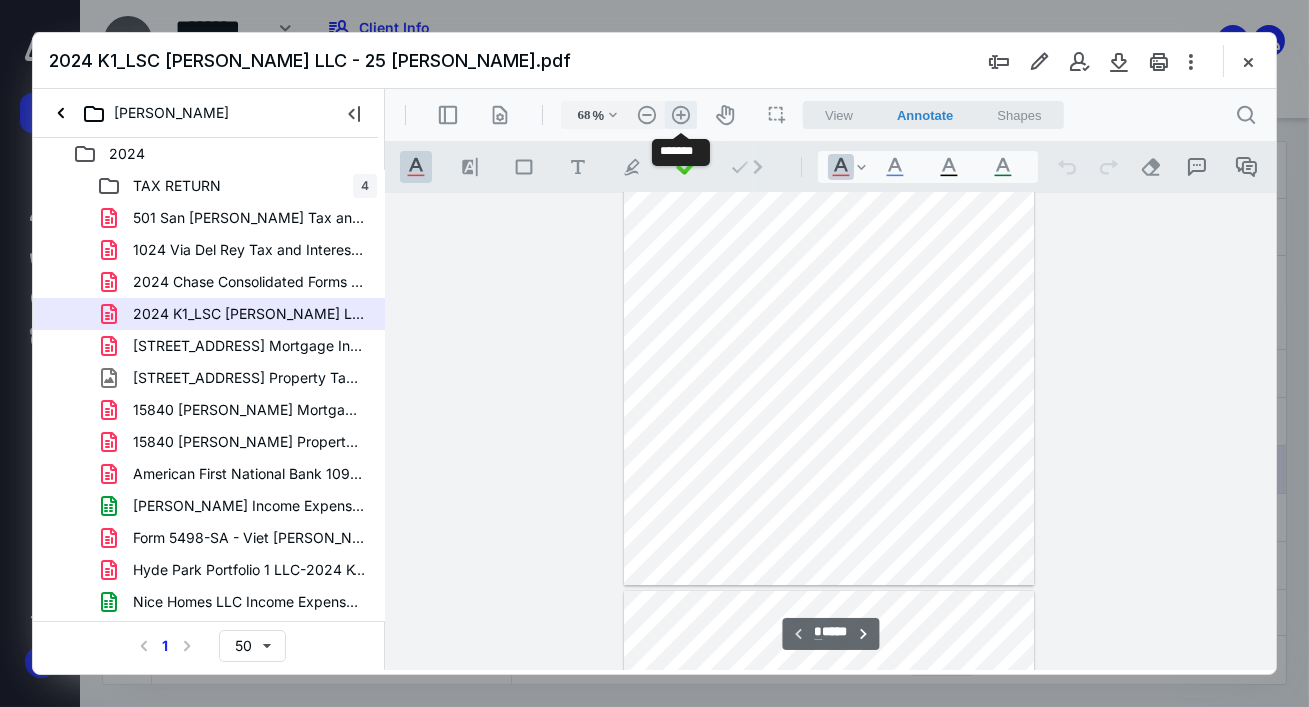 click on ".cls-1{fill:#abb0c4;} icon - header - zoom - in - line" at bounding box center [680, 115] 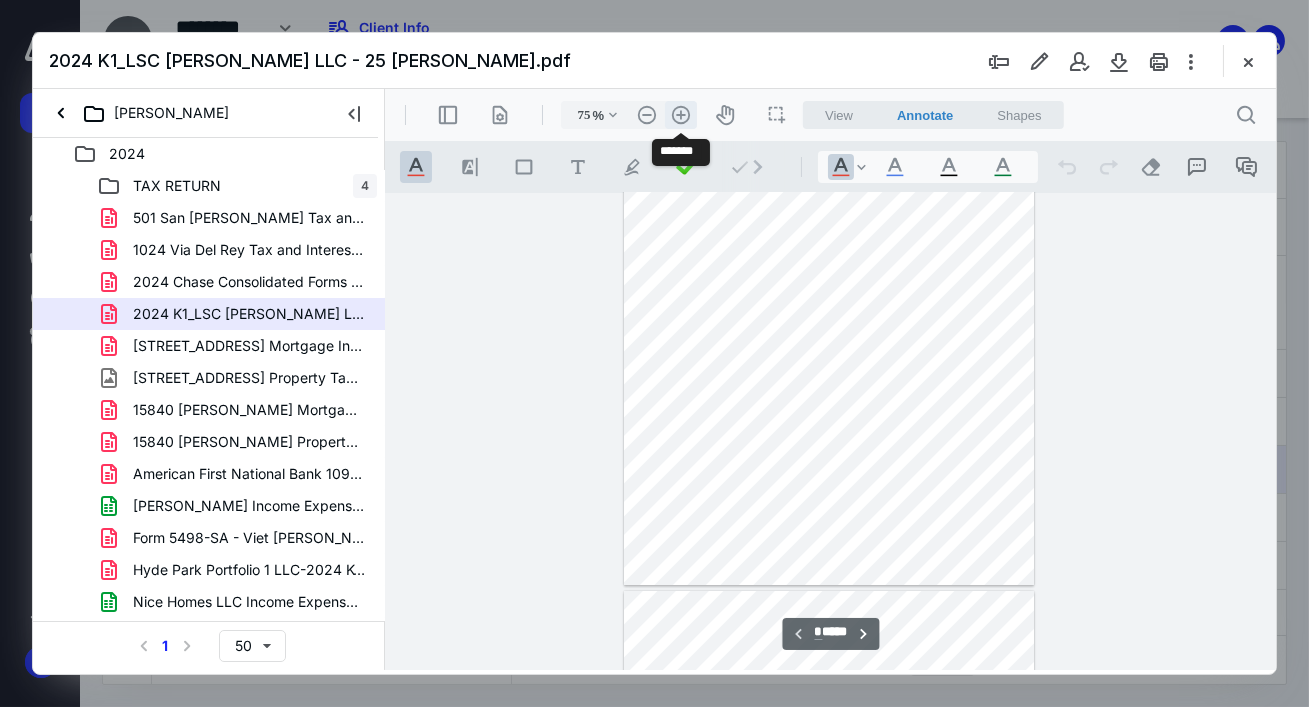 scroll, scrollTop: 178, scrollLeft: 0, axis: vertical 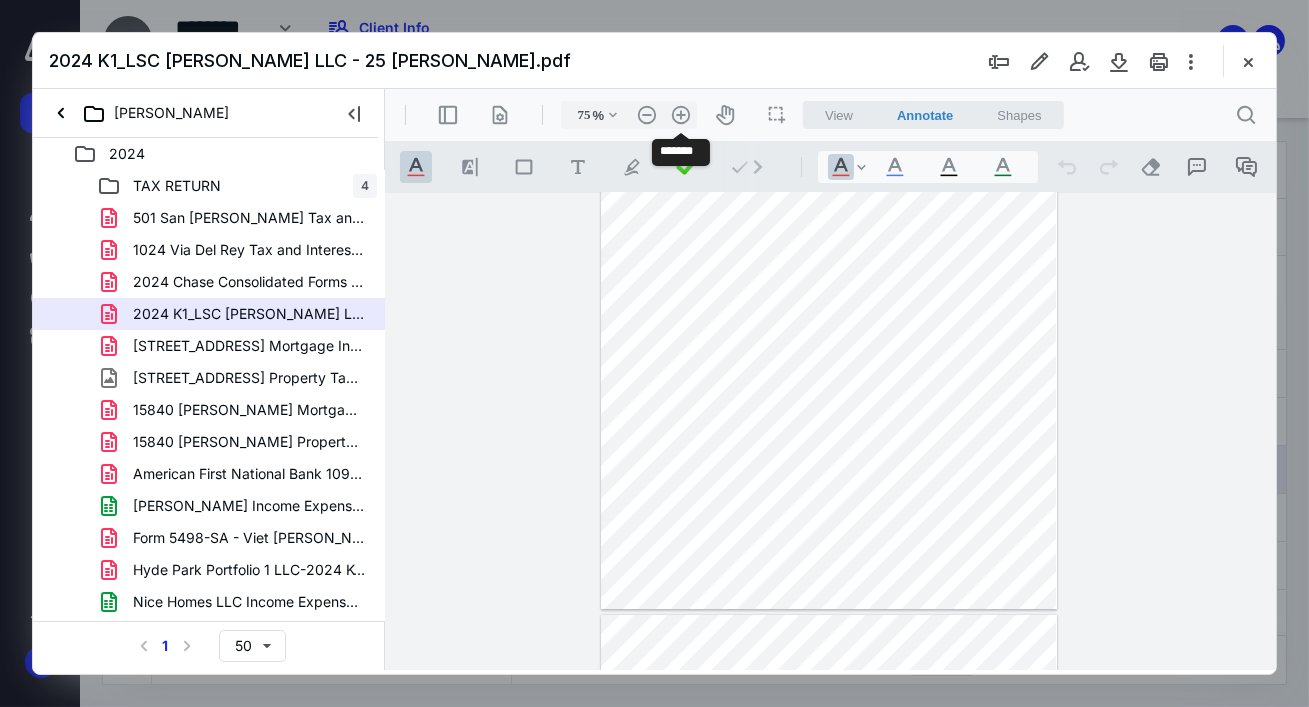 drag, startPoint x: 686, startPoint y: 121, endPoint x: 686, endPoint y: 541, distance: 420 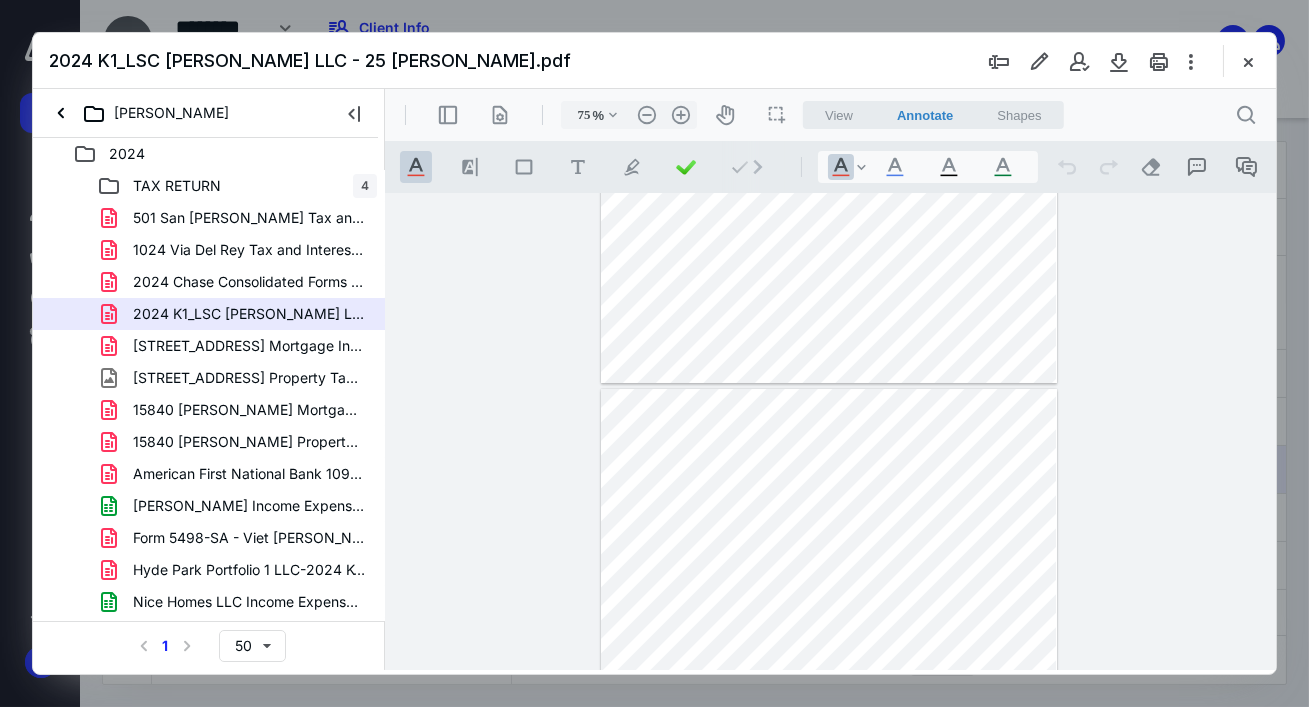 type on "*" 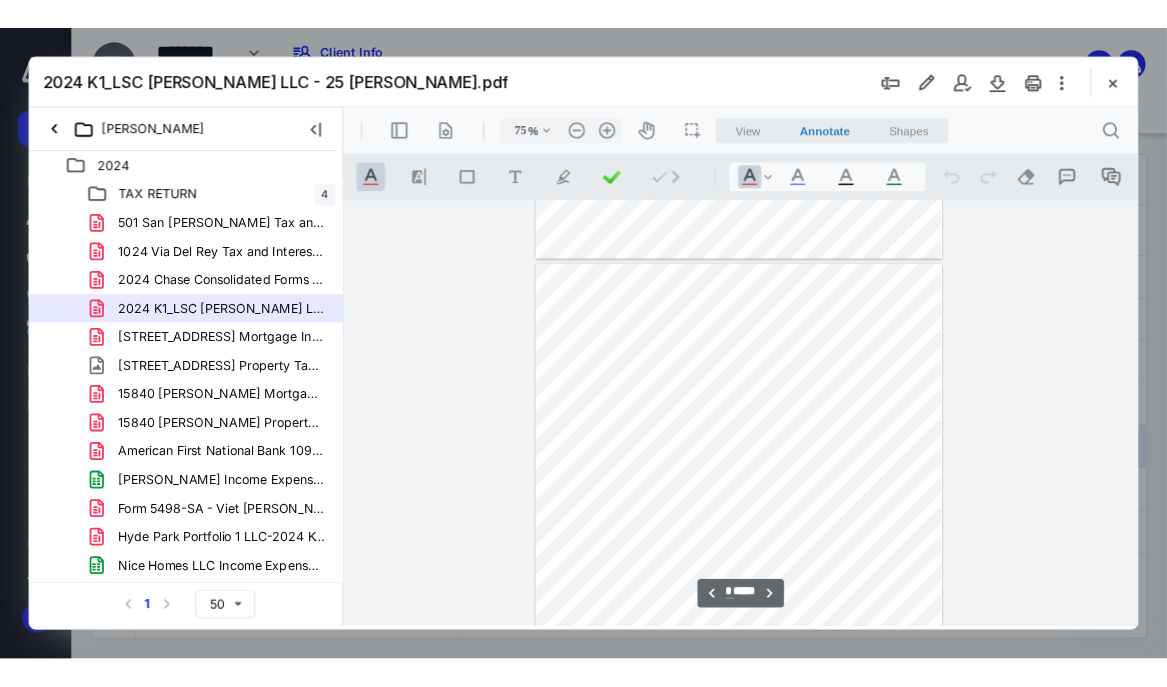 scroll, scrollTop: 606, scrollLeft: 0, axis: vertical 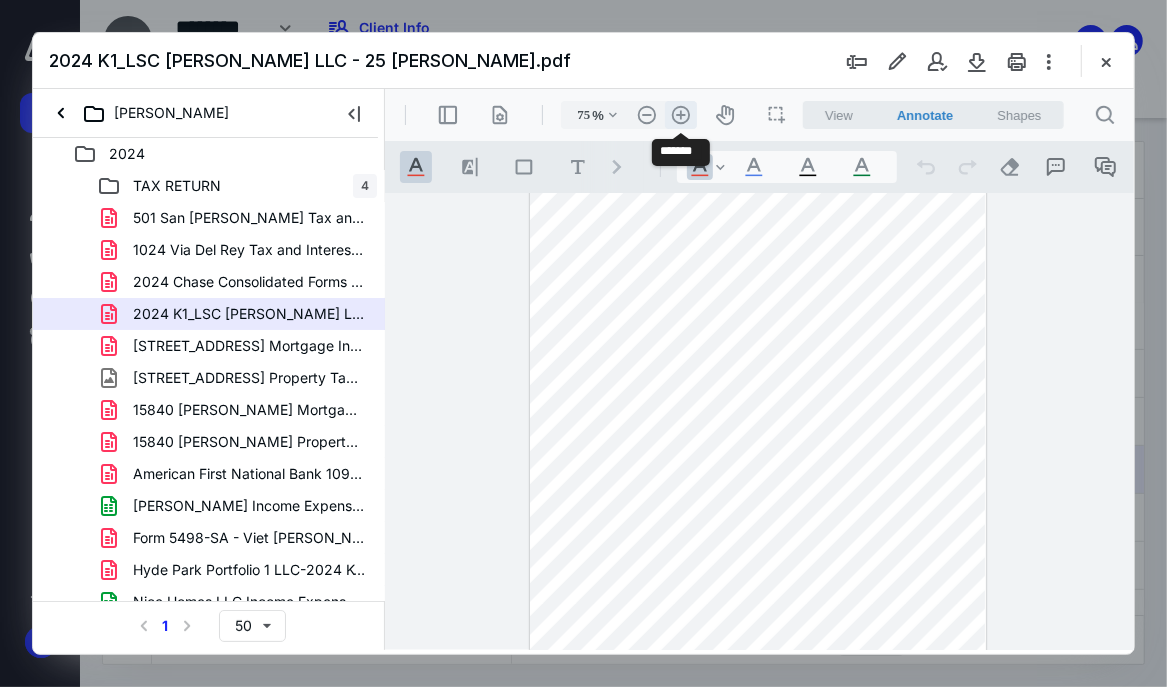 click on ".cls-1{fill:#abb0c4;} icon - header - zoom - in - line" at bounding box center (680, 114) 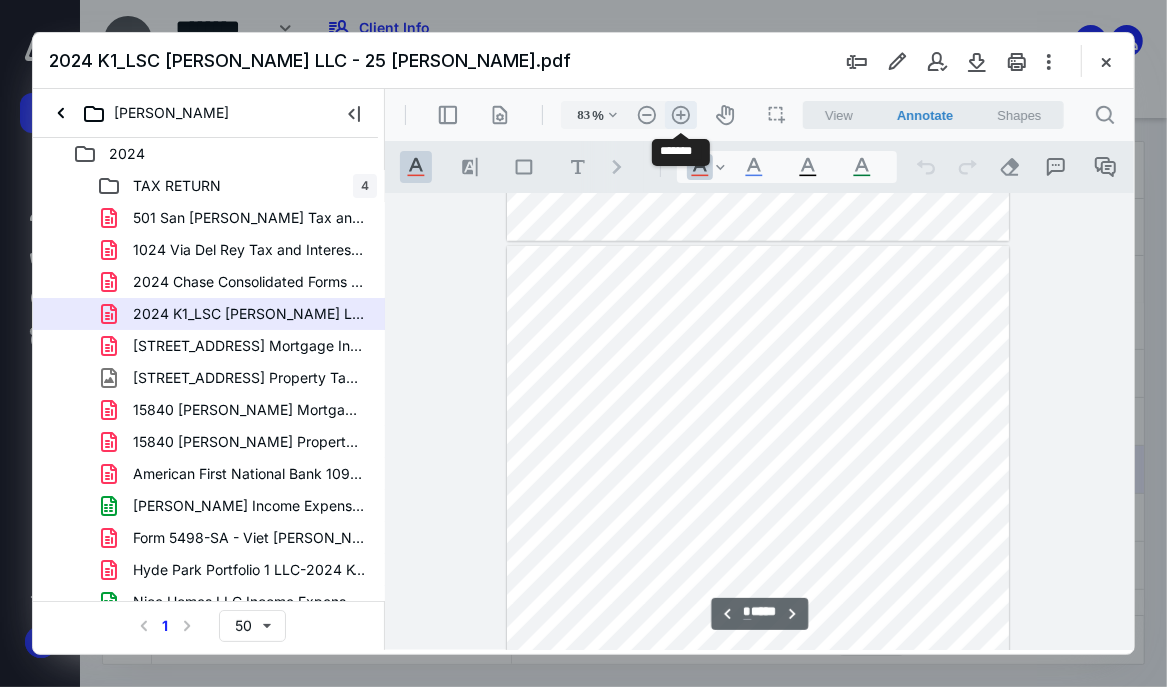scroll, scrollTop: 685, scrollLeft: 0, axis: vertical 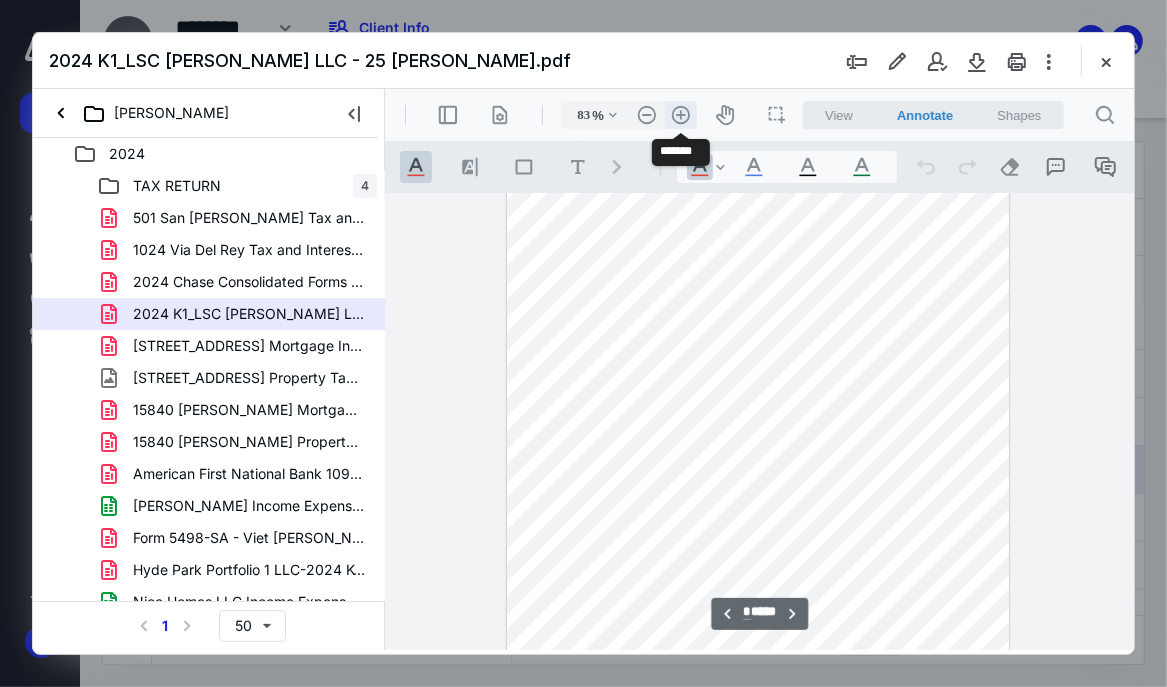 click on ".cls-1{fill:#abb0c4;} icon - header - zoom - in - line" at bounding box center (680, 114) 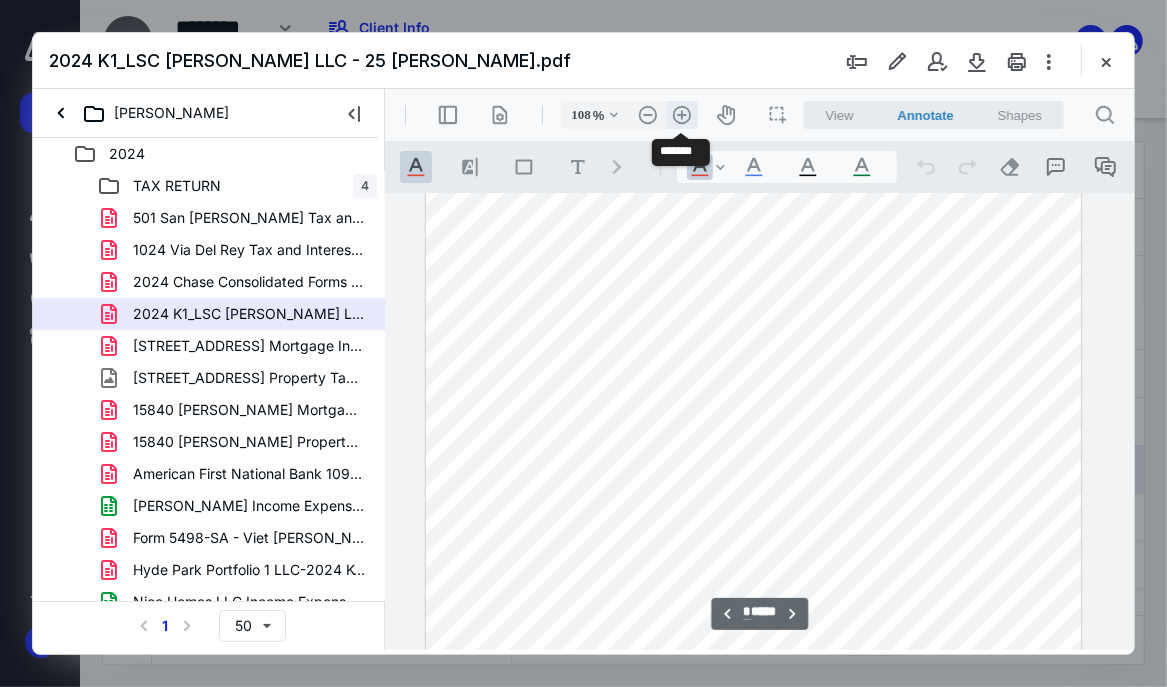 click on ".cls-1{fill:#abb0c4;} icon - header - zoom - in - line" at bounding box center [681, 114] 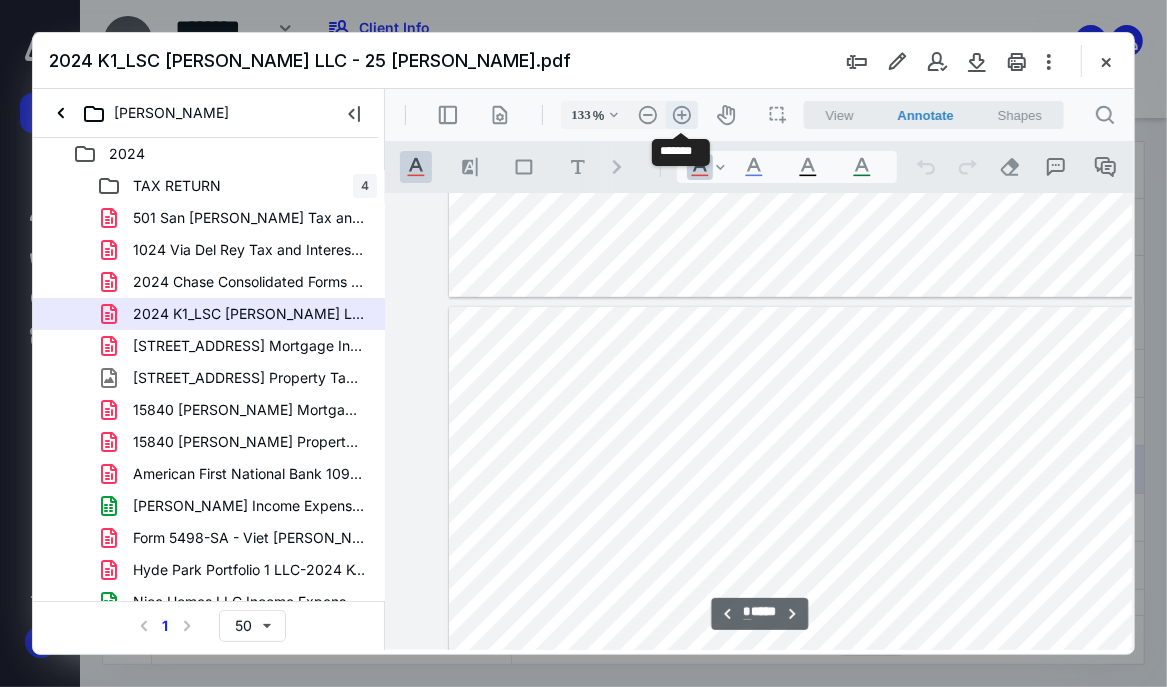 scroll, scrollTop: 1210, scrollLeft: 161, axis: both 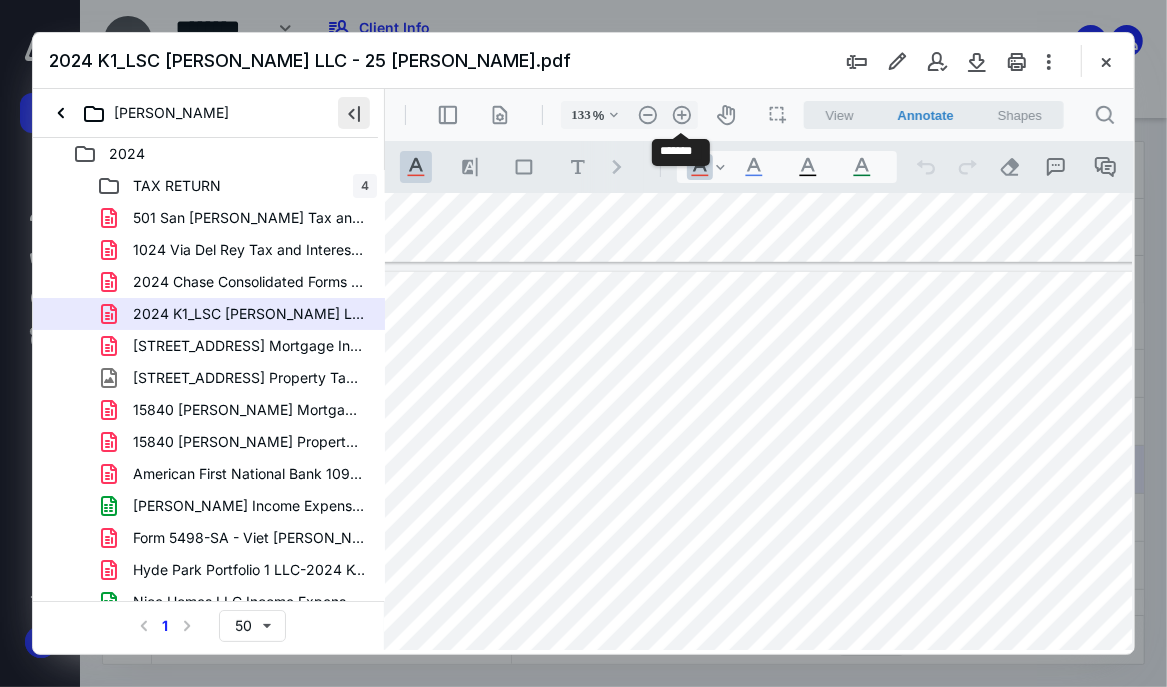 click at bounding box center (354, 113) 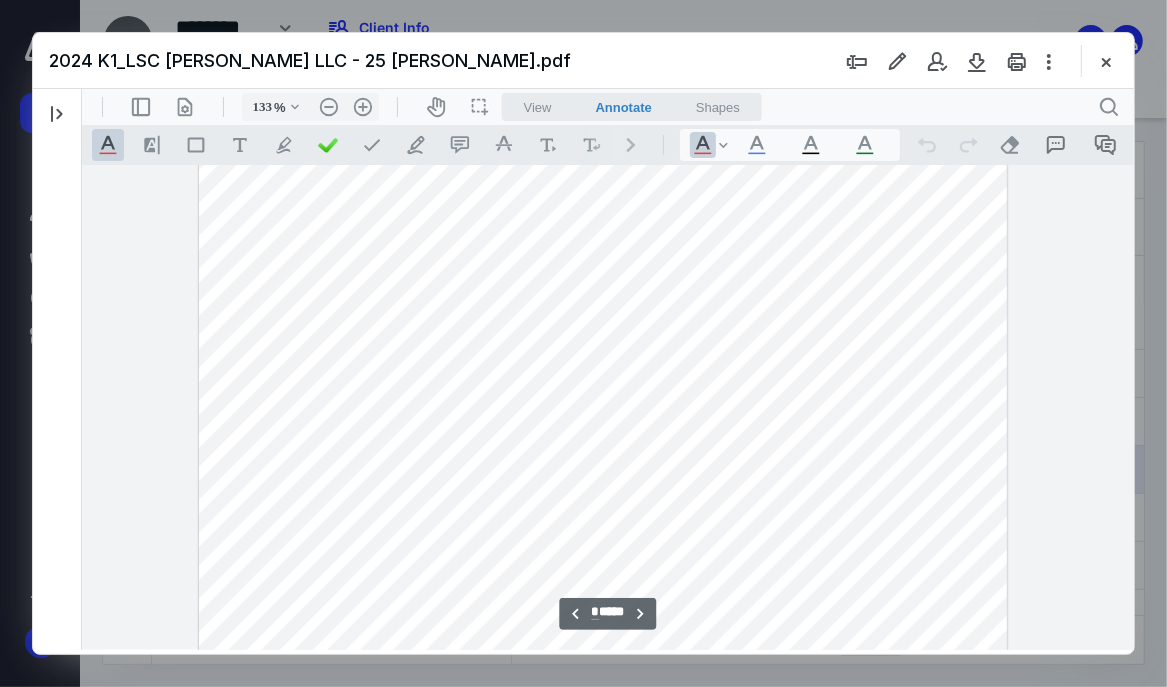 scroll, scrollTop: 1422, scrollLeft: 13, axis: both 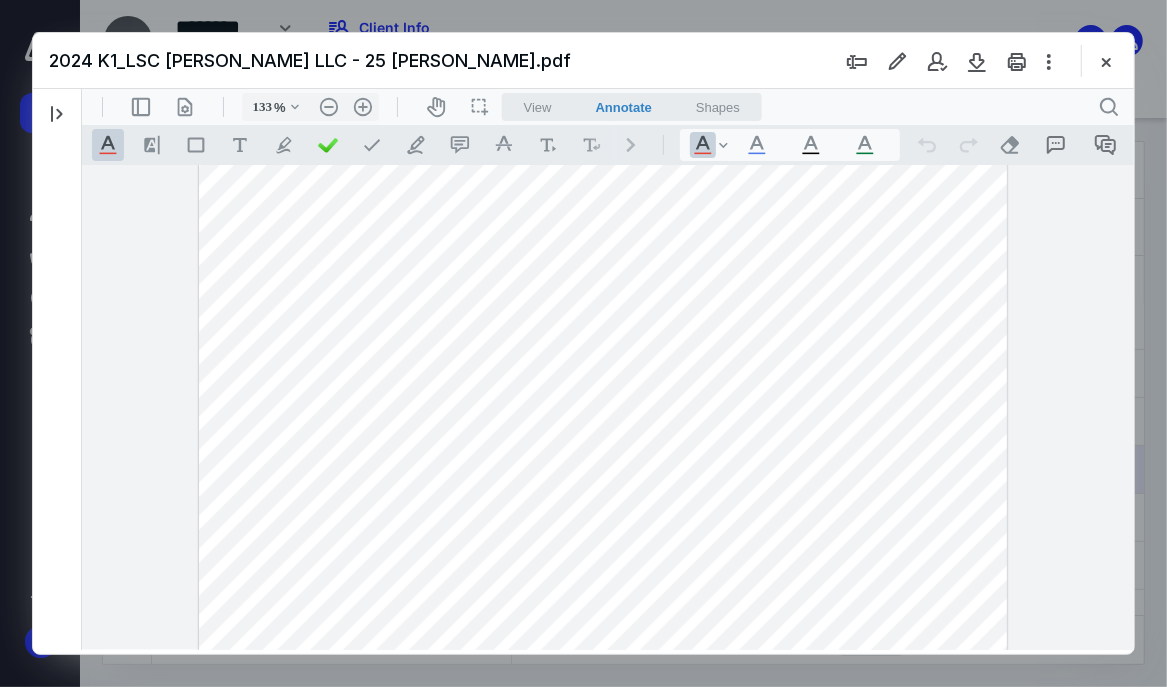 click at bounding box center (602, 326) 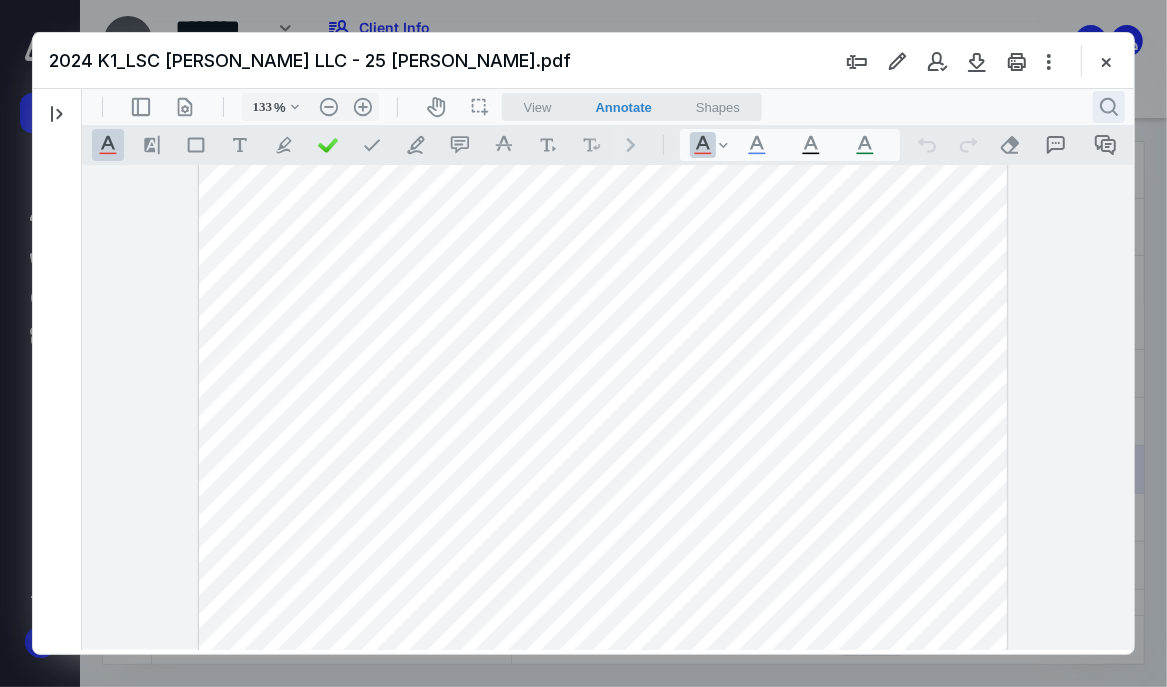 click on ".cls-1{fill:#abb0c4;} icon - header - search" at bounding box center [1108, 106] 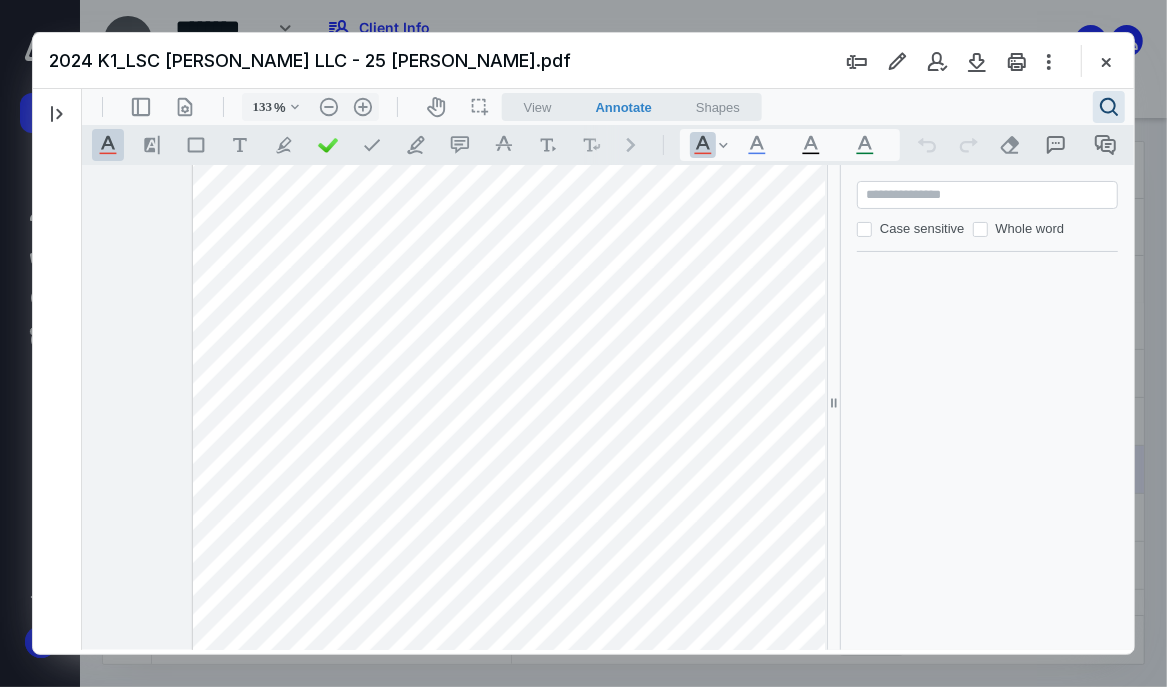 click at bounding box center (596, 326) 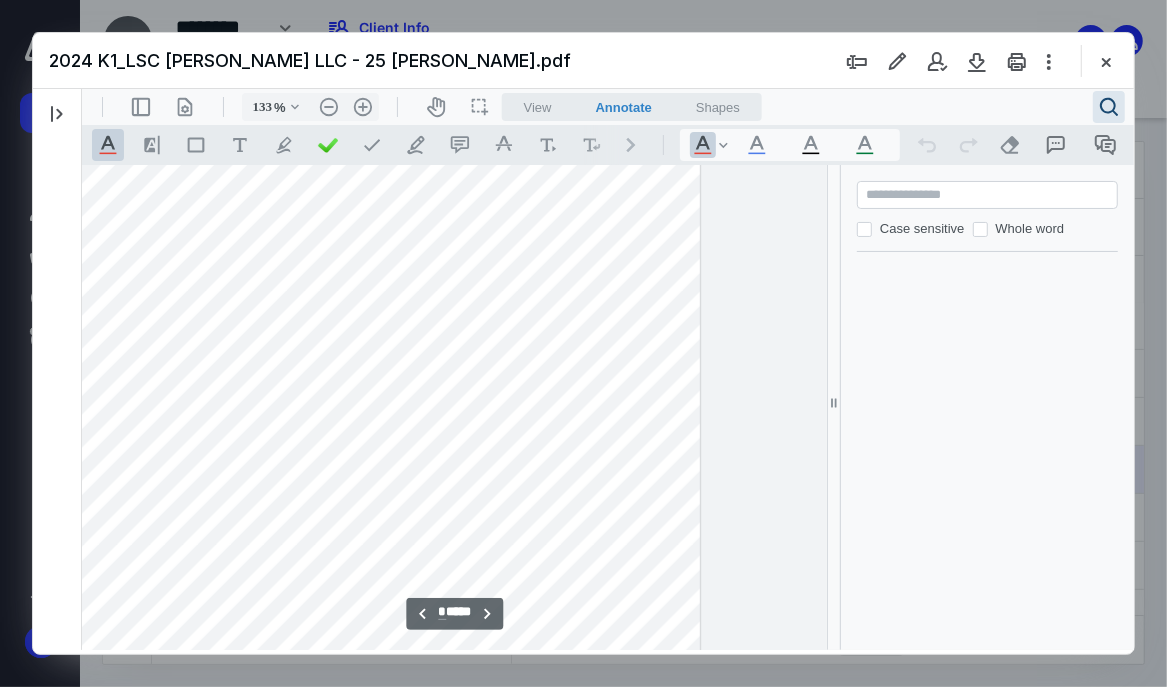 scroll, scrollTop: 1428, scrollLeft: 320, axis: both 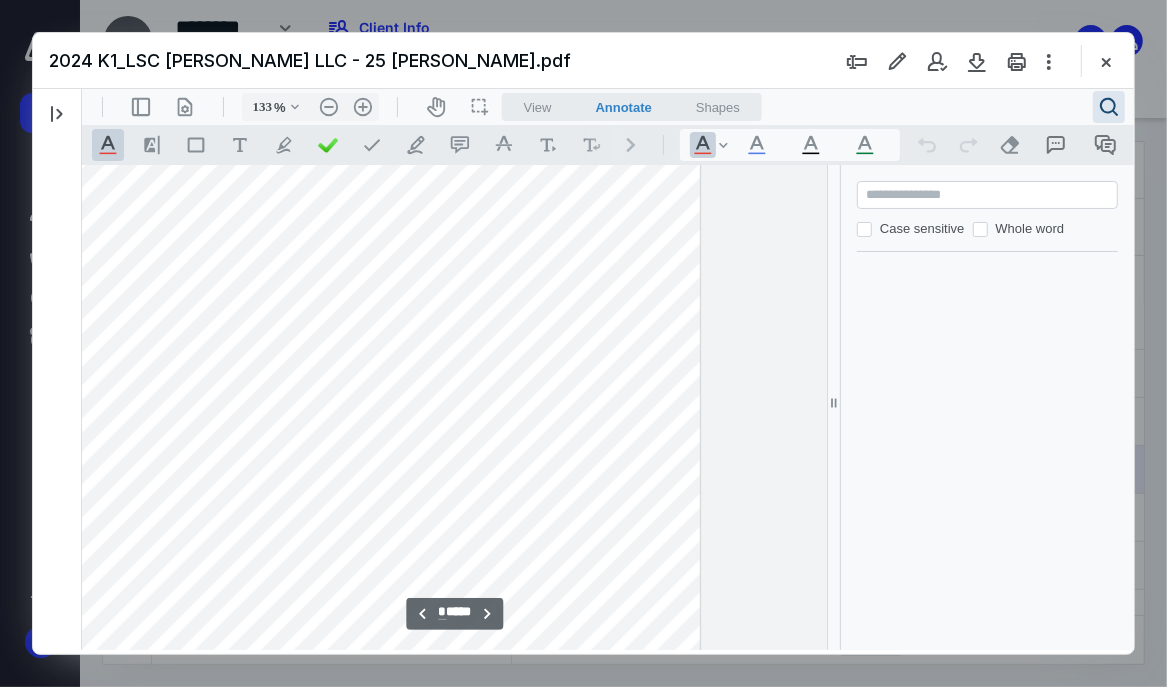 drag, startPoint x: 836, startPoint y: 404, endPoint x: 1002, endPoint y: 408, distance: 166.04819 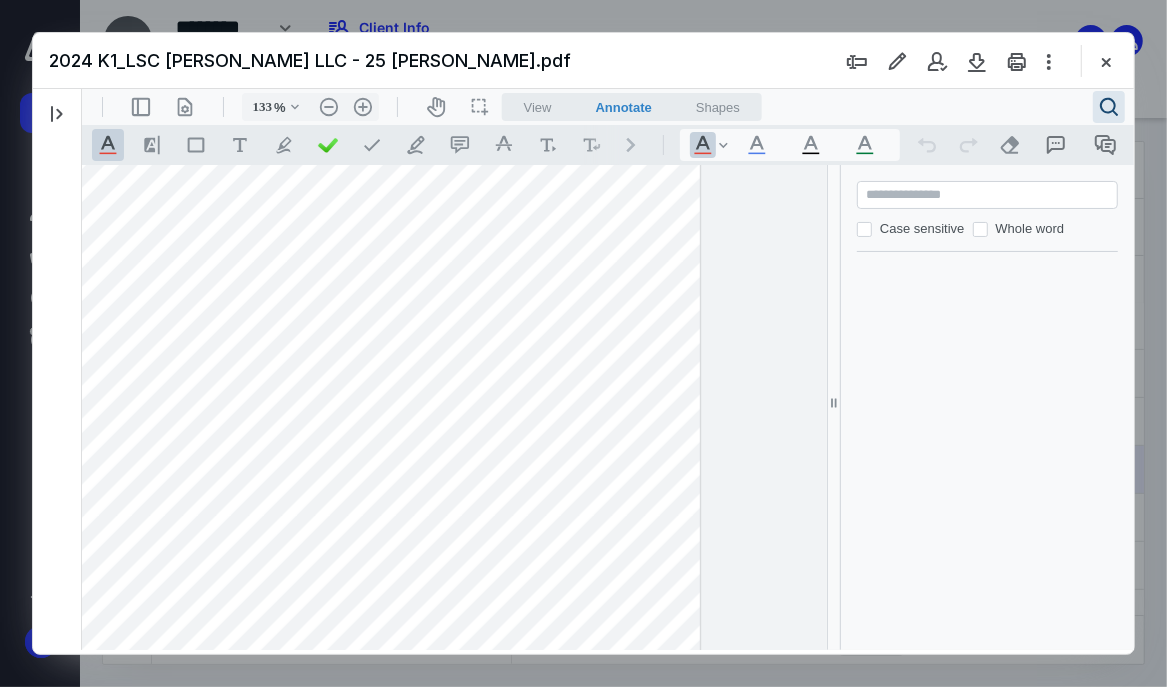 click at bounding box center [583, 343] 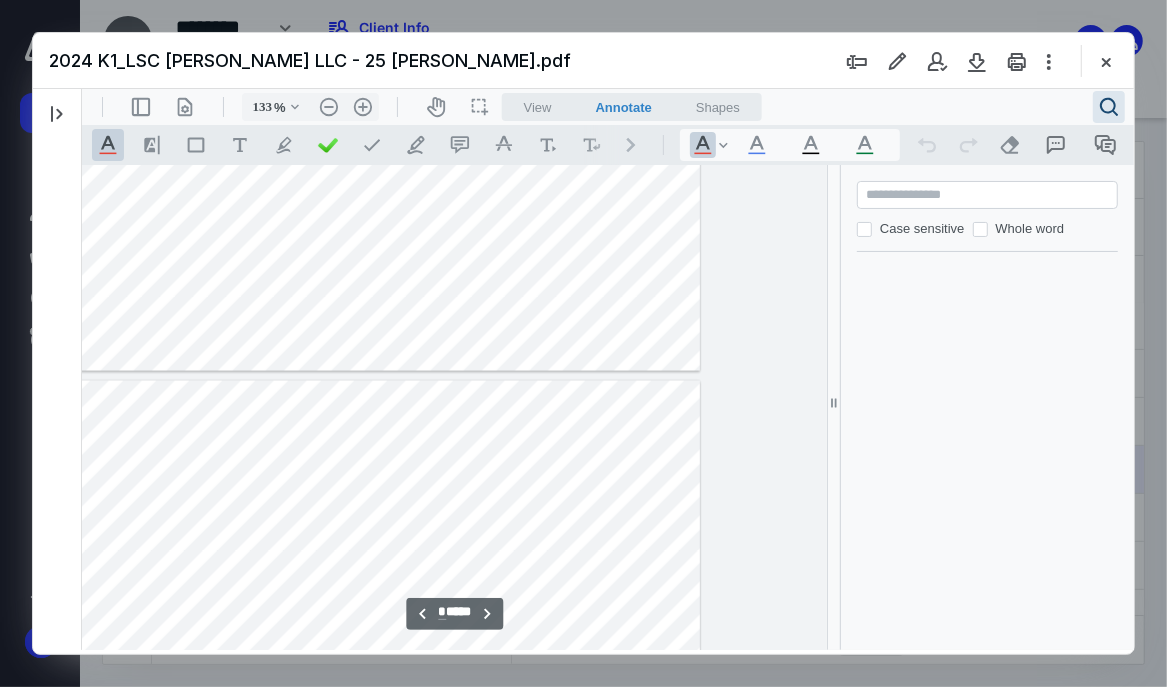 type on "*" 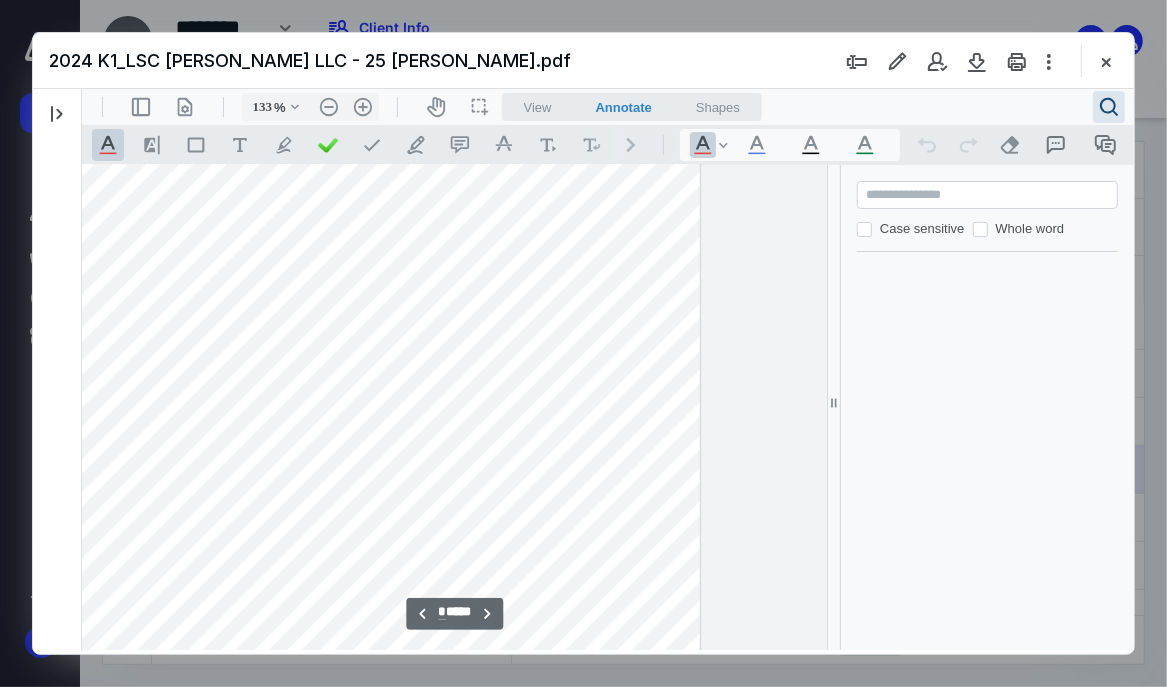 scroll, scrollTop: 2414, scrollLeft: 320, axis: both 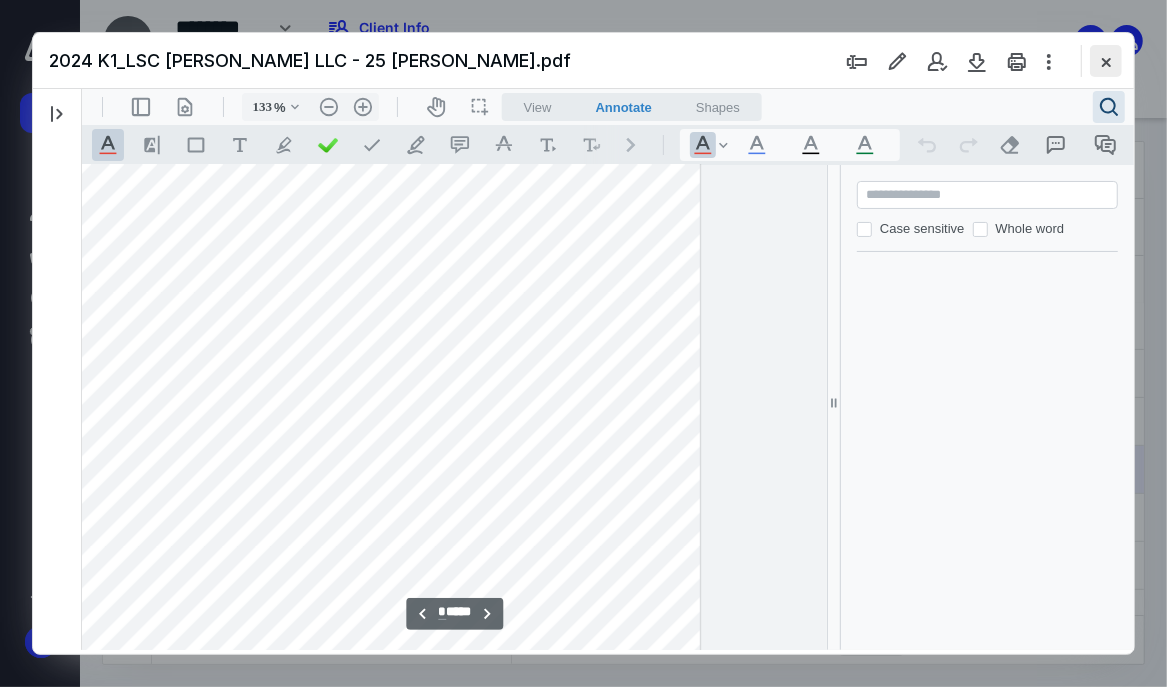click at bounding box center (1106, 61) 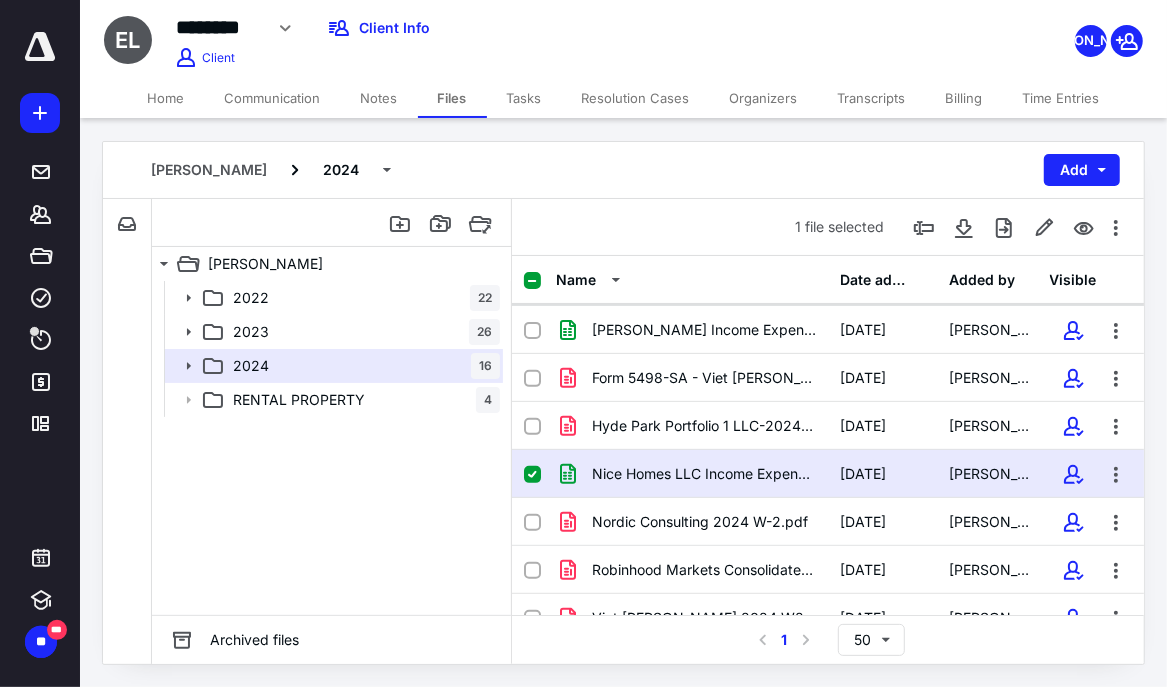 scroll, scrollTop: 502, scrollLeft: 0, axis: vertical 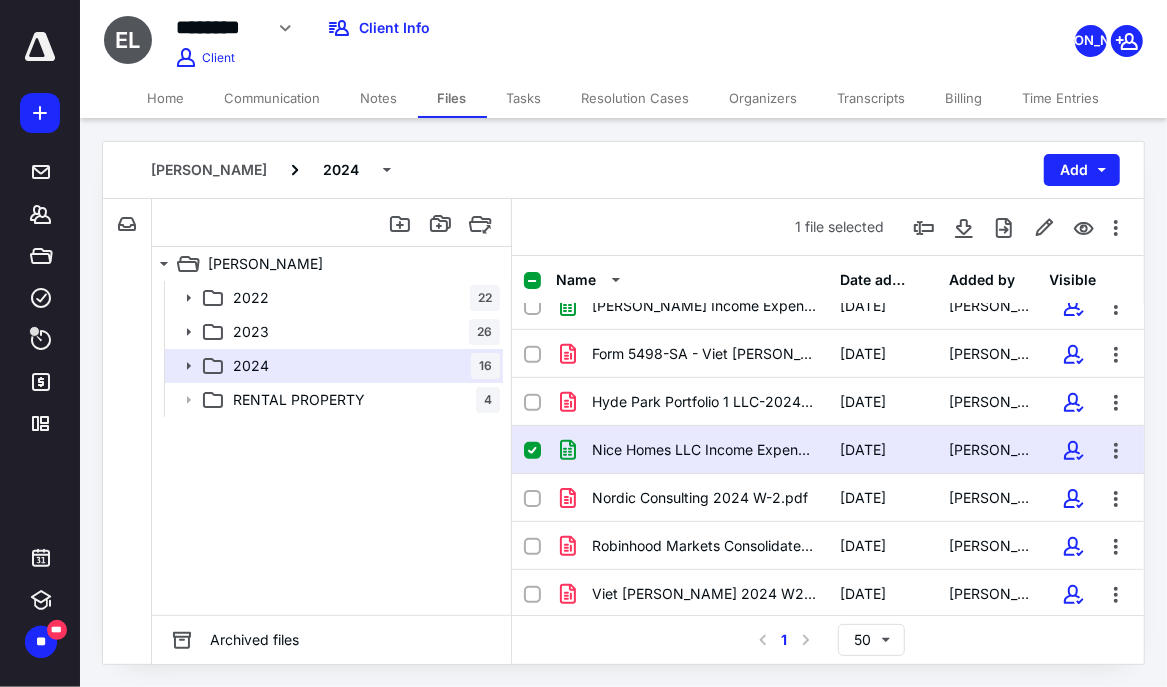 click on "Nice Homes LLC Income Expense Tracker.xlsx [DATE] [PERSON_NAME]" at bounding box center (828, 450) 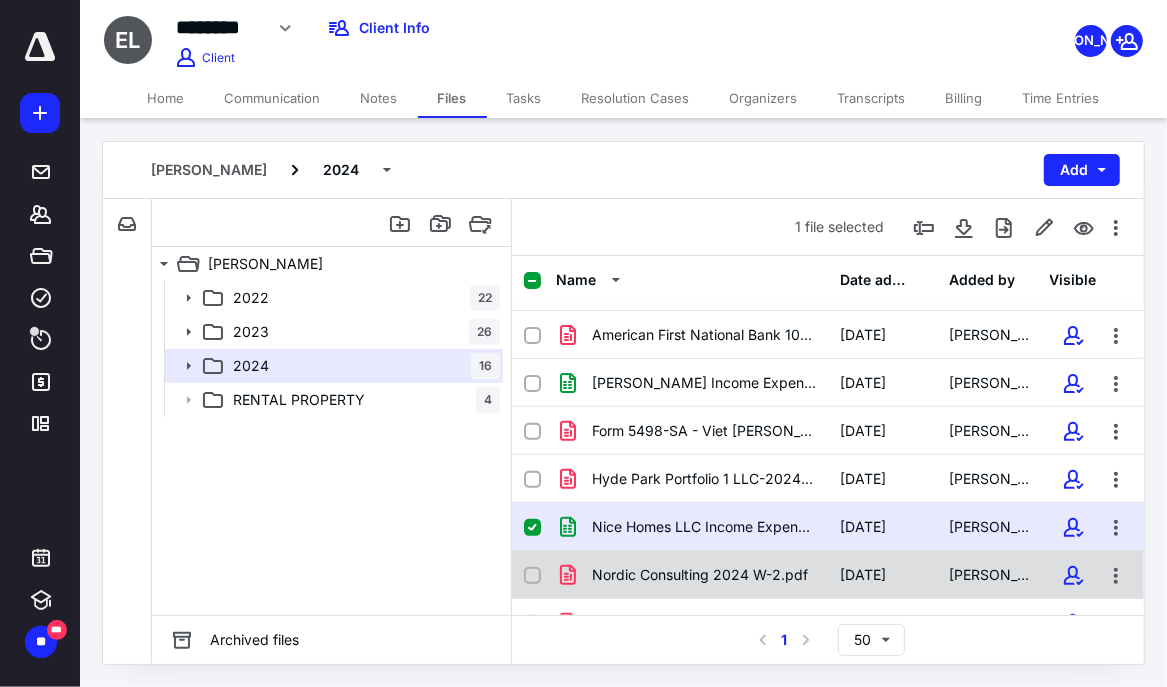 scroll, scrollTop: 424, scrollLeft: 0, axis: vertical 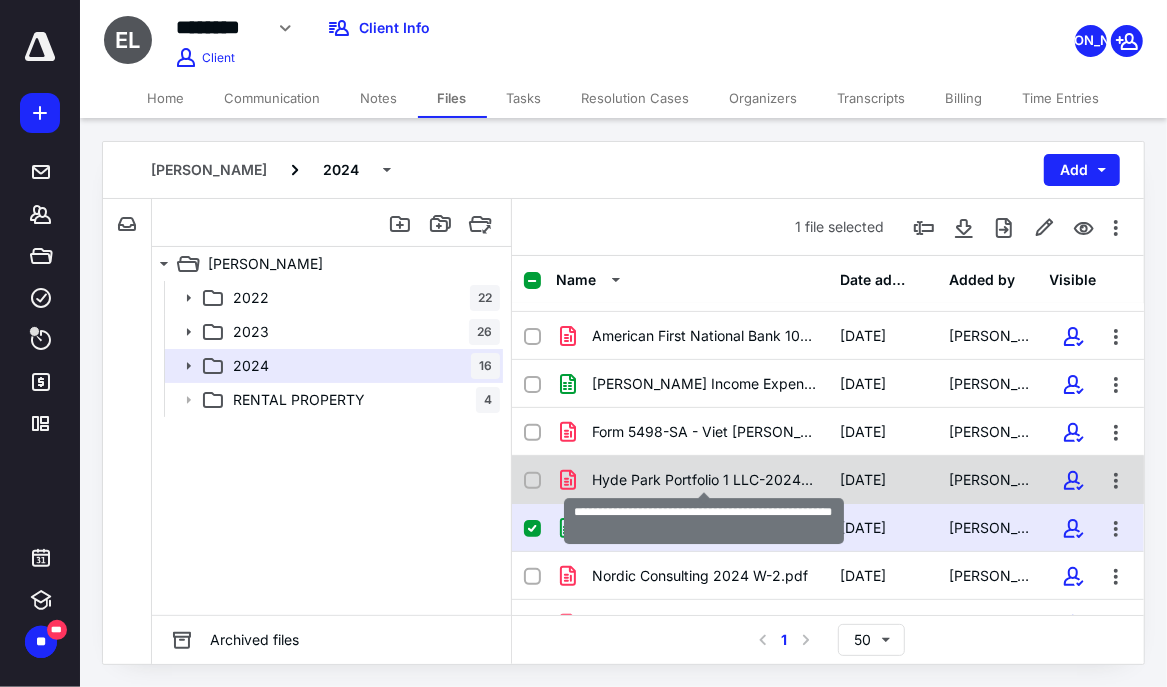 click on "Hyde Park Portfolio 1 LLC-2024 K-1- 87 [PERSON_NAME].pdf" at bounding box center (704, 480) 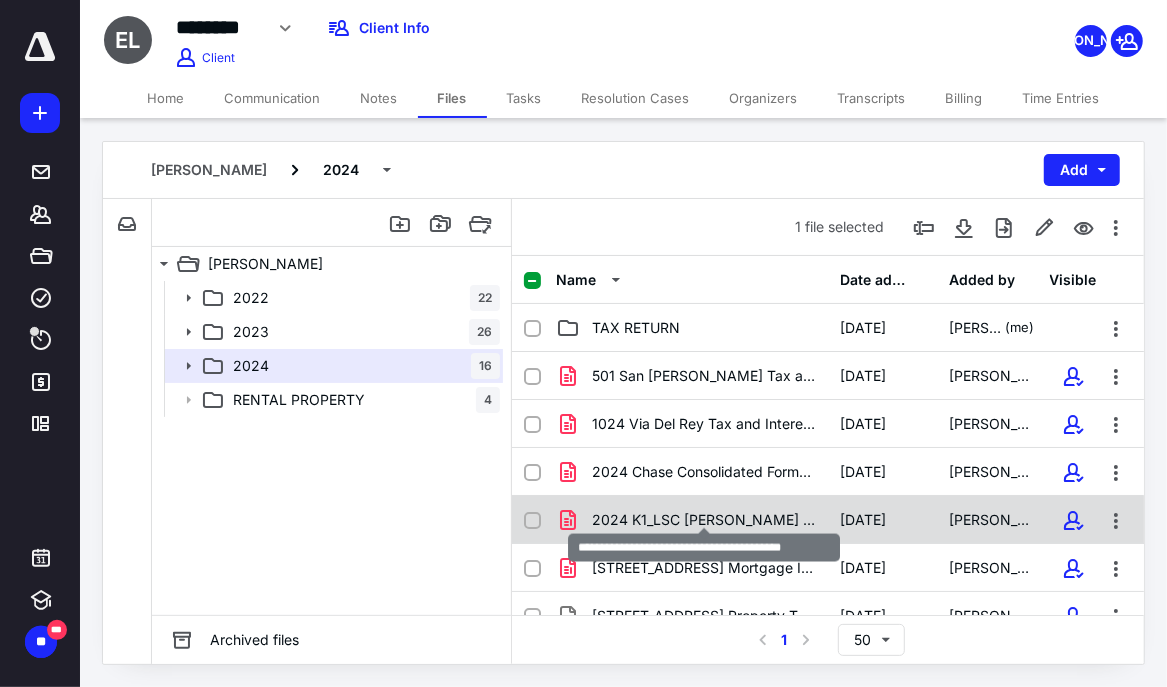 scroll, scrollTop: 22, scrollLeft: 0, axis: vertical 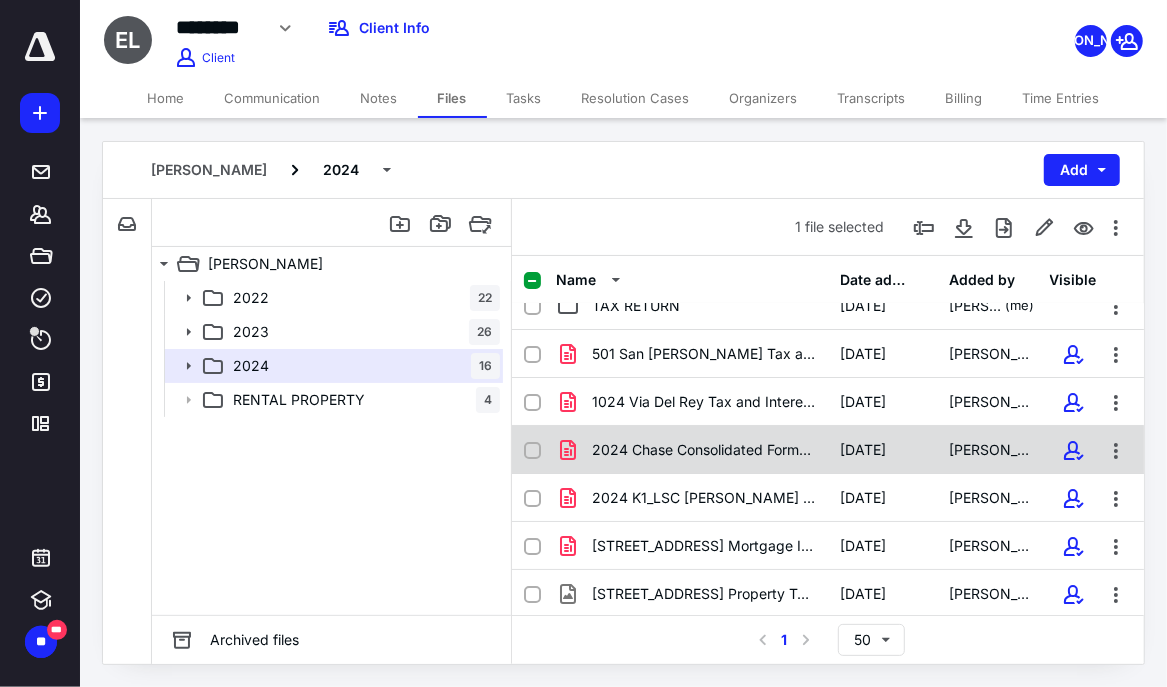 click on "2024 Chase Consolidated Forms - [PERSON_NAME].pdf" at bounding box center (704, 450) 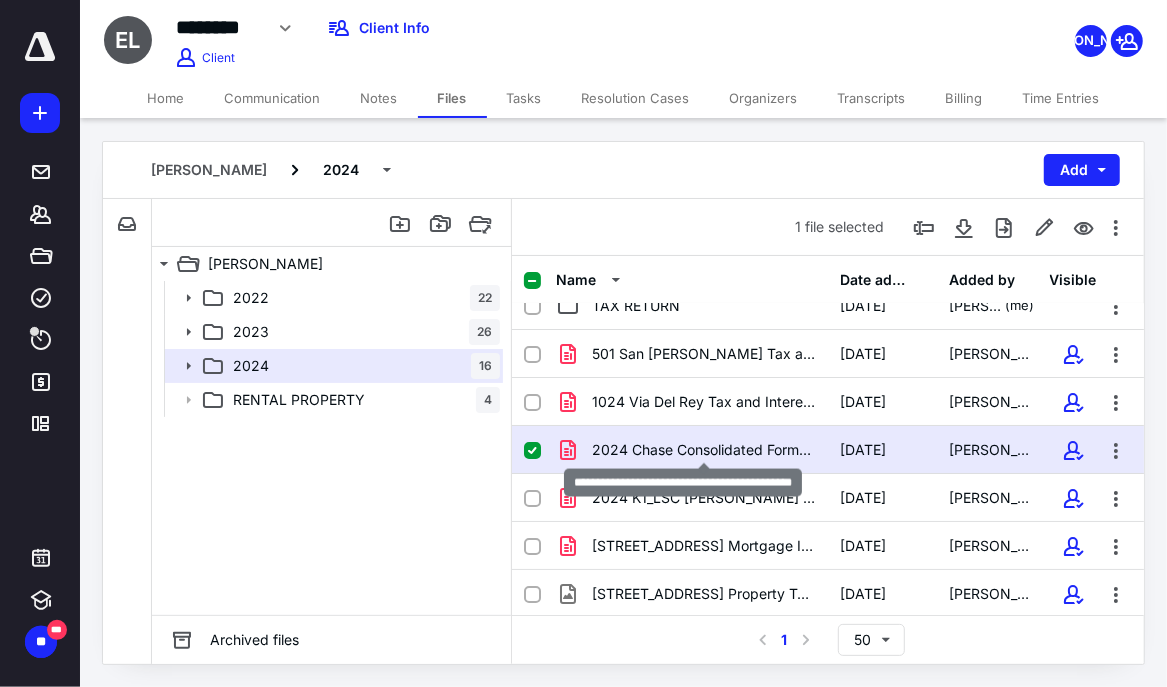 click on "2024 Chase Consolidated Forms - [PERSON_NAME].pdf" at bounding box center (704, 450) 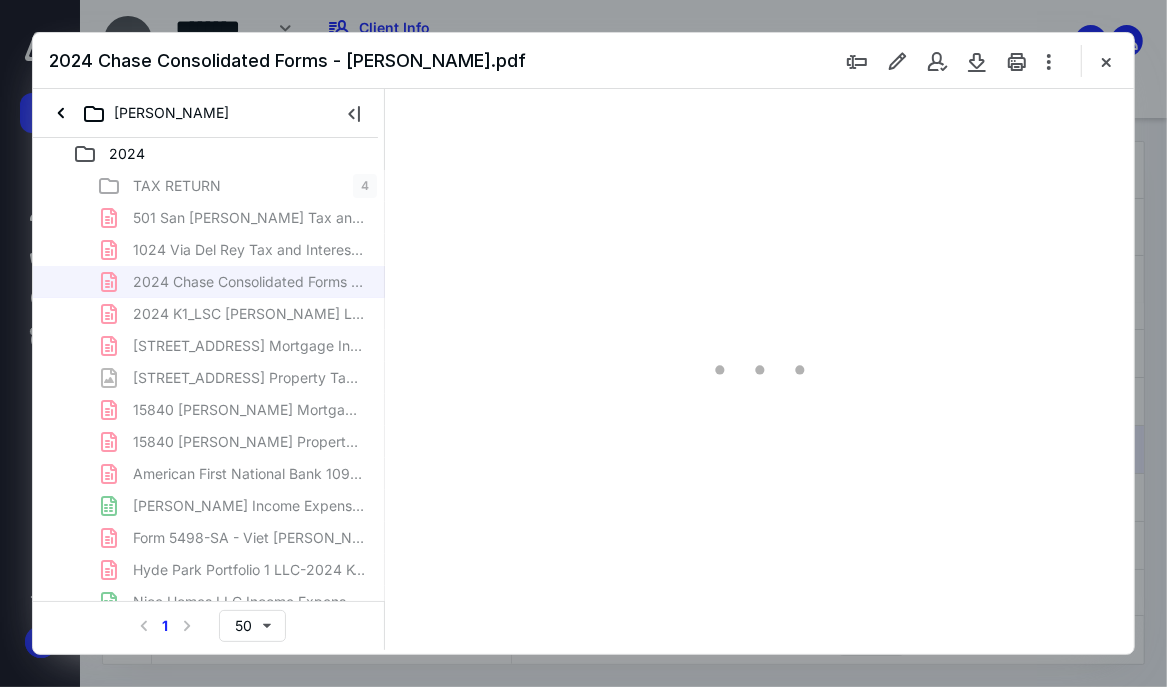scroll, scrollTop: 0, scrollLeft: 0, axis: both 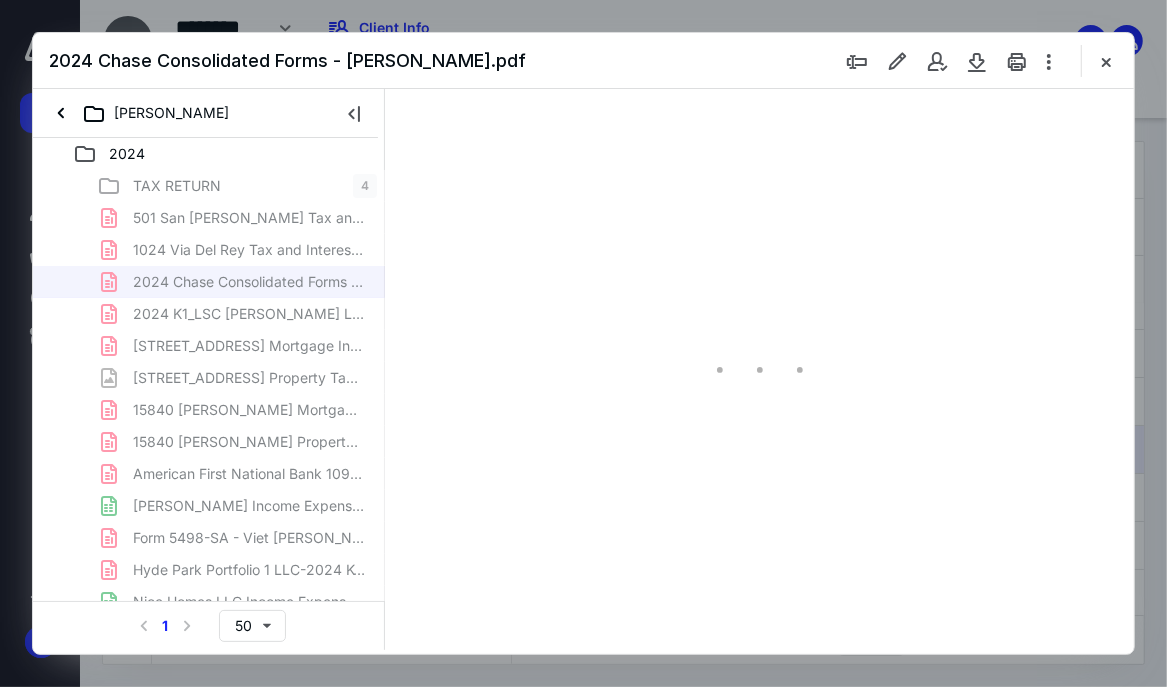 type on "74" 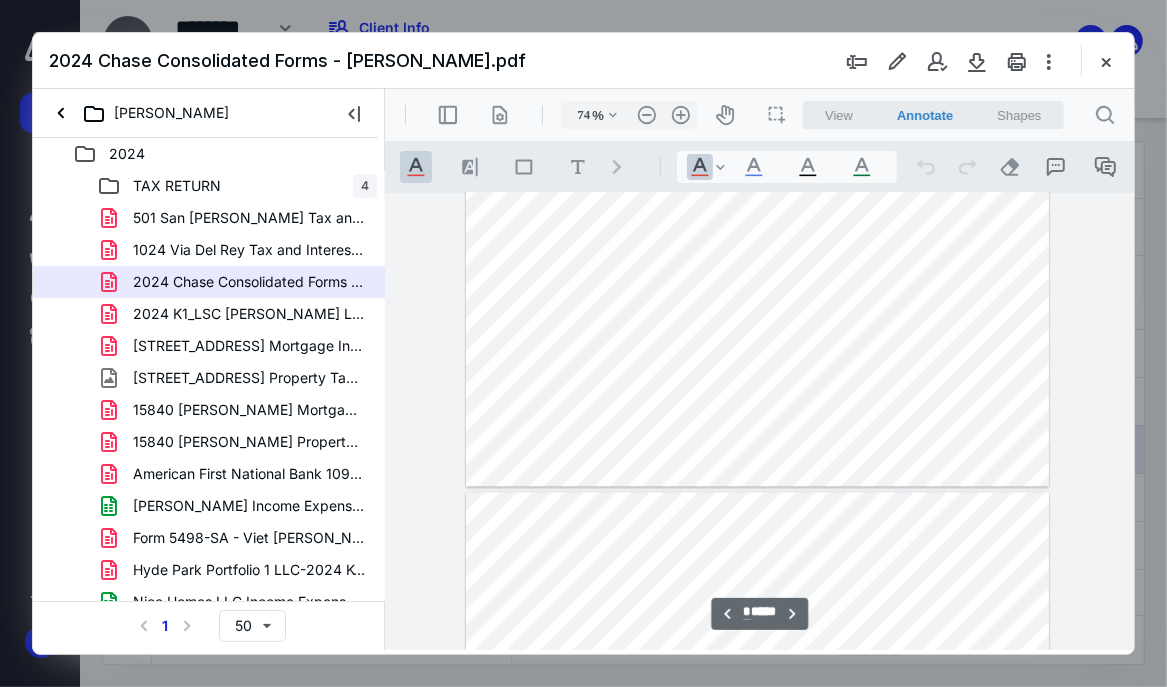 scroll, scrollTop: 1875, scrollLeft: 0, axis: vertical 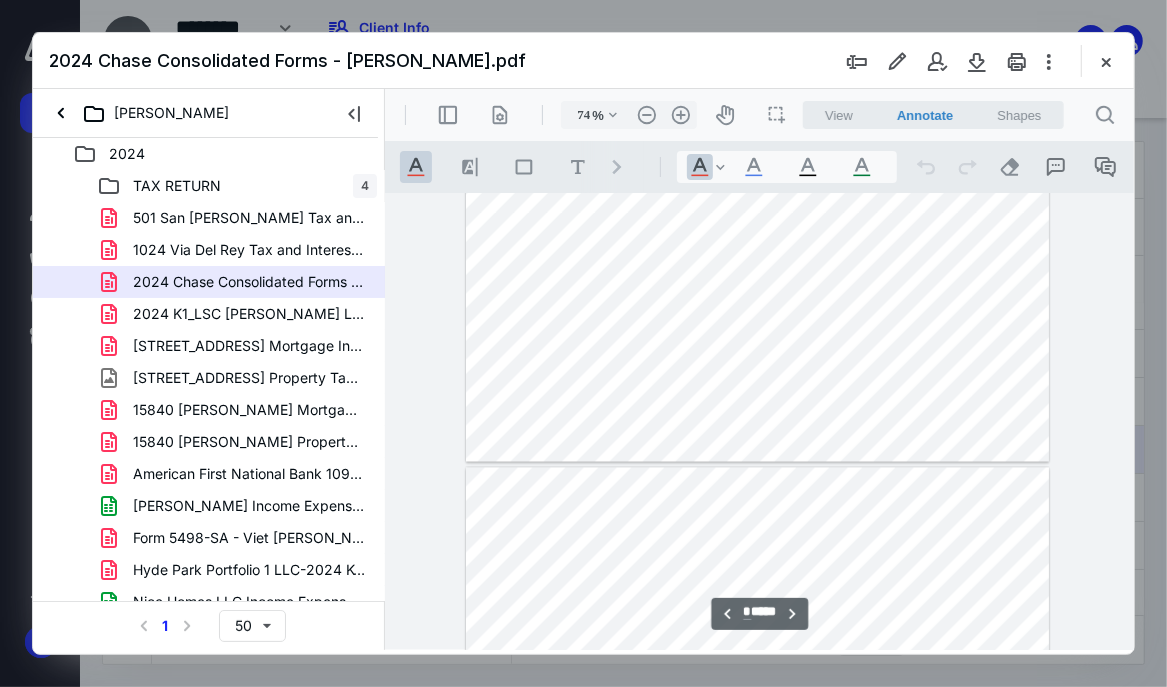 type on "*" 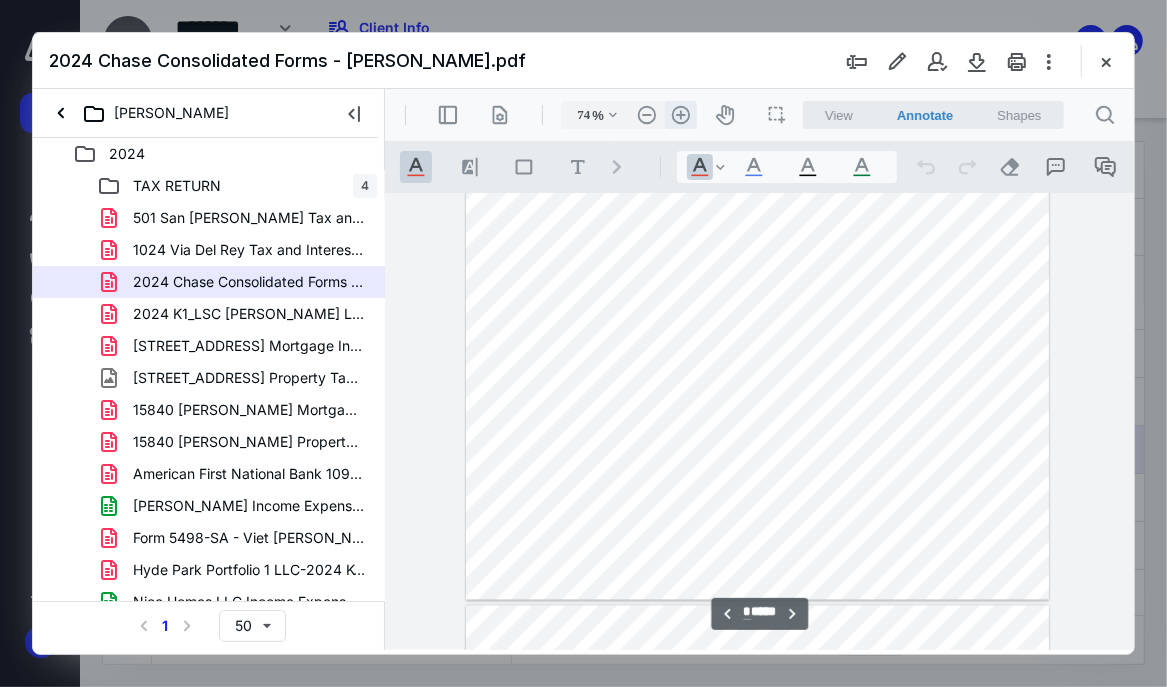 click on ".cls-1{fill:#abb0c4;} icon - header - zoom - in - line" at bounding box center (680, 114) 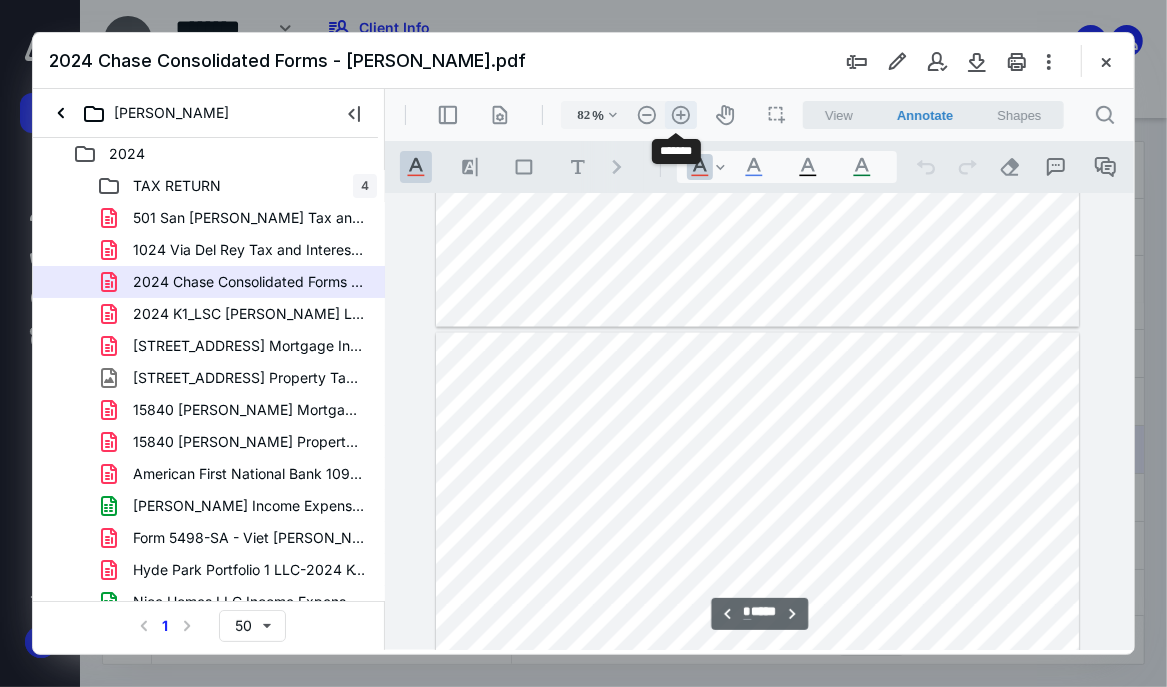 scroll, scrollTop: 2084, scrollLeft: 0, axis: vertical 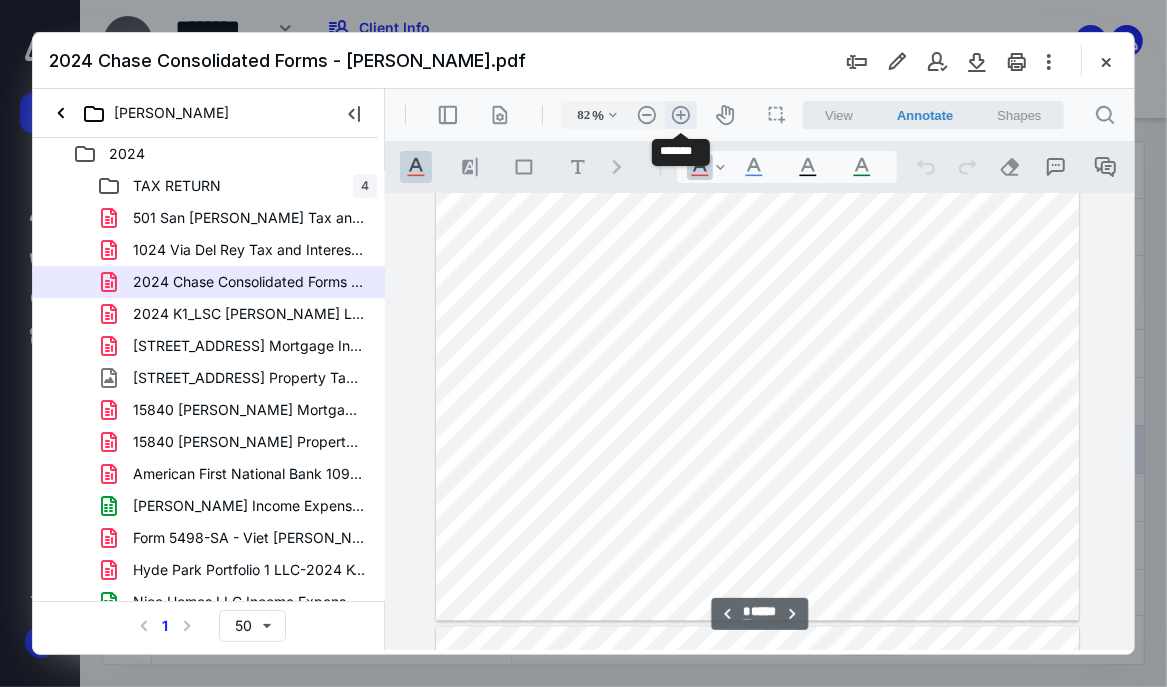 click on ".cls-1{fill:#abb0c4;} icon - header - zoom - in - line" at bounding box center [680, 114] 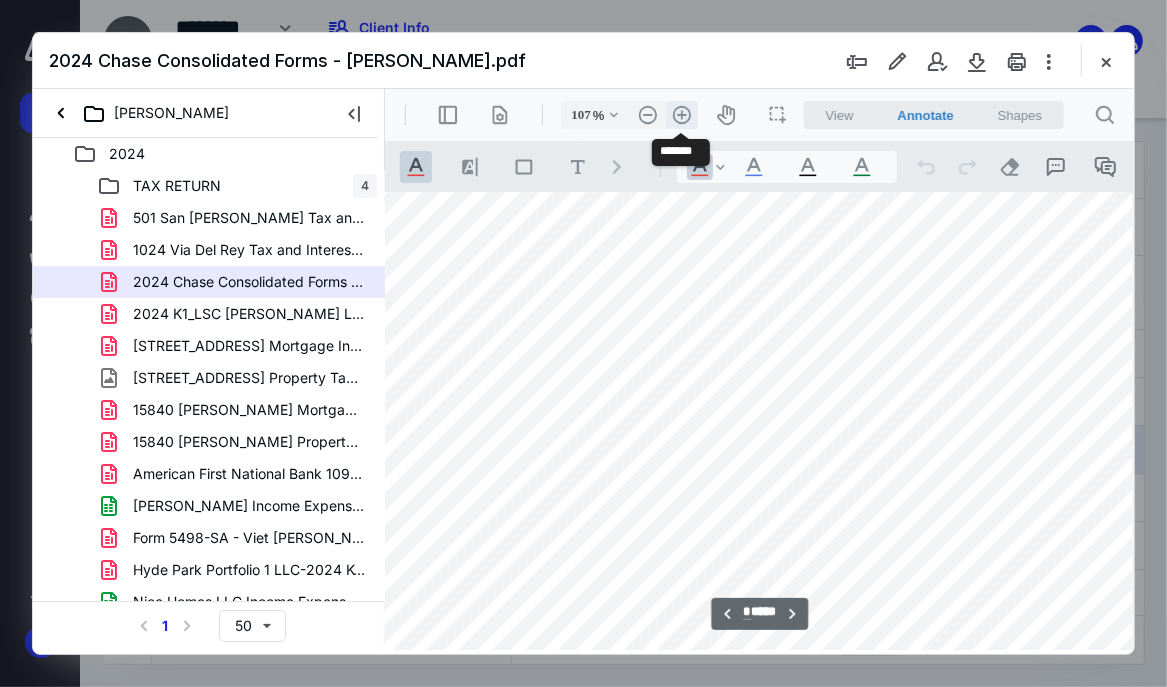 click on ".cls-1{fill:#abb0c4;} icon - header - zoom - in - line" at bounding box center (681, 114) 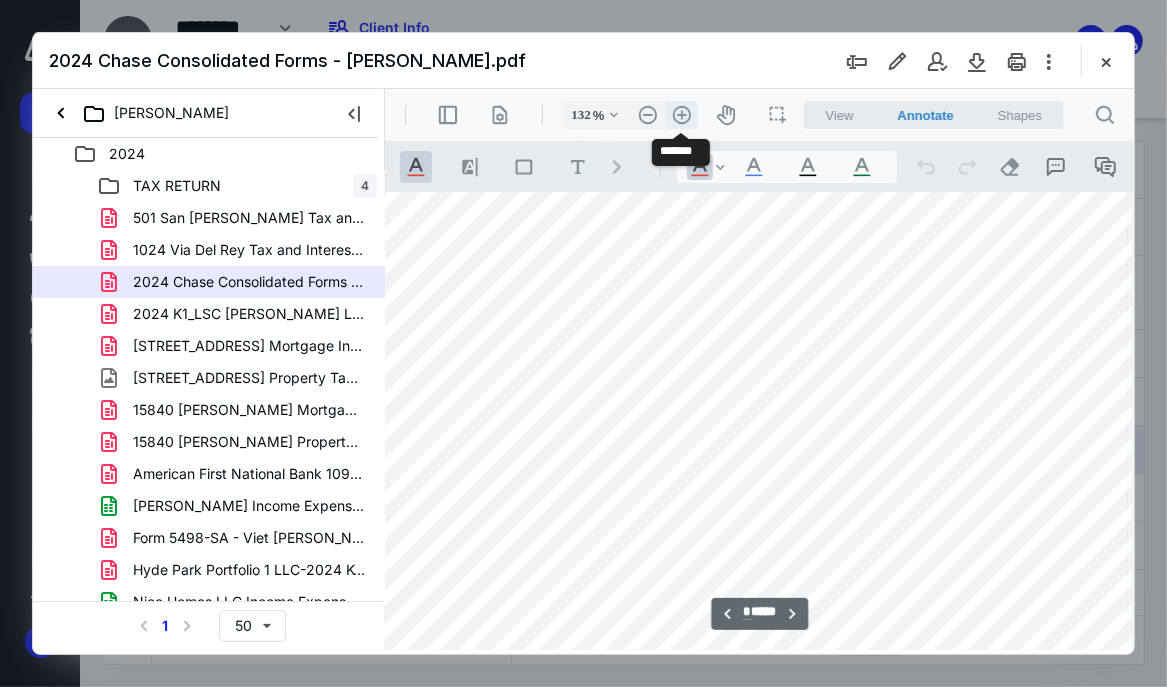 click on ".cls-1{fill:#abb0c4;} icon - header - zoom - in - line" at bounding box center (681, 114) 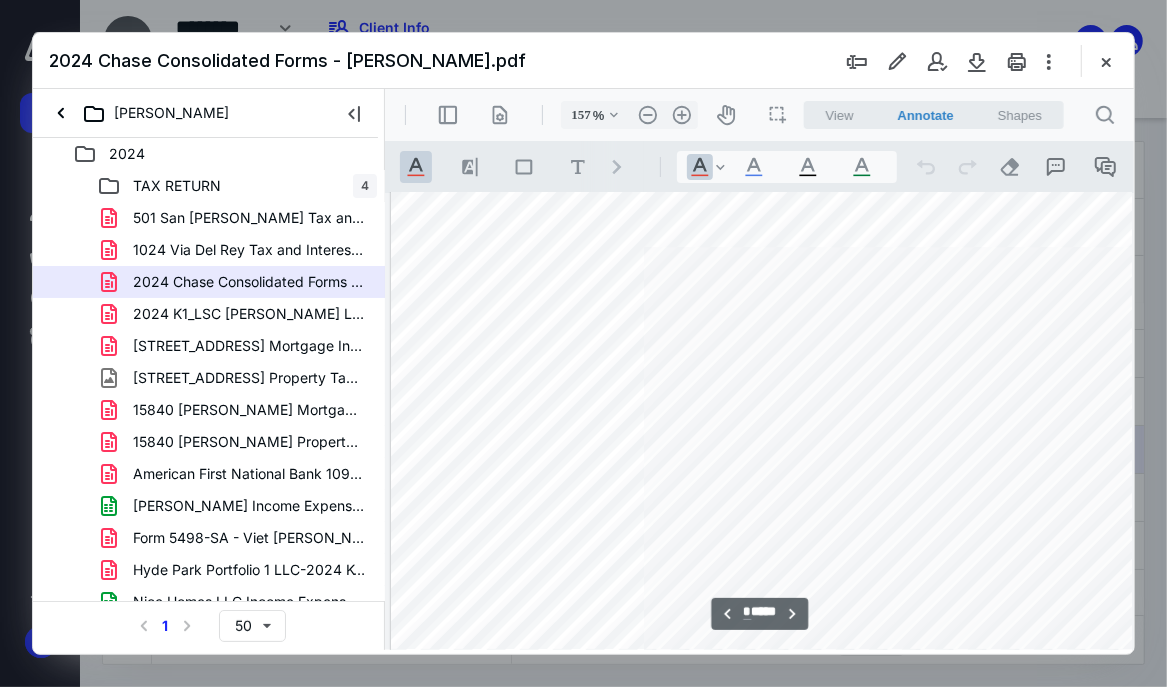 scroll, scrollTop: 4112, scrollLeft: 0, axis: vertical 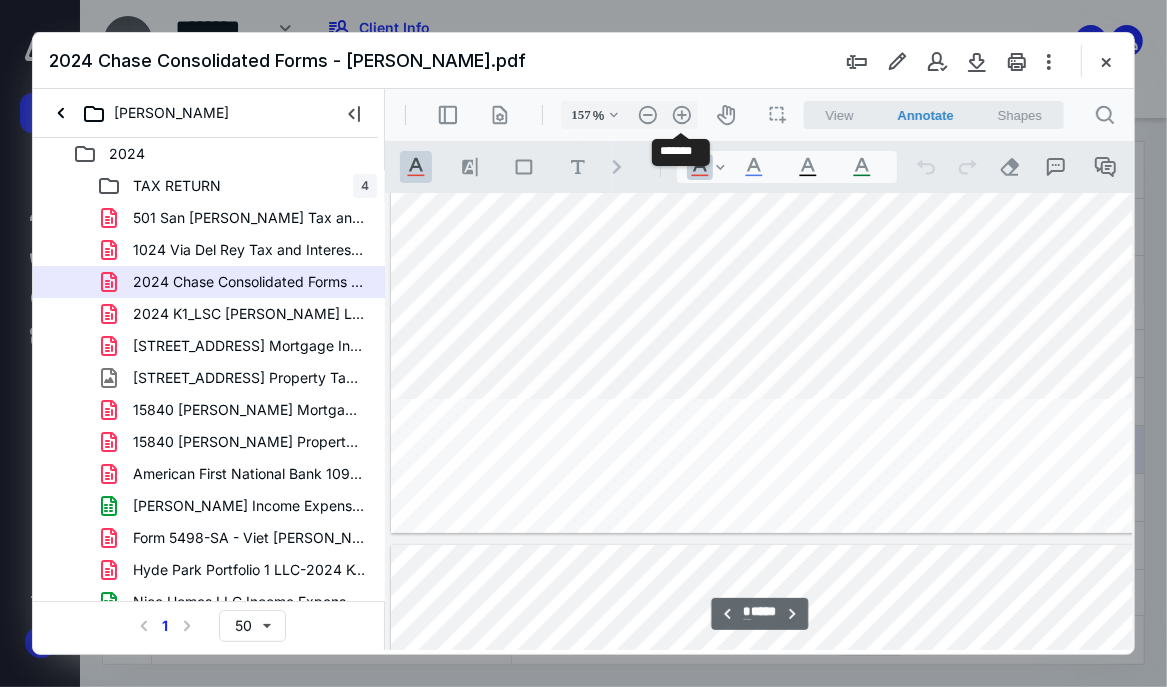 type on "*" 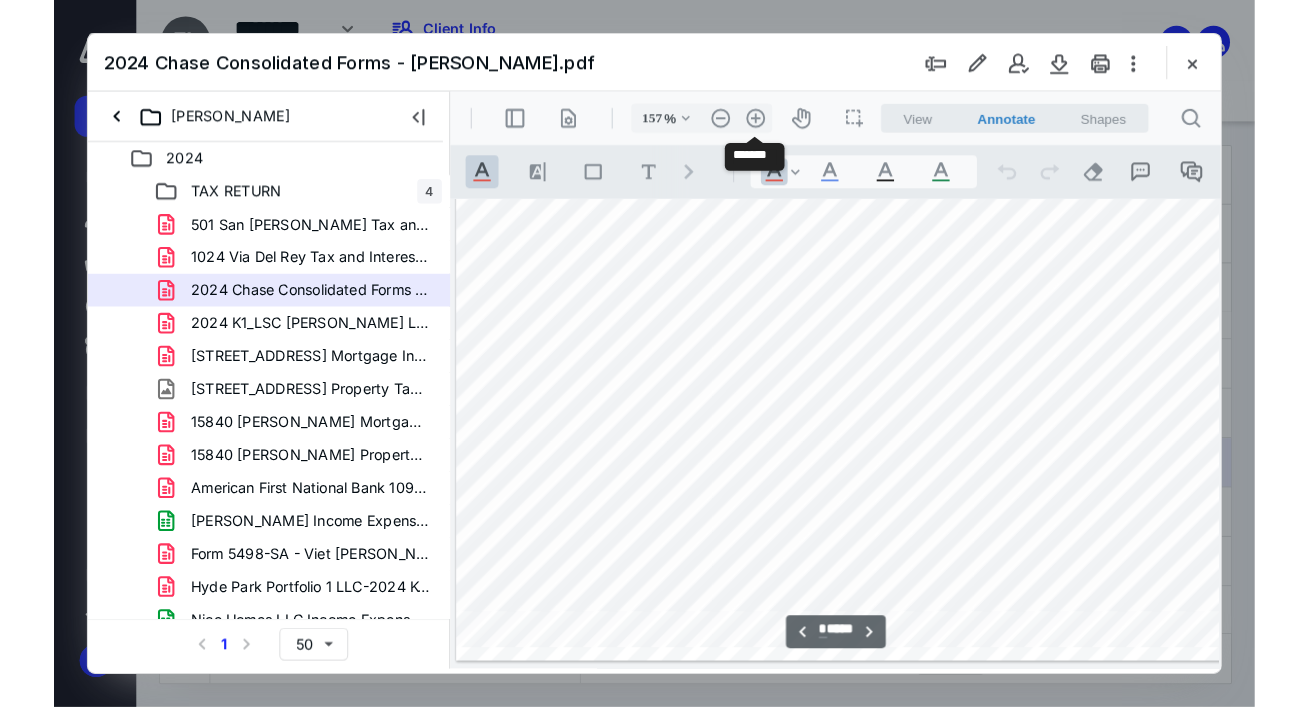 scroll, scrollTop: 5354, scrollLeft: 0, axis: vertical 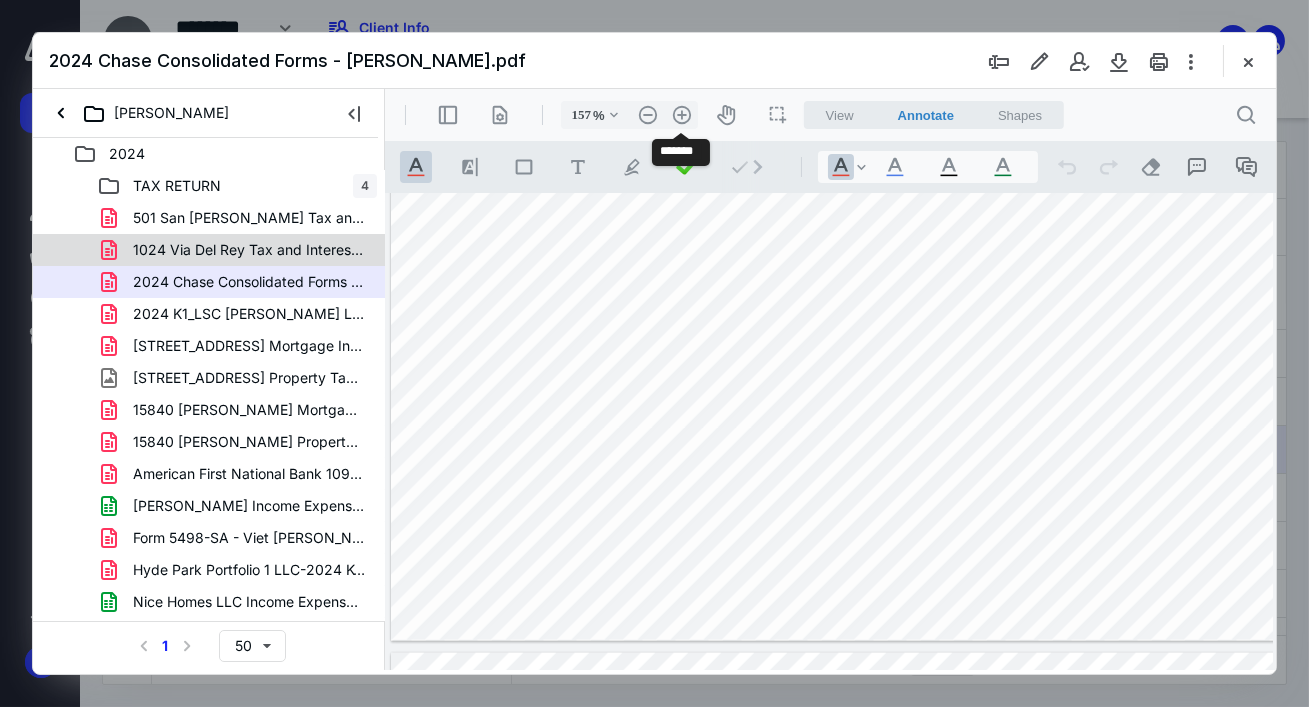 click on "1024 Via Del Rey Tax and Interest Statement.pdf" at bounding box center (249, 250) 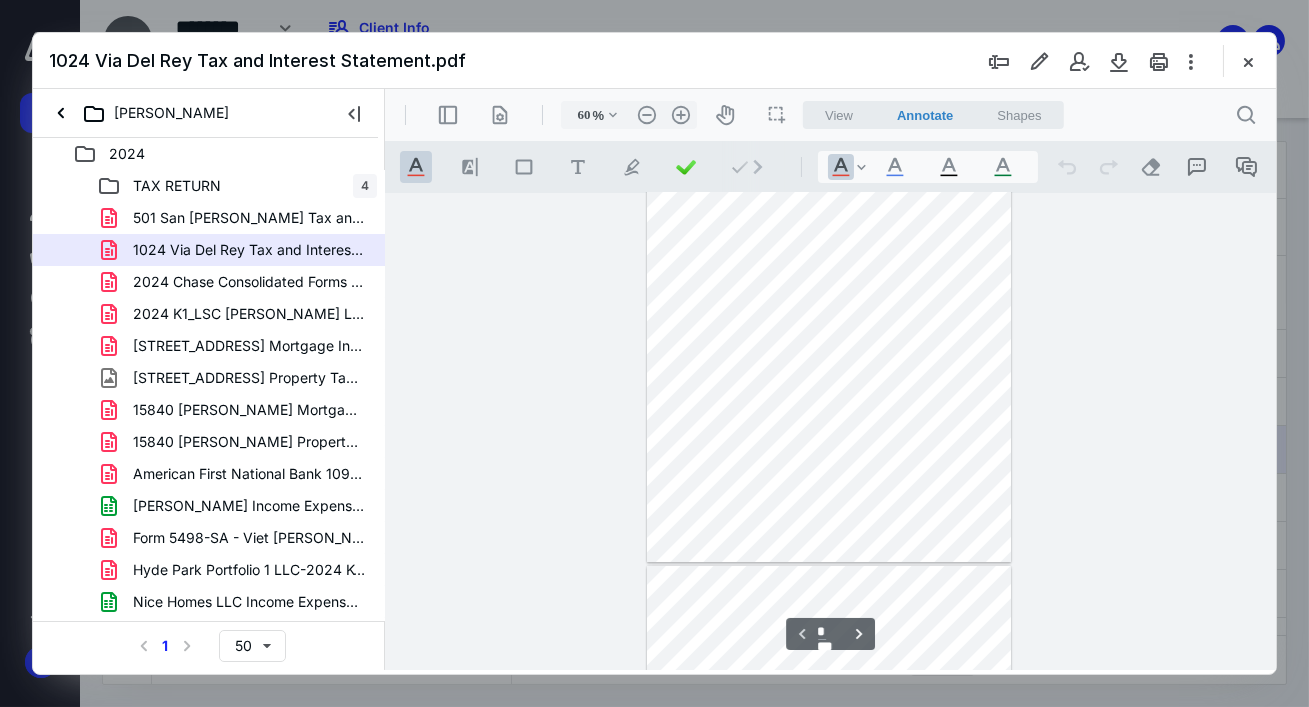 scroll, scrollTop: 0, scrollLeft: 0, axis: both 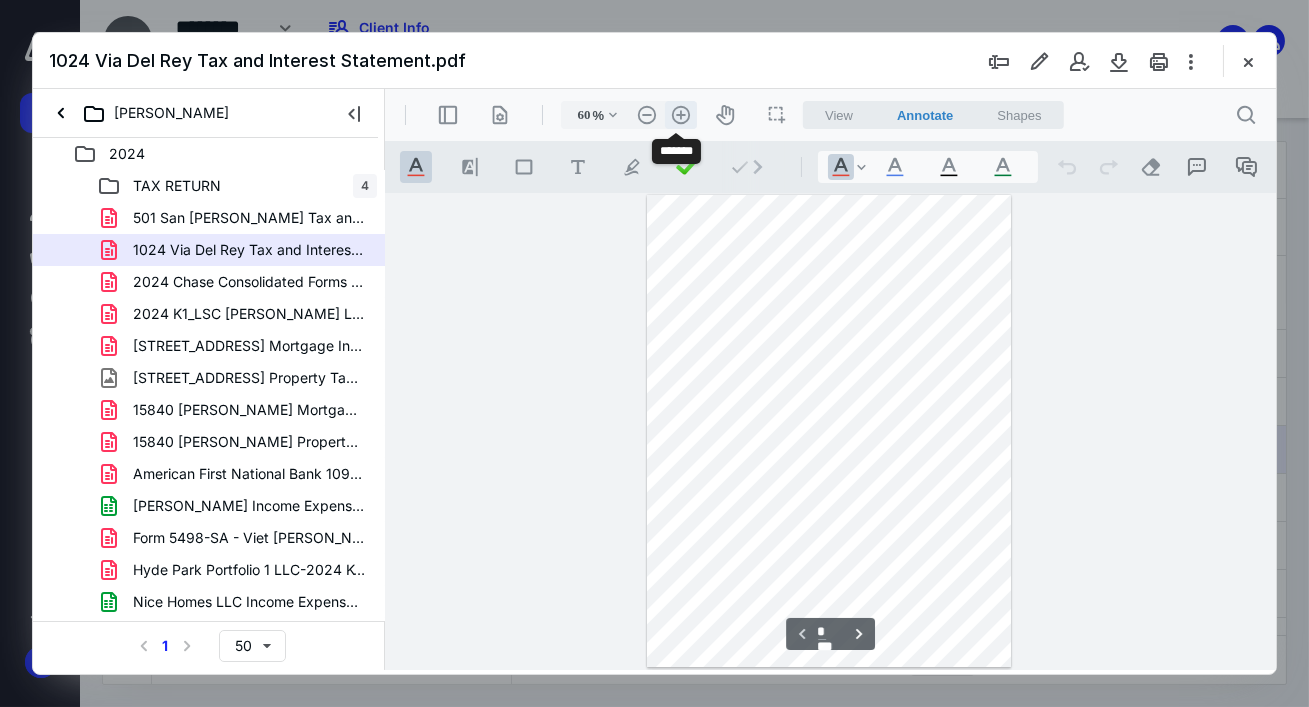 click on ".cls-1{fill:#abb0c4;} icon - header - zoom - in - line" at bounding box center [680, 115] 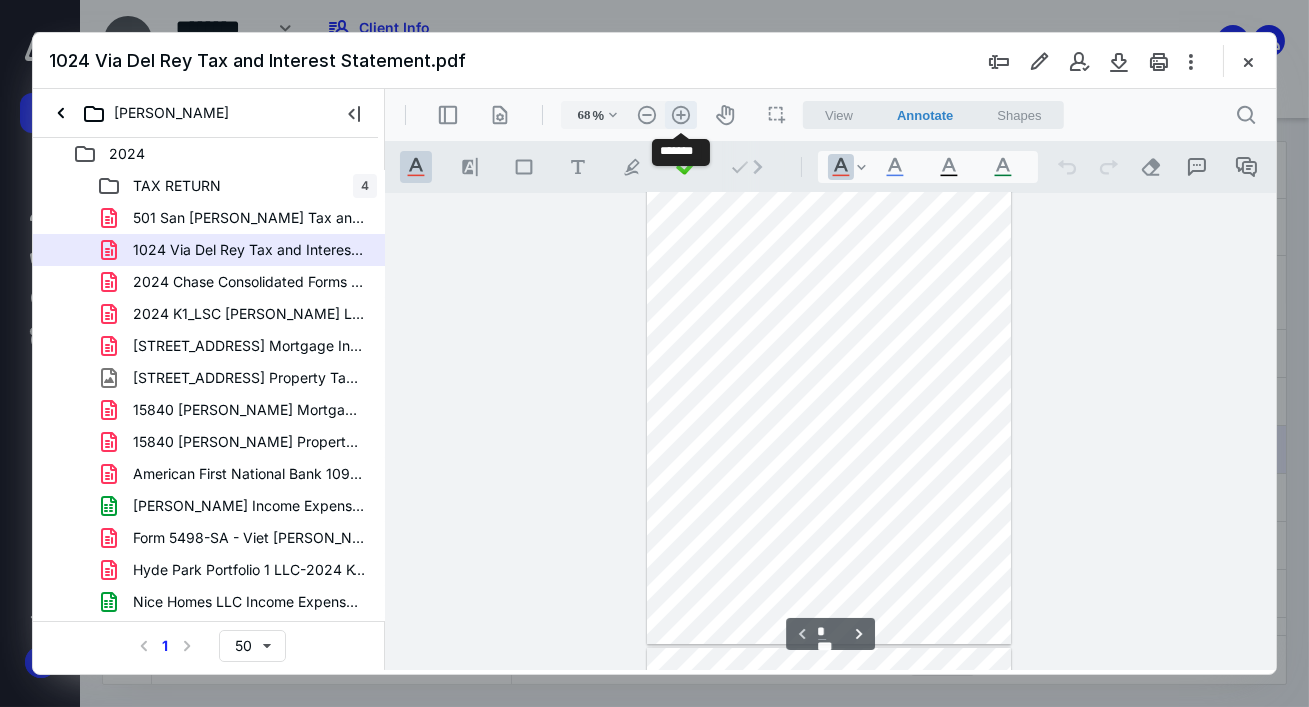 click on ".cls-1{fill:#abb0c4;} icon - header - zoom - in - line" at bounding box center (680, 115) 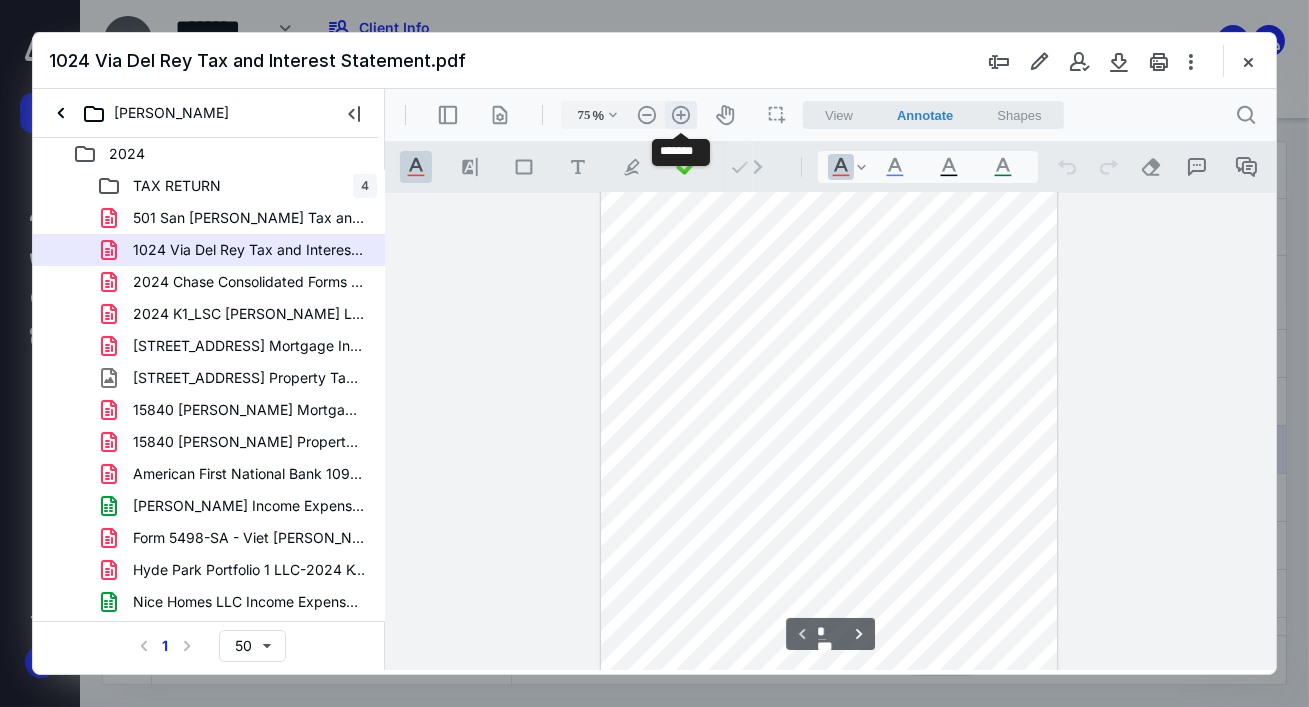 click on ".cls-1{fill:#abb0c4;} icon - header - zoom - in - line" at bounding box center (680, 115) 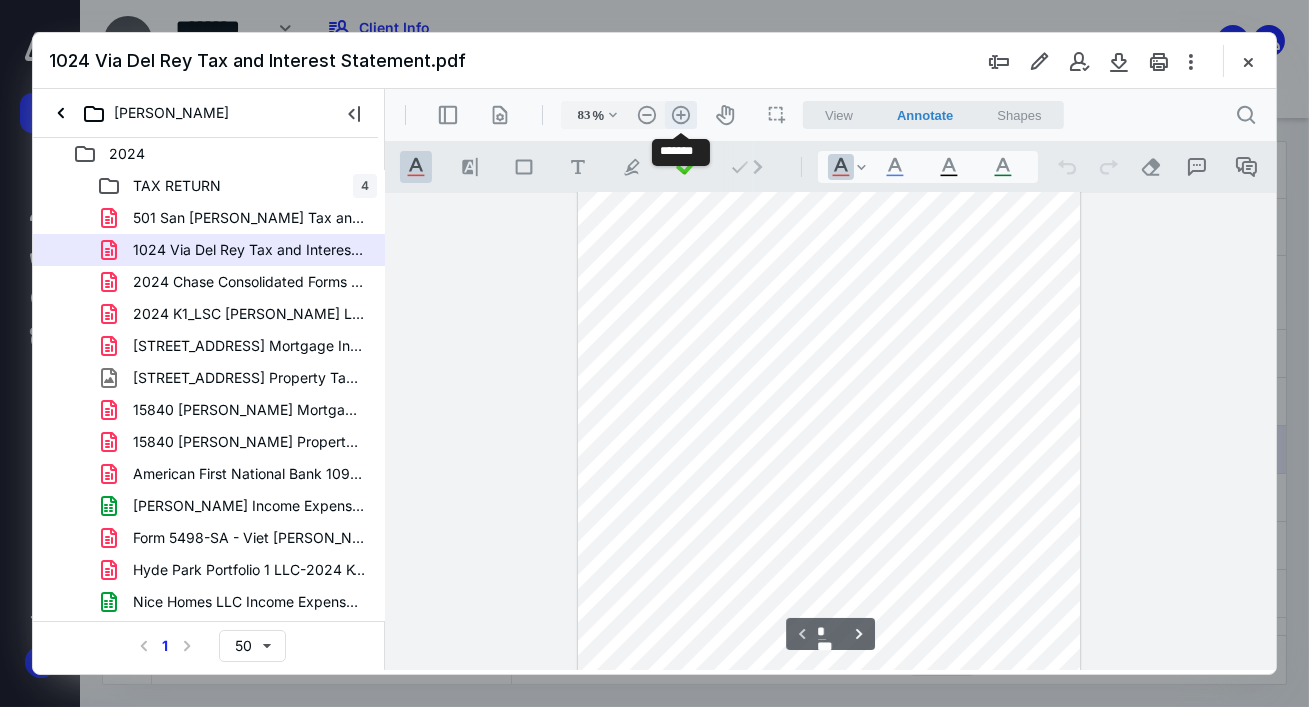 click on ".cls-1{fill:#abb0c4;} icon - header - zoom - in - line" at bounding box center [680, 115] 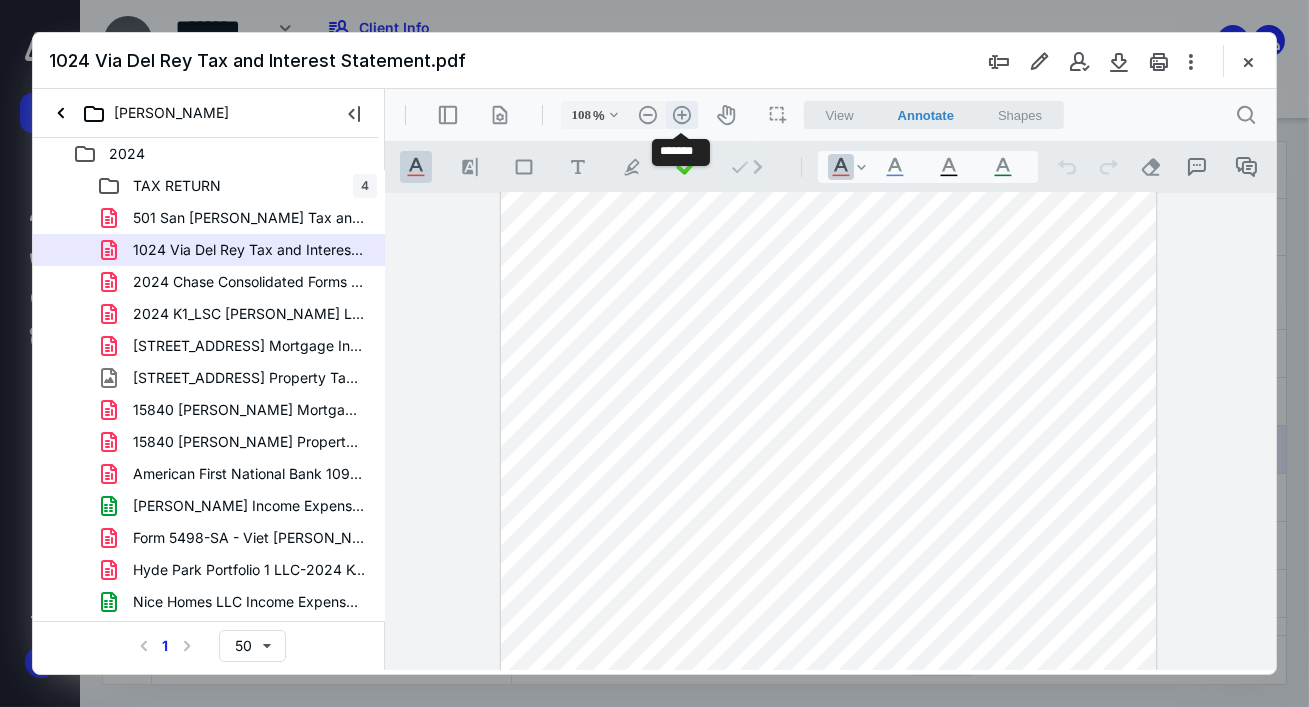 click on ".cls-1{fill:#abb0c4;} icon - header - zoom - in - line" at bounding box center [681, 115] 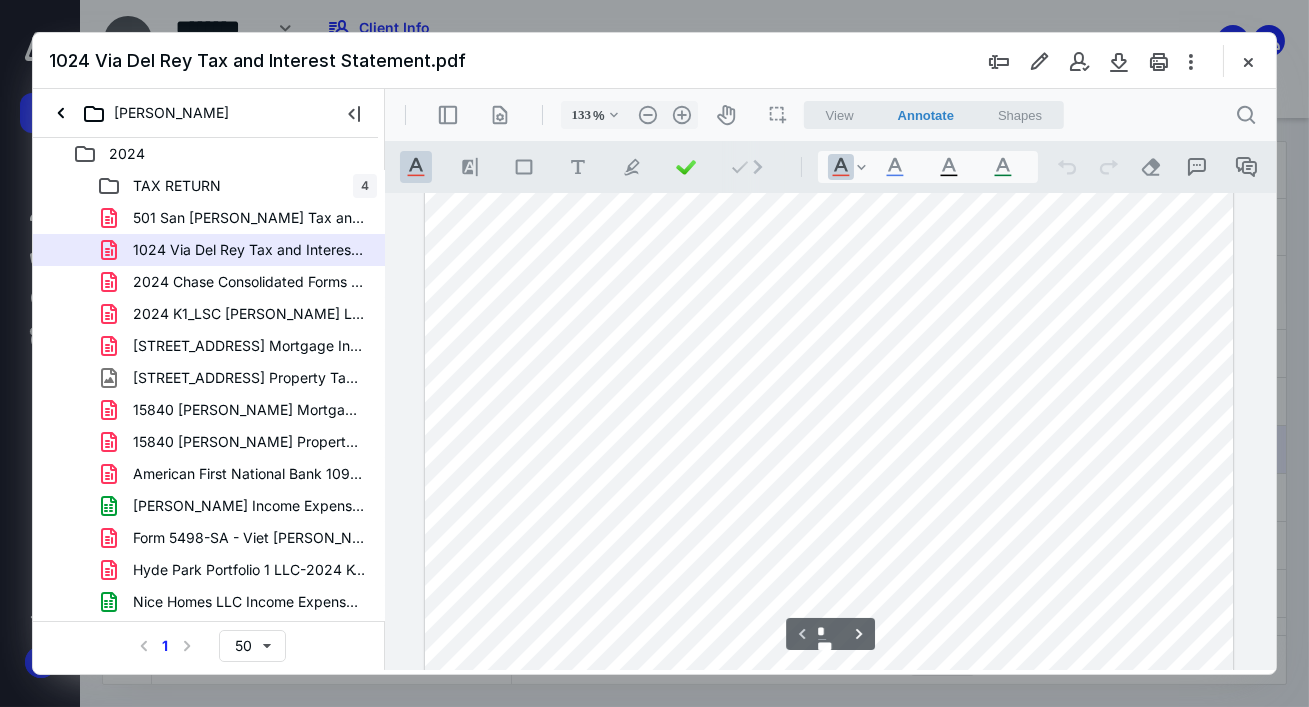 scroll, scrollTop: 0, scrollLeft: 0, axis: both 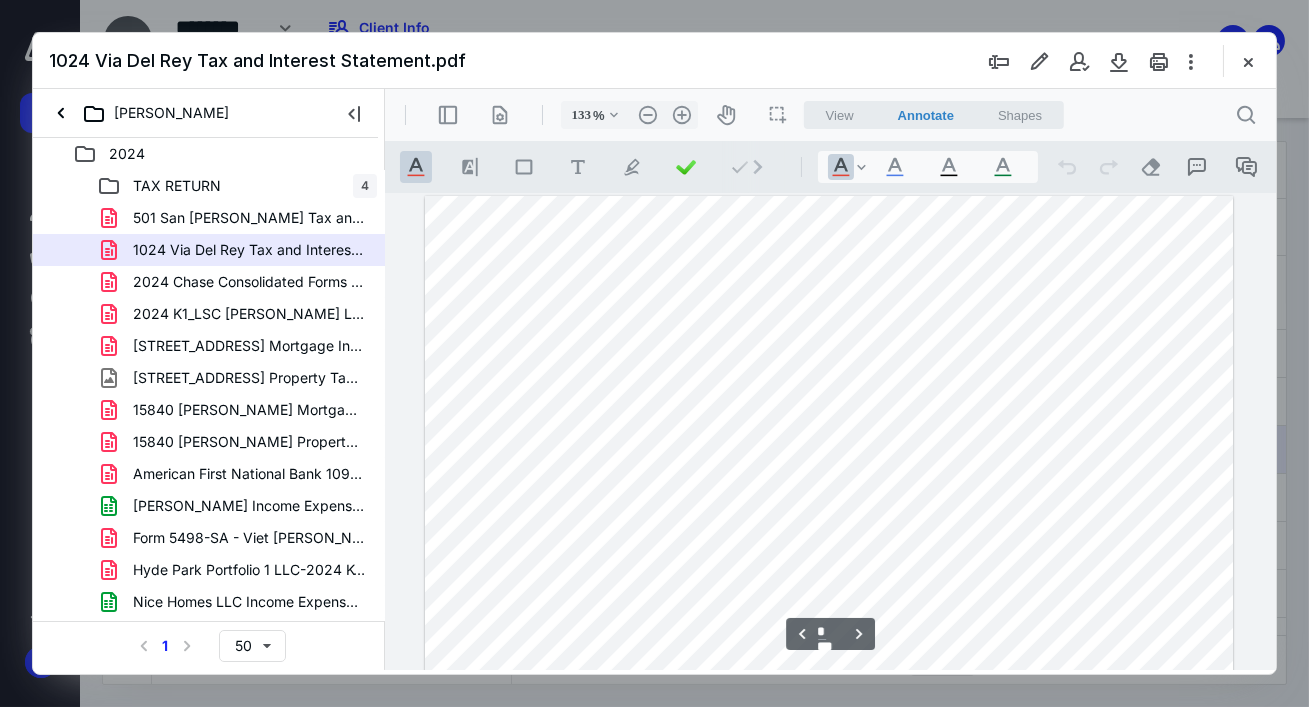 type on "*" 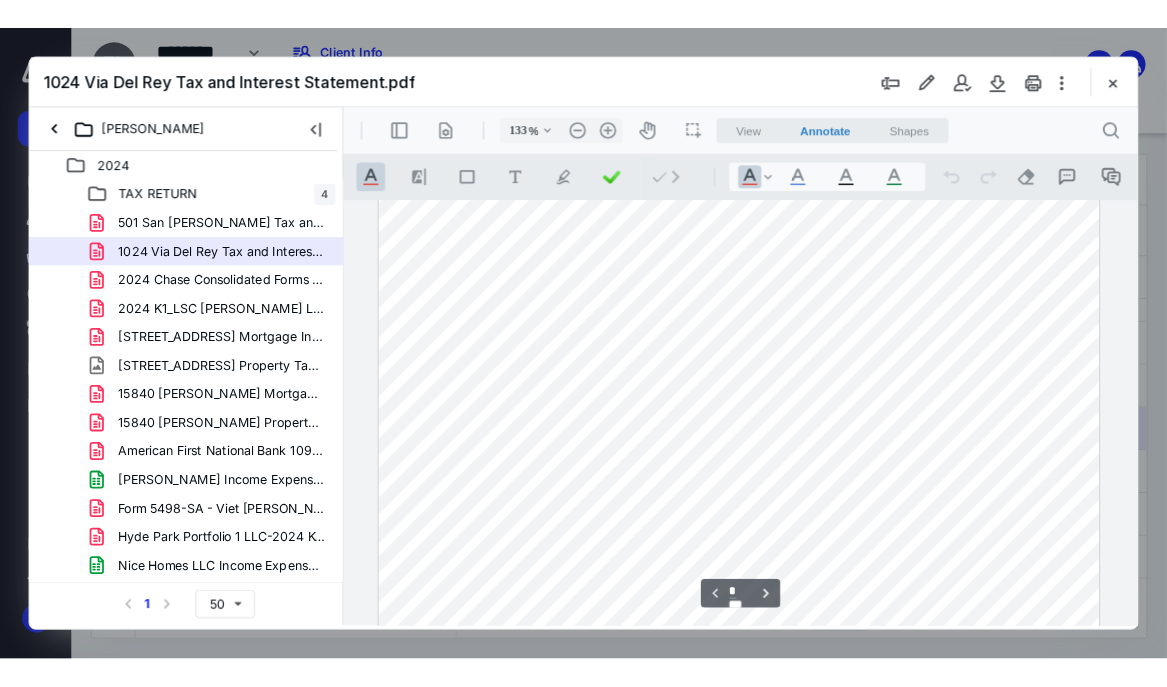 scroll, scrollTop: 202, scrollLeft: 0, axis: vertical 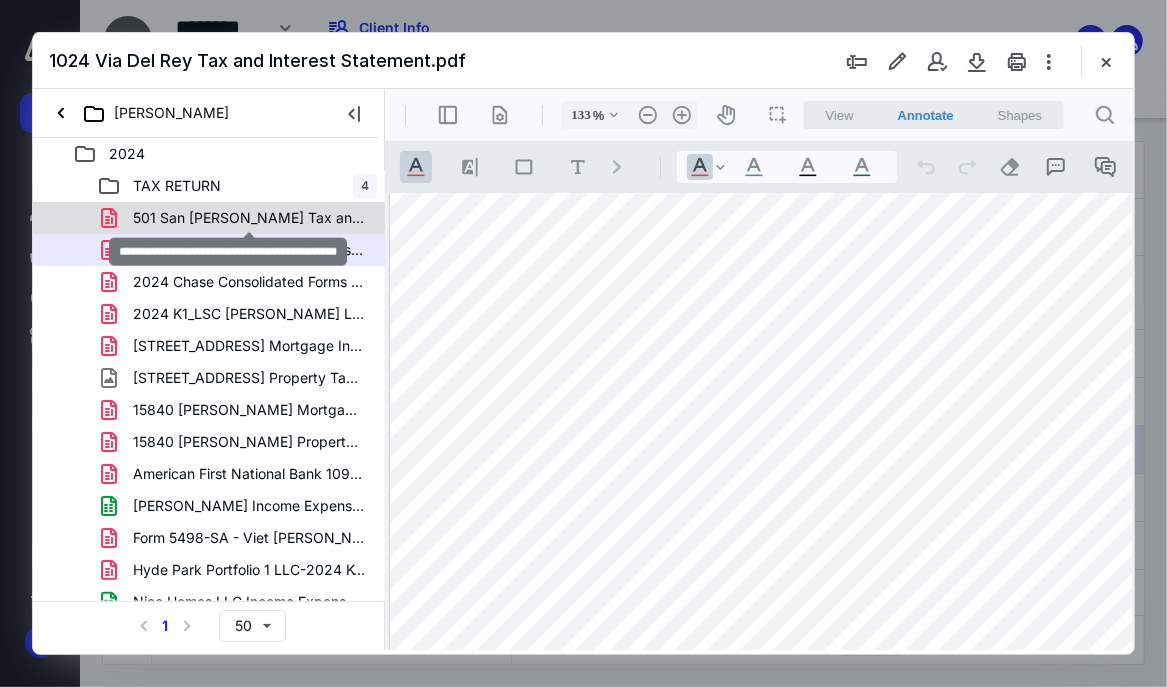 click on "501 San [PERSON_NAME] Tax and Interest Statement.pdf" at bounding box center (249, 218) 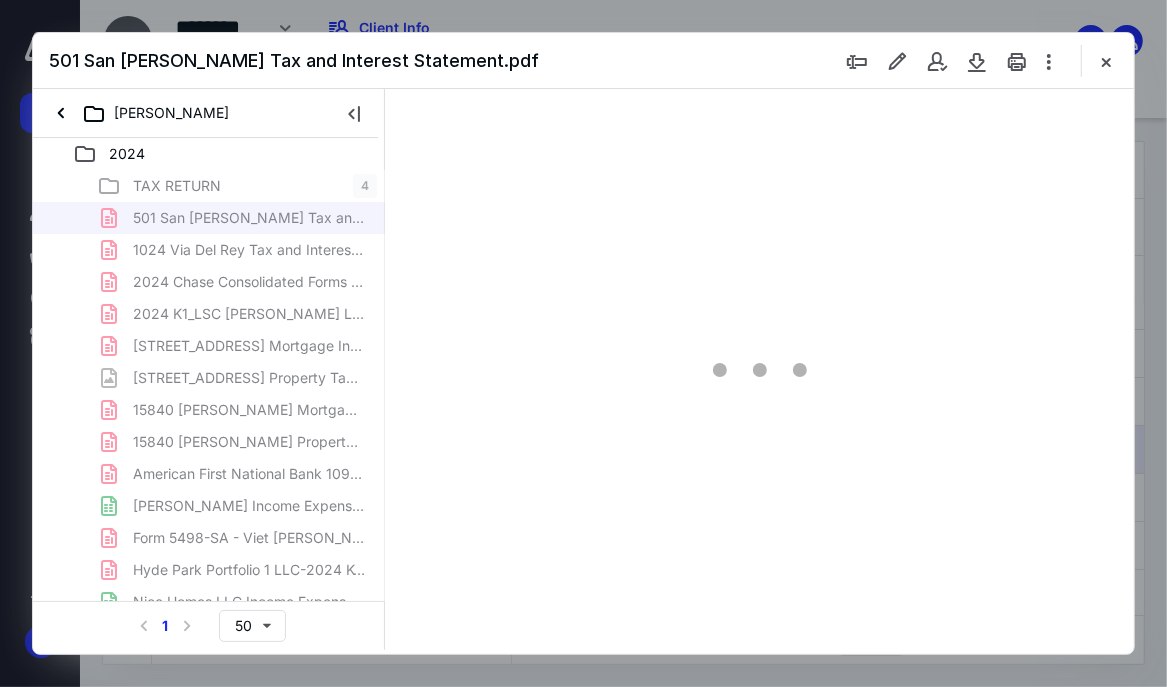 scroll, scrollTop: 105, scrollLeft: 0, axis: vertical 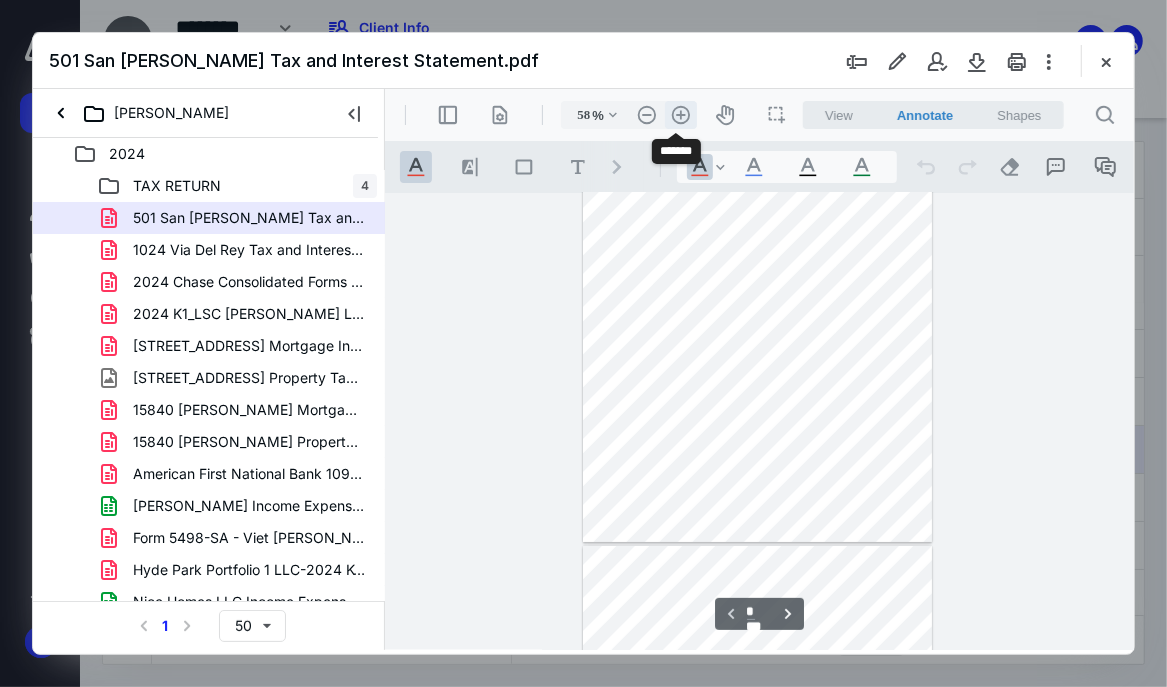 click on ".cls-1{fill:#abb0c4;} icon - header - zoom - in - line" at bounding box center (680, 114) 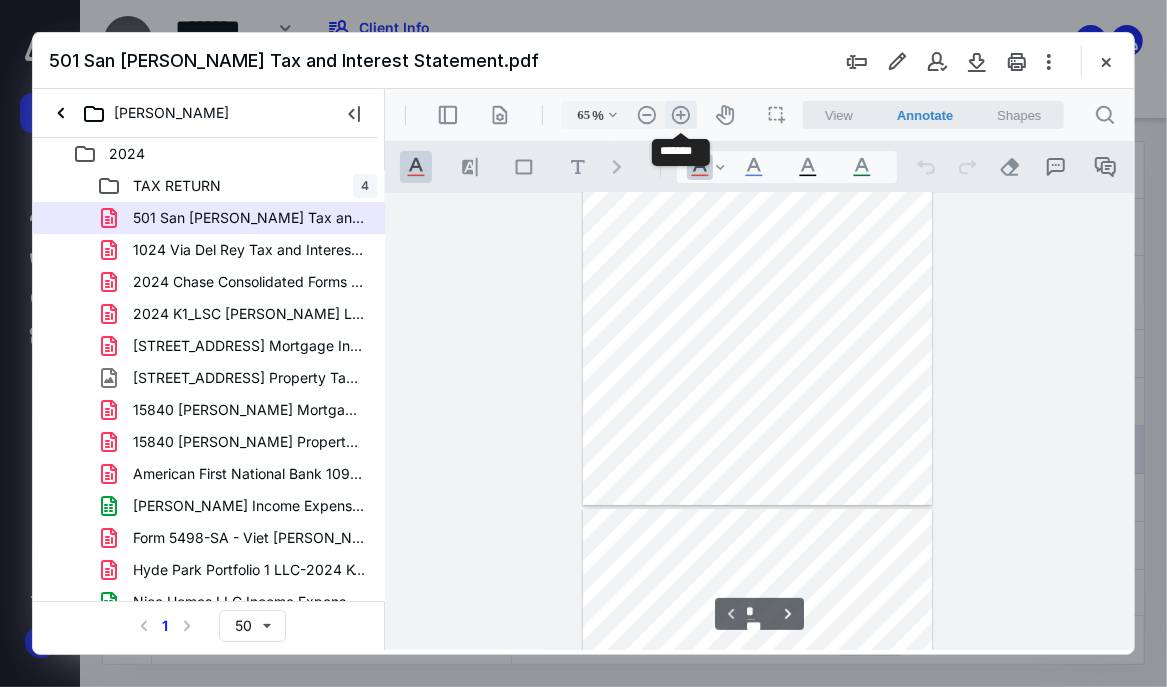 click on ".cls-1{fill:#abb0c4;} icon - header - zoom - in - line" at bounding box center [680, 114] 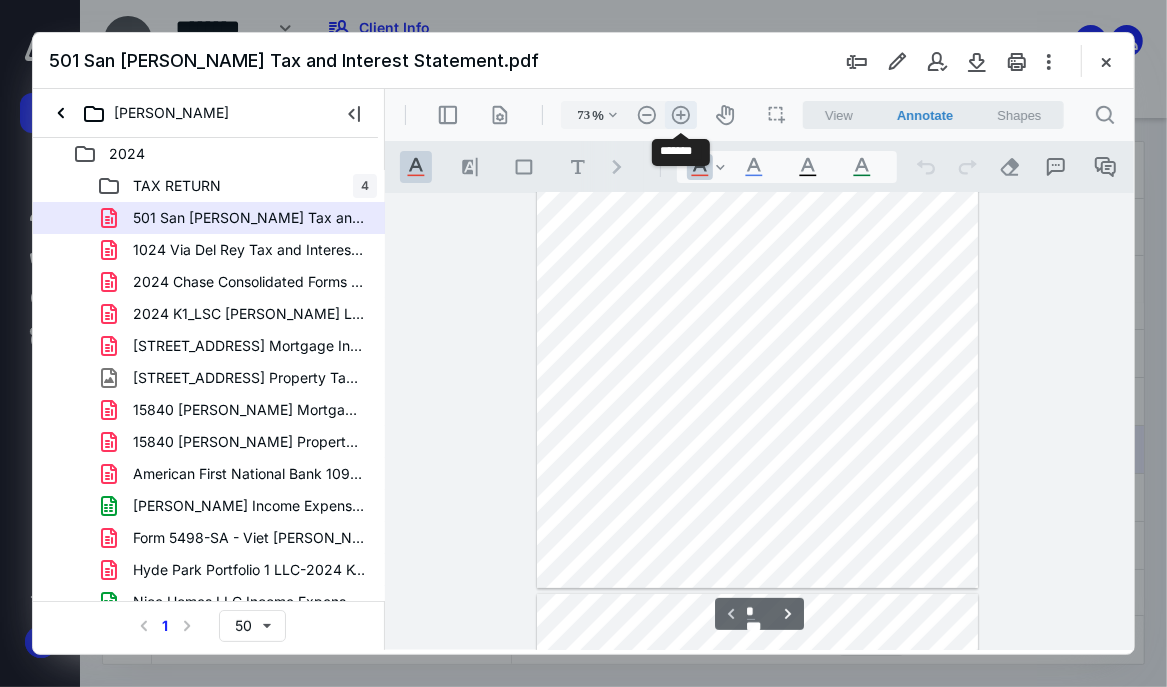 click on ".cls-1{fill:#abb0c4;} icon - header - zoom - in - line" at bounding box center [680, 114] 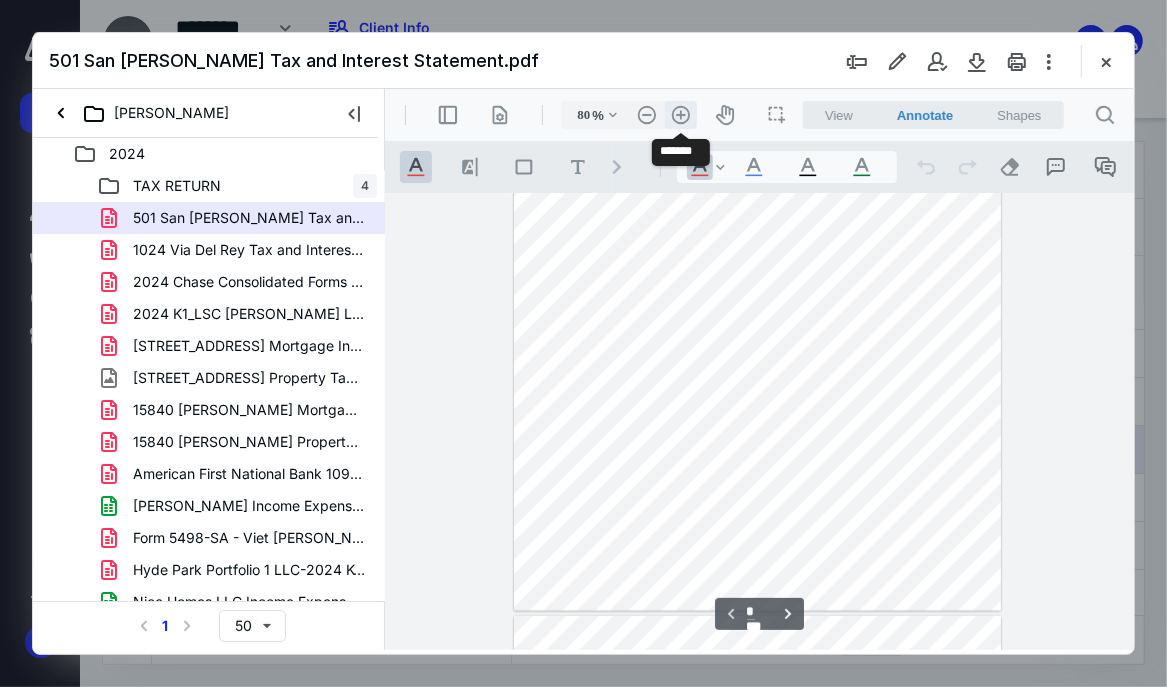 click on ".cls-1{fill:#abb0c4;} icon - header - zoom - in - line" at bounding box center [680, 114] 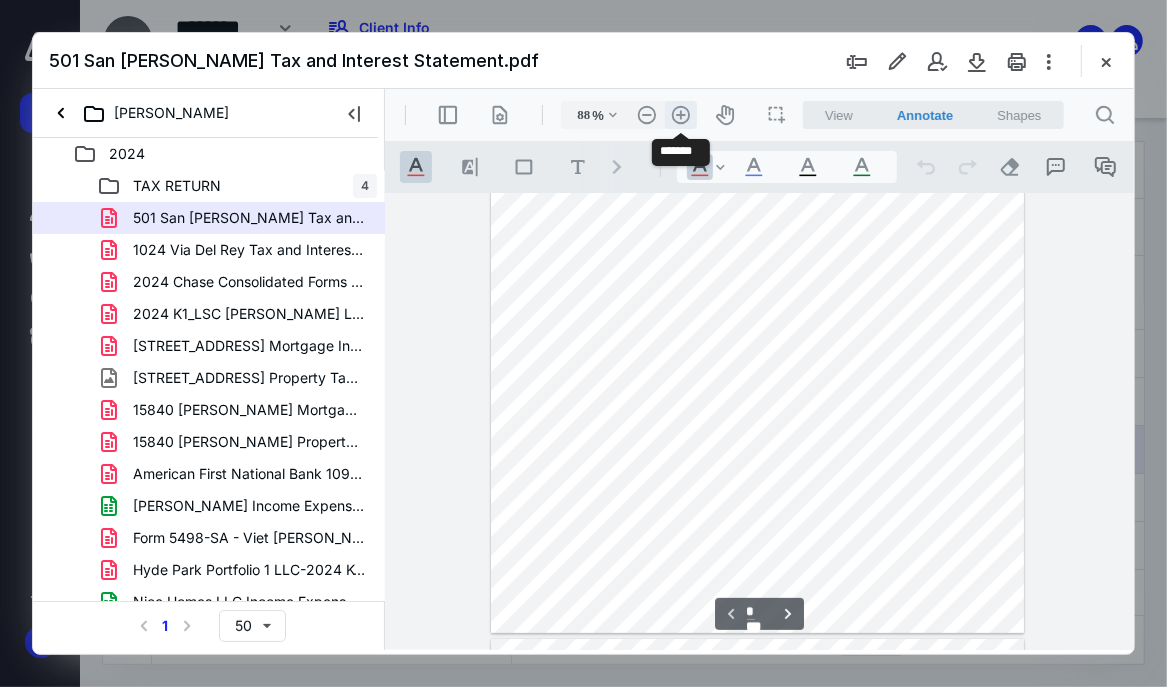 click on ".cls-1{fill:#abb0c4;} icon - header - zoom - in - line" at bounding box center (680, 114) 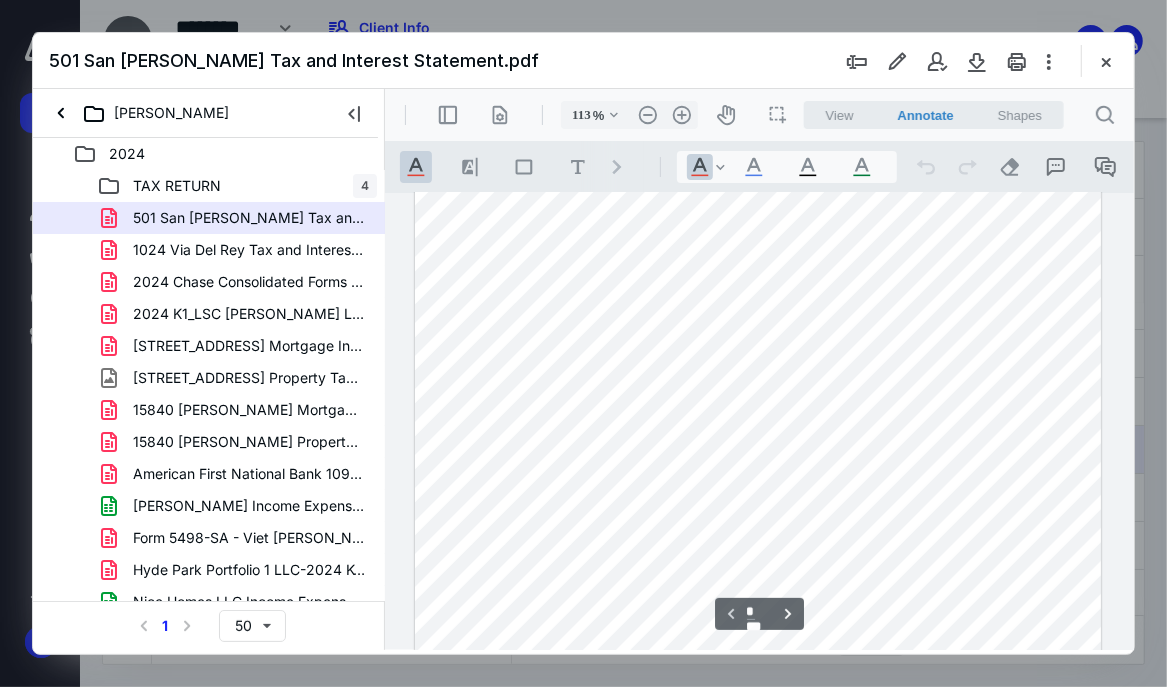 scroll, scrollTop: 0, scrollLeft: 0, axis: both 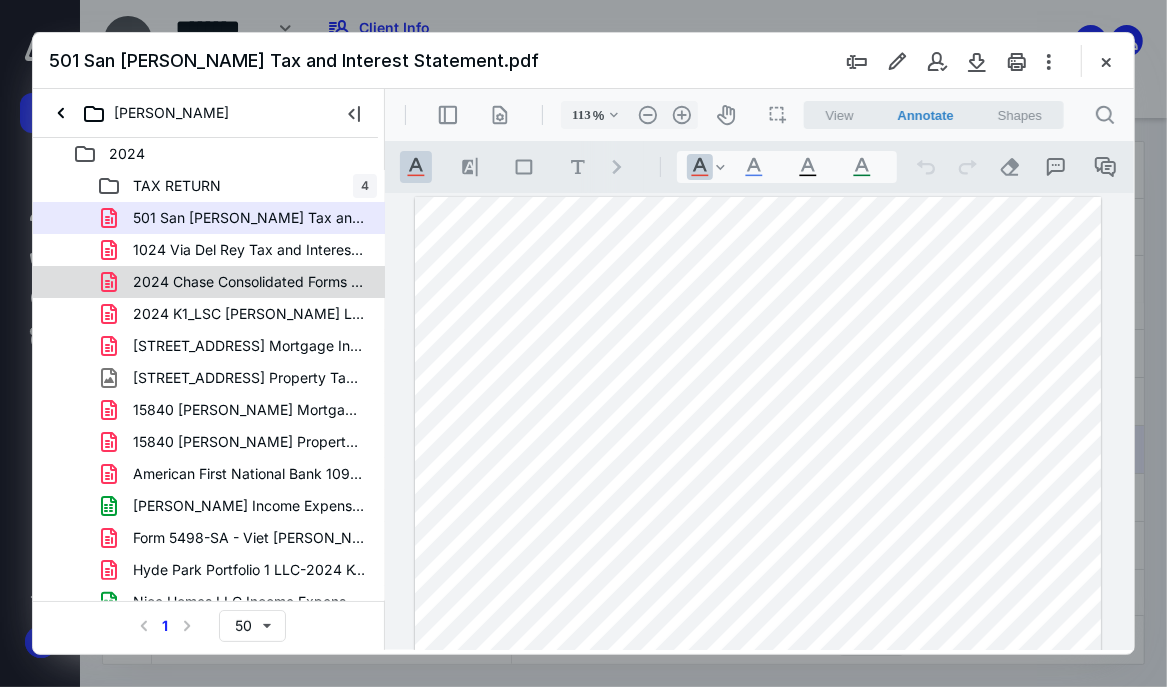 click on "2024 Chase Consolidated Forms - [PERSON_NAME].pdf" at bounding box center (209, 282) 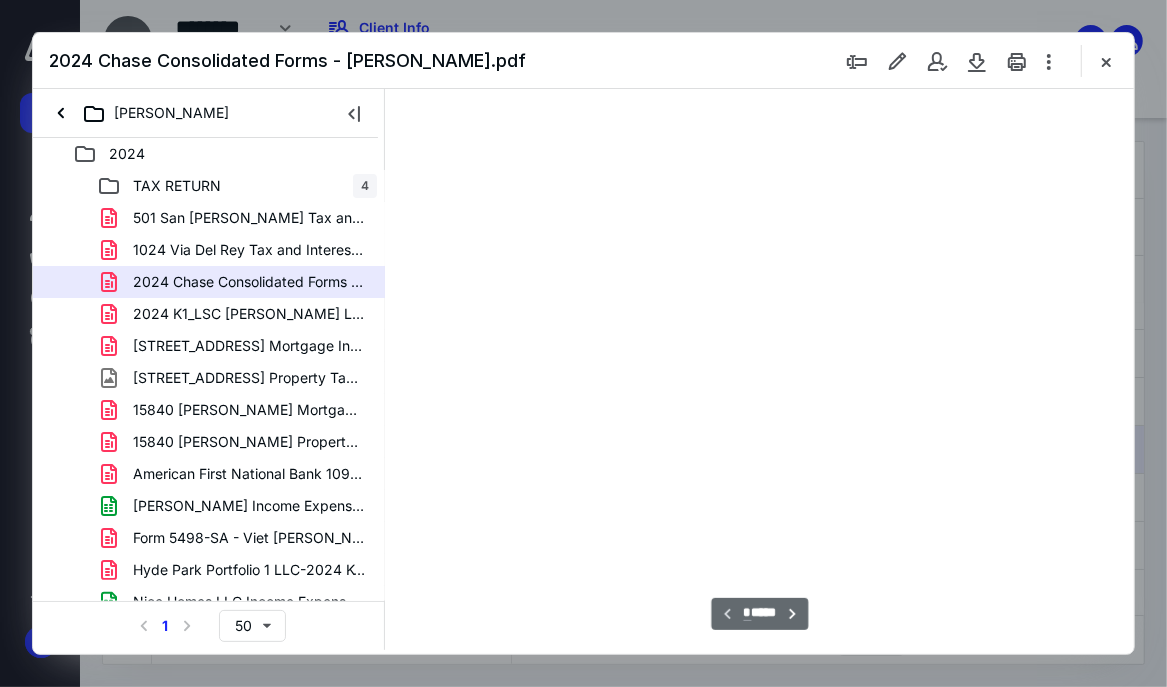 scroll, scrollTop: 106, scrollLeft: 0, axis: vertical 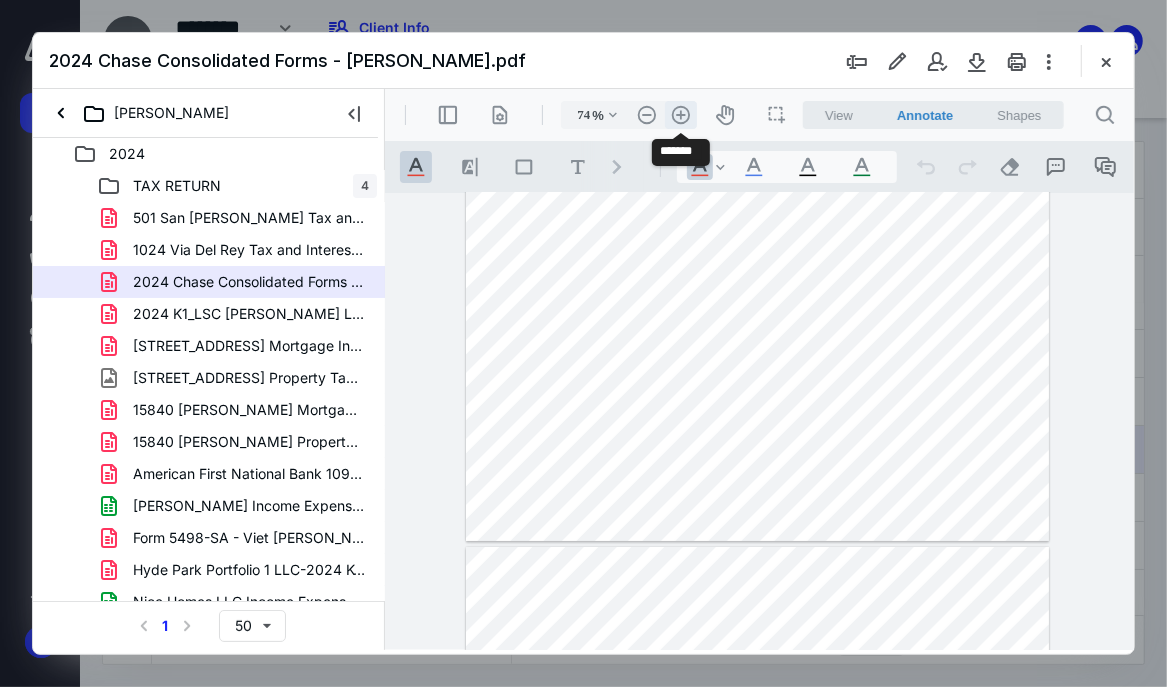 click on ".cls-1{fill:#abb0c4;} icon - header - zoom - in - line" at bounding box center [680, 114] 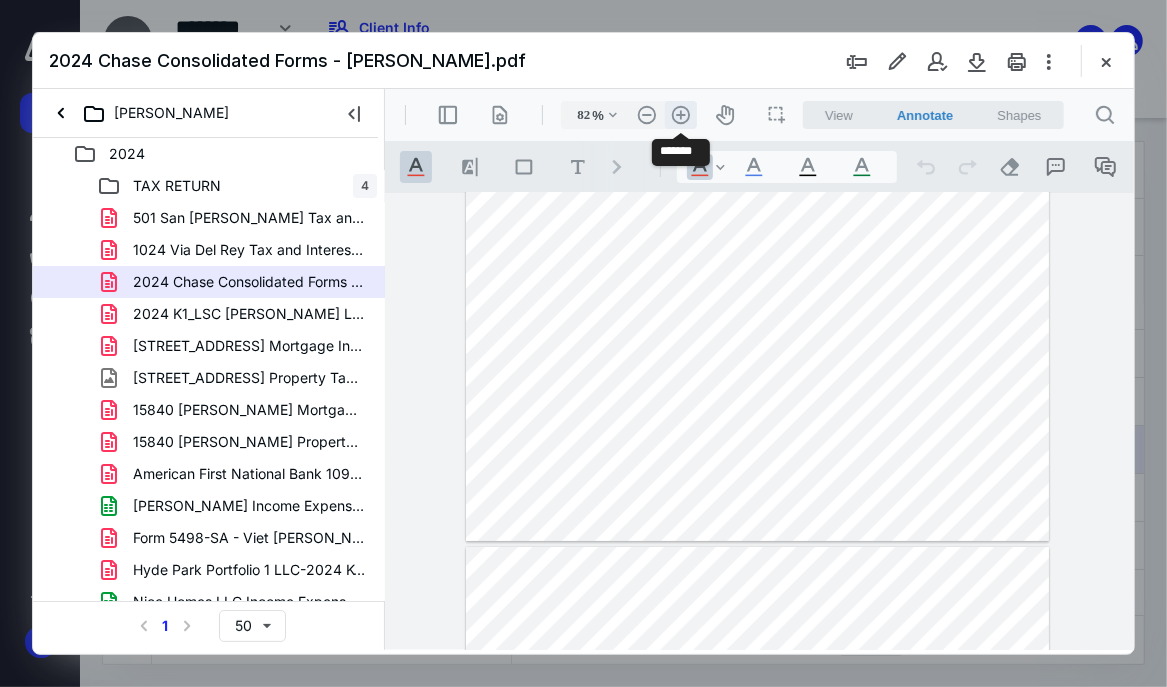 scroll, scrollTop: 135, scrollLeft: 0, axis: vertical 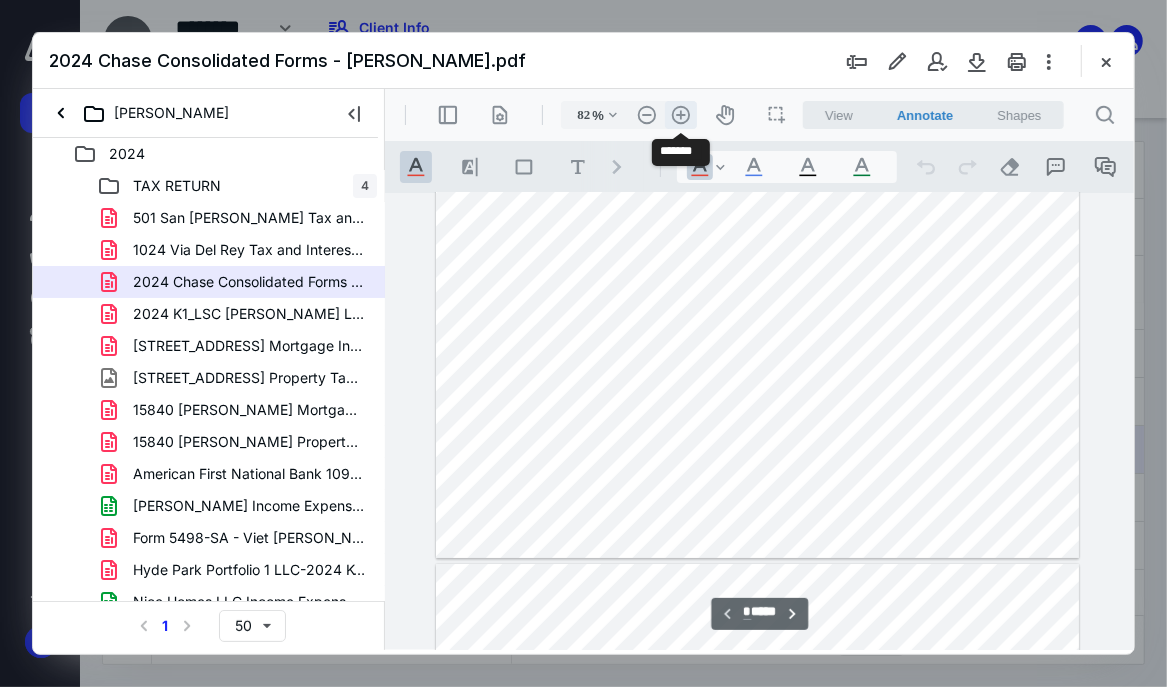 click on ".cls-1{fill:#abb0c4;} icon - header - zoom - in - line" at bounding box center [680, 114] 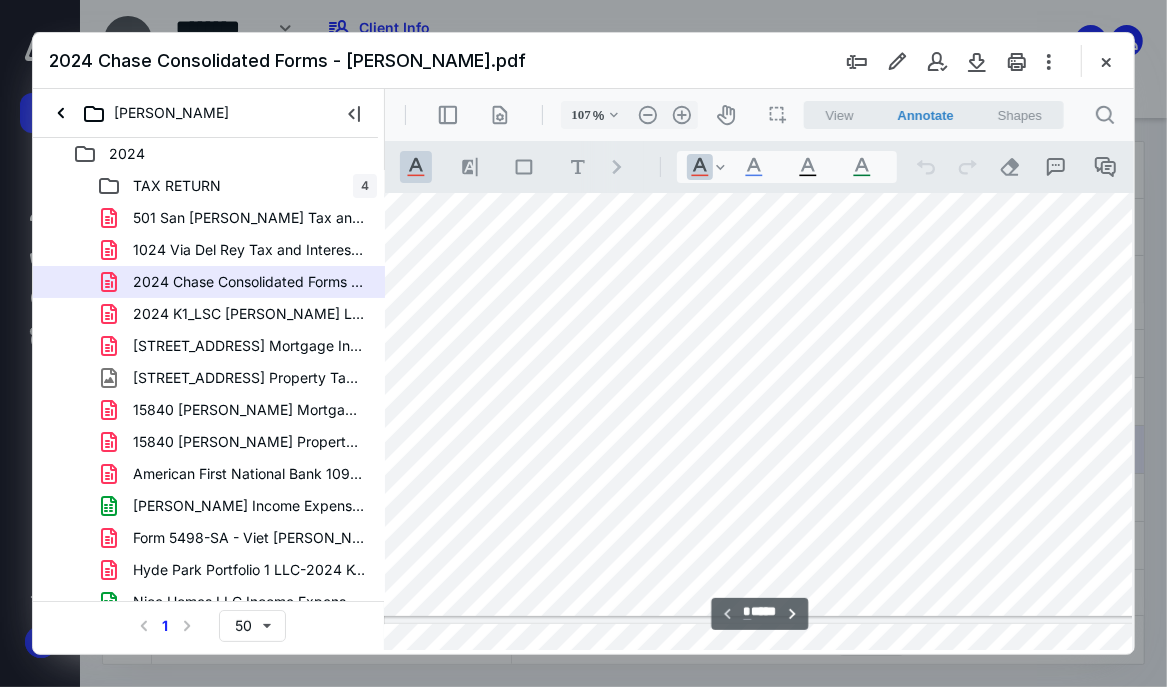scroll, scrollTop: 1195, scrollLeft: 56, axis: both 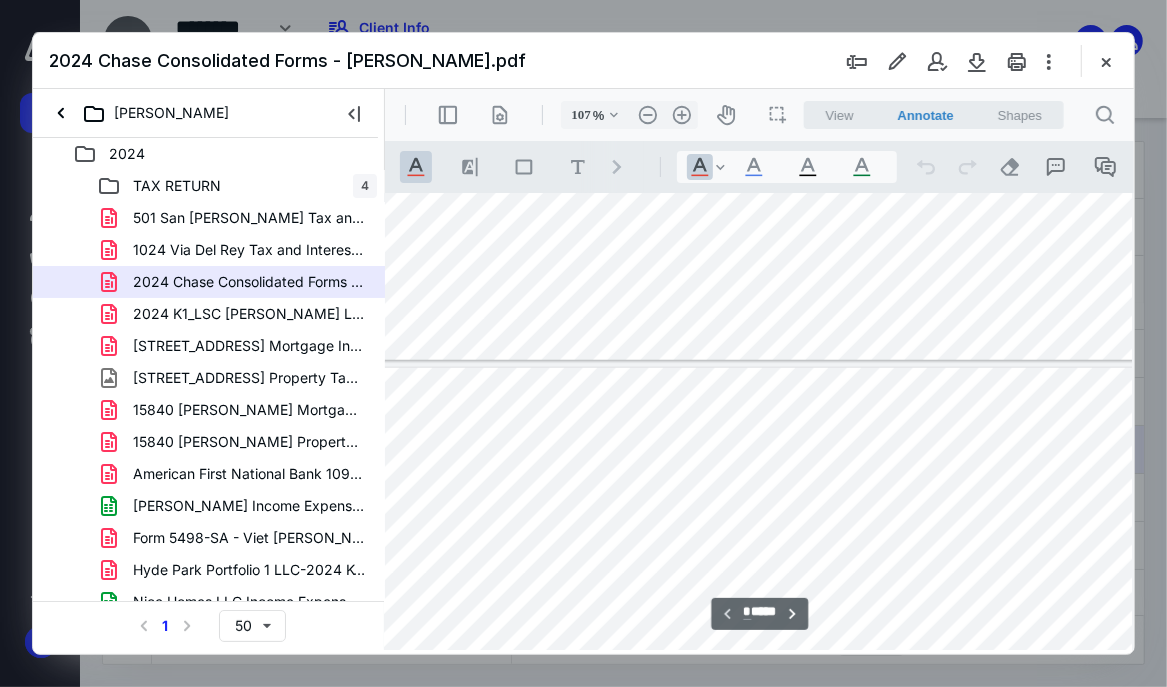 type on "*" 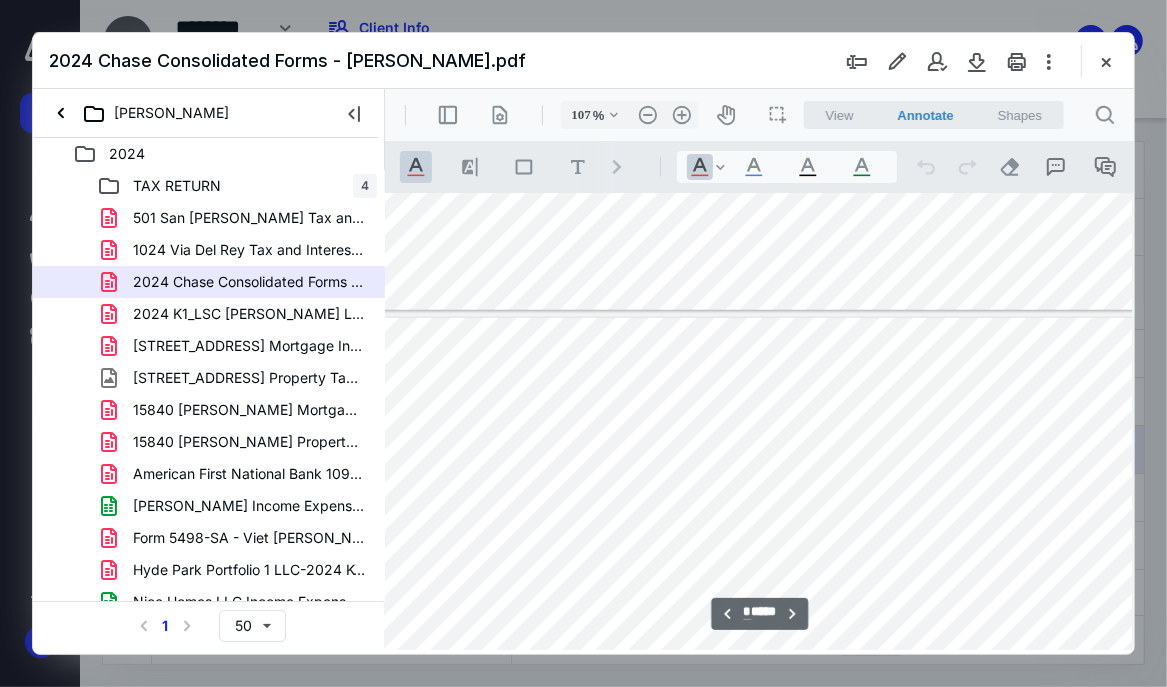 scroll, scrollTop: 1625, scrollLeft: 56, axis: both 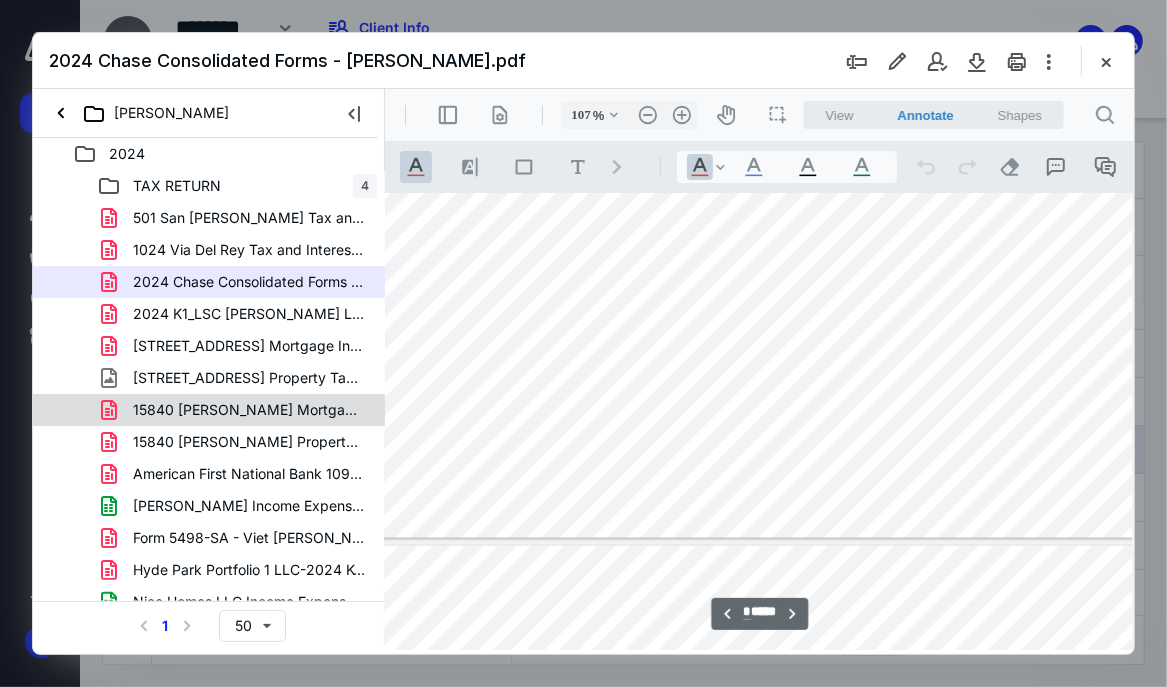 click on "15840 [PERSON_NAME] Mortgage Interest Statement.pdf" at bounding box center (209, 410) 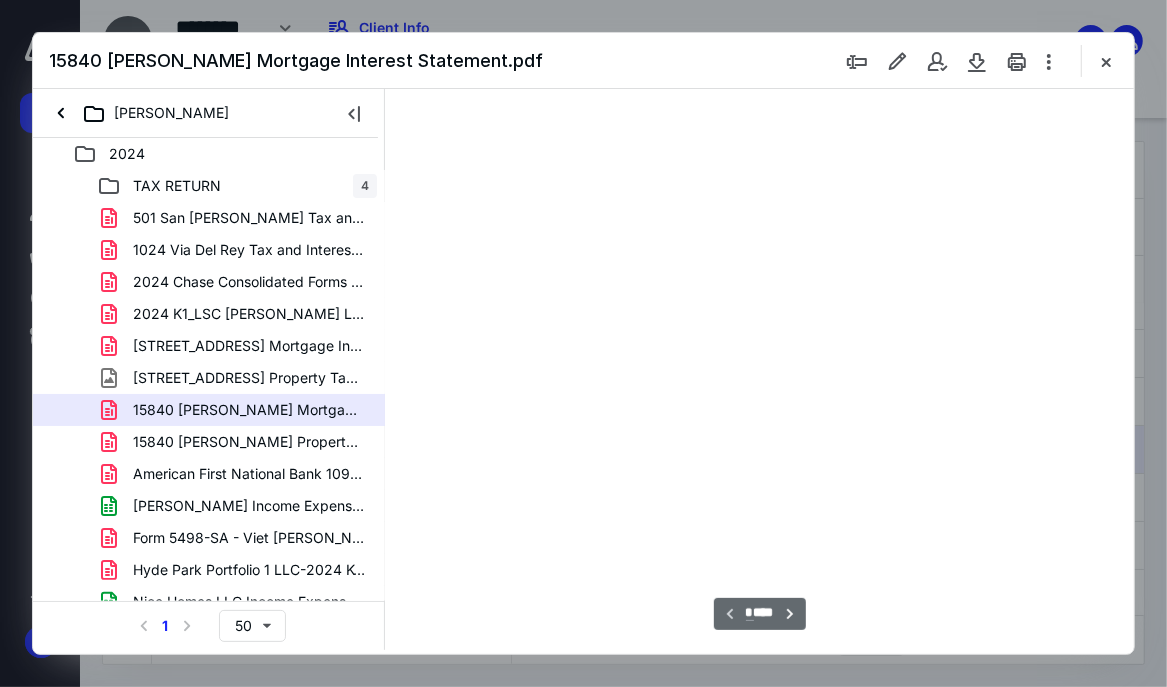 scroll, scrollTop: 105, scrollLeft: 0, axis: vertical 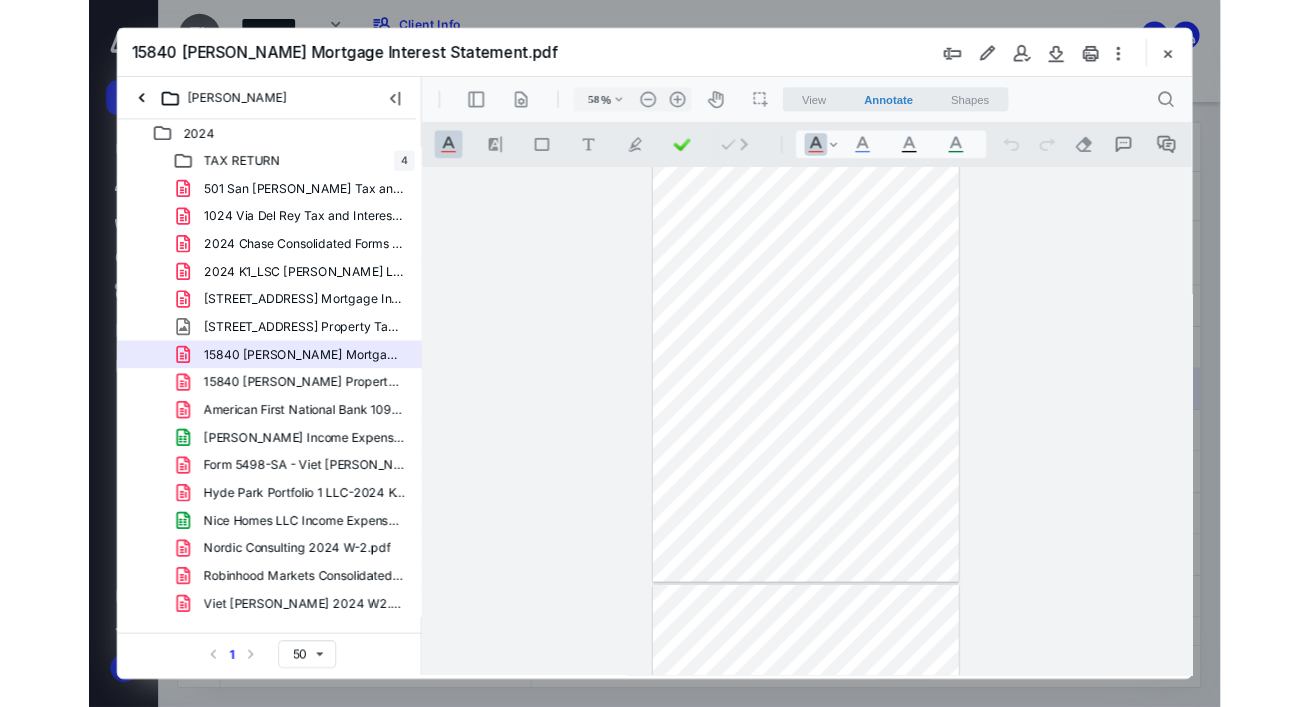 type on "47" 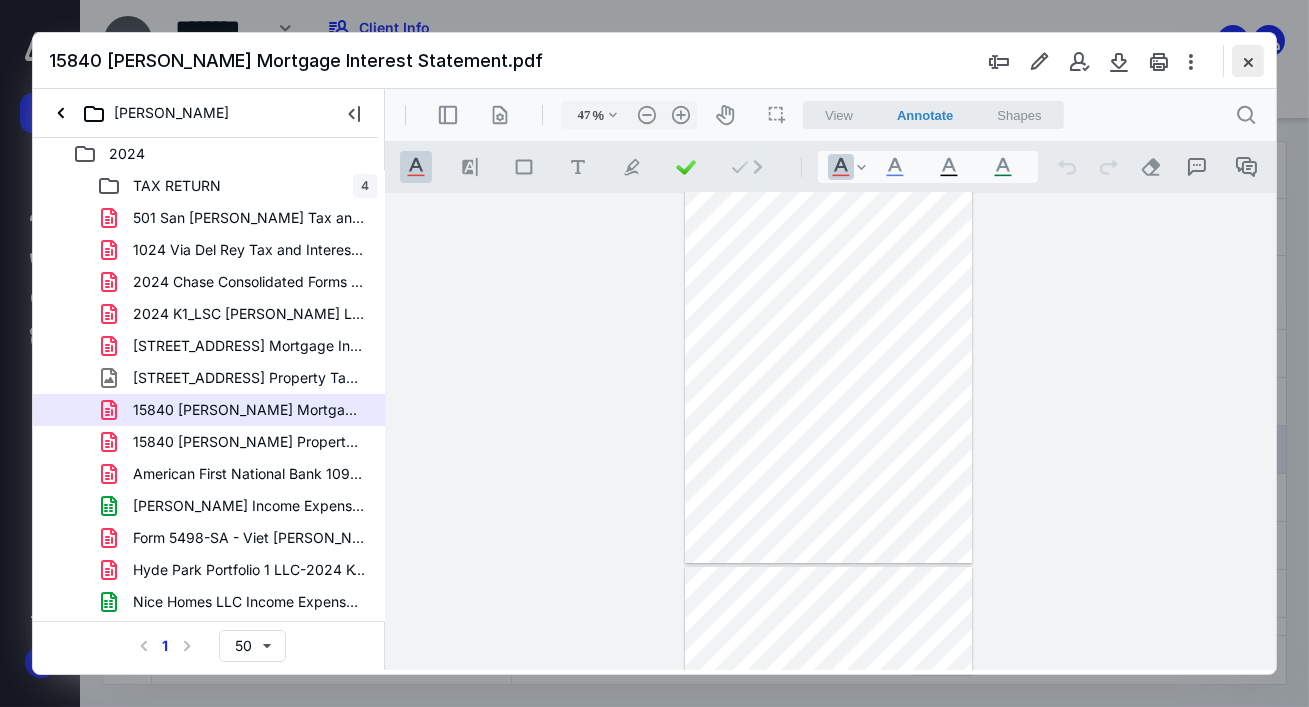 click at bounding box center (1248, 61) 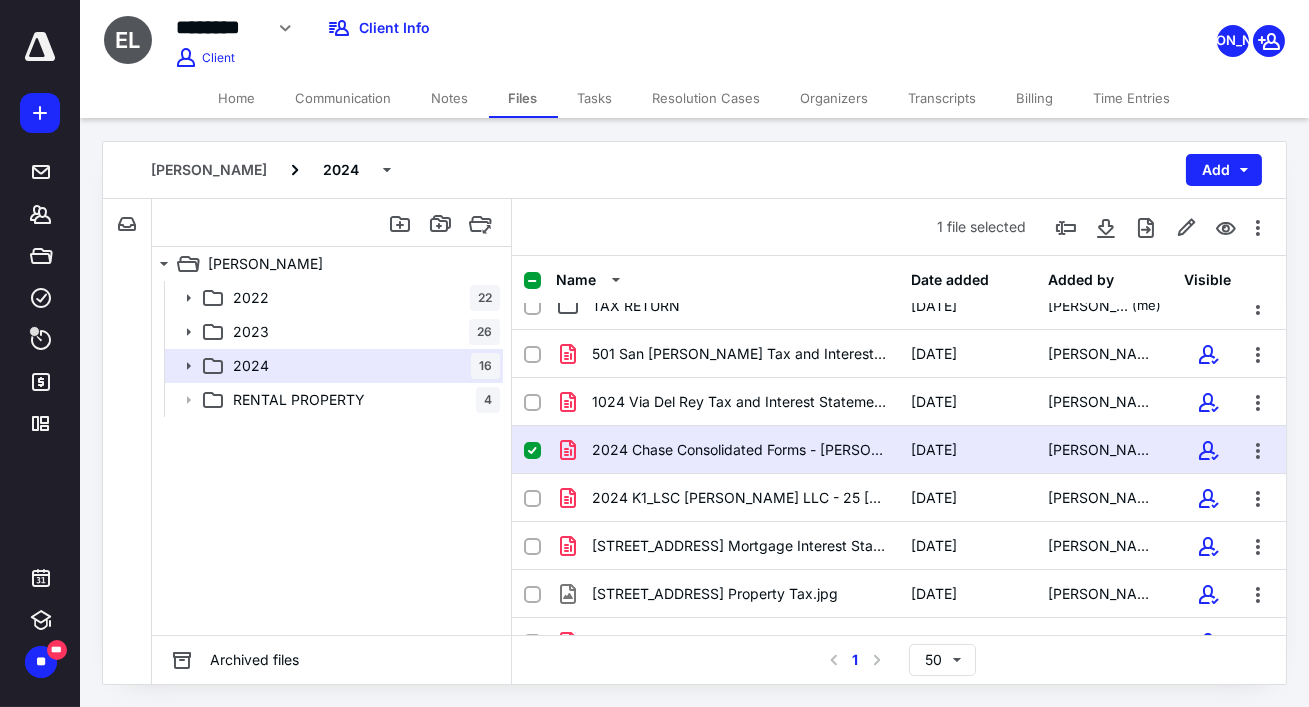 click on "Organizers" at bounding box center (835, 98) 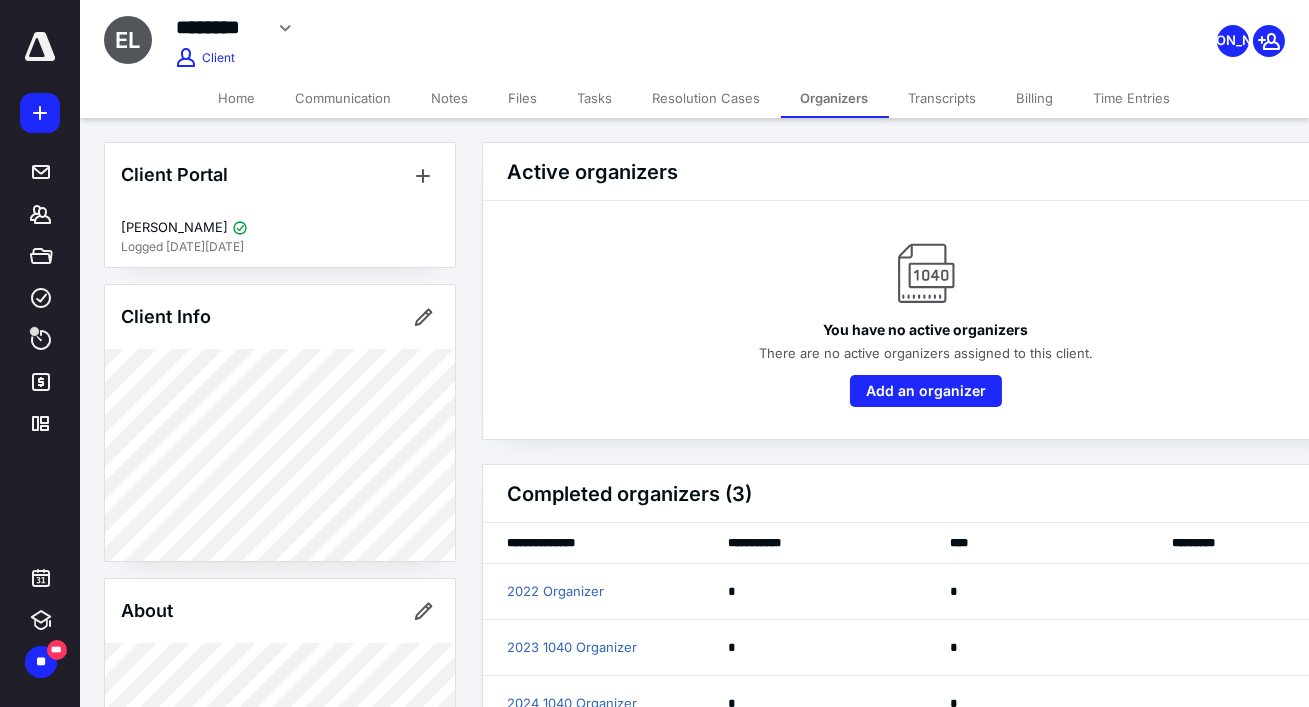 scroll, scrollTop: 49, scrollLeft: 0, axis: vertical 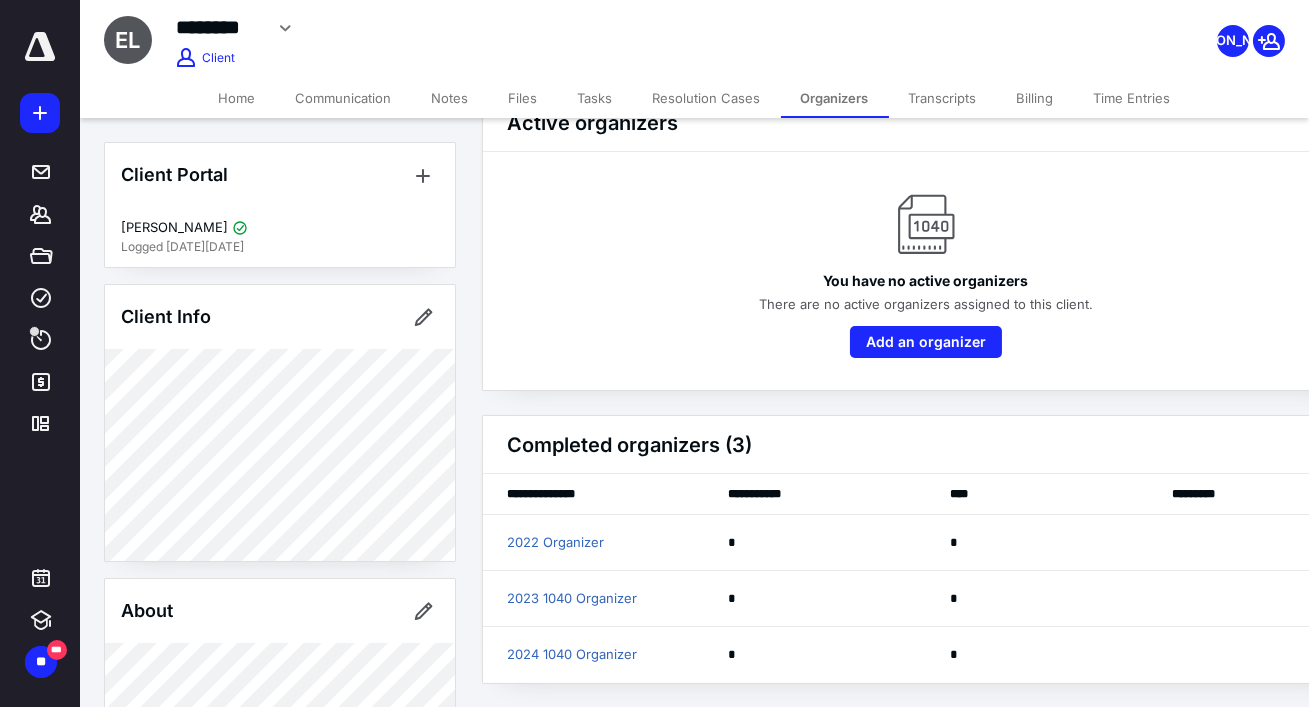 click on "Files" at bounding box center [523, 98] 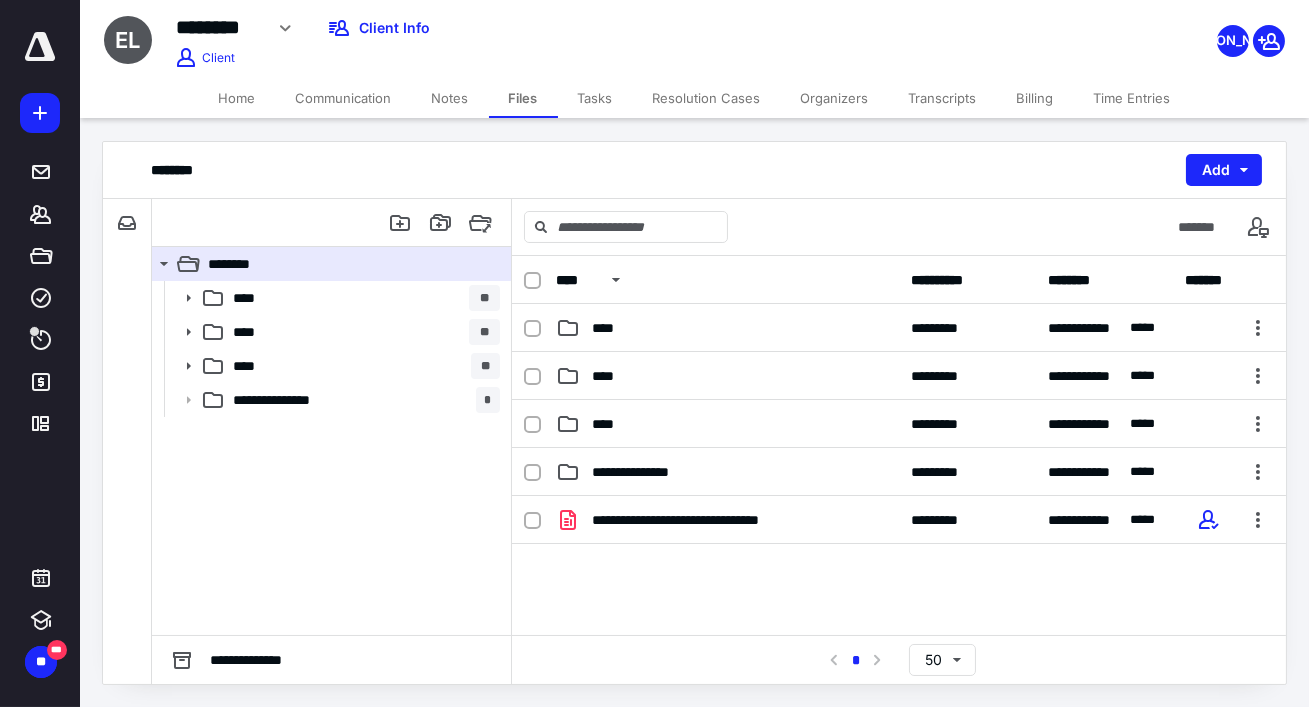 click on "Organizers" at bounding box center (835, 98) 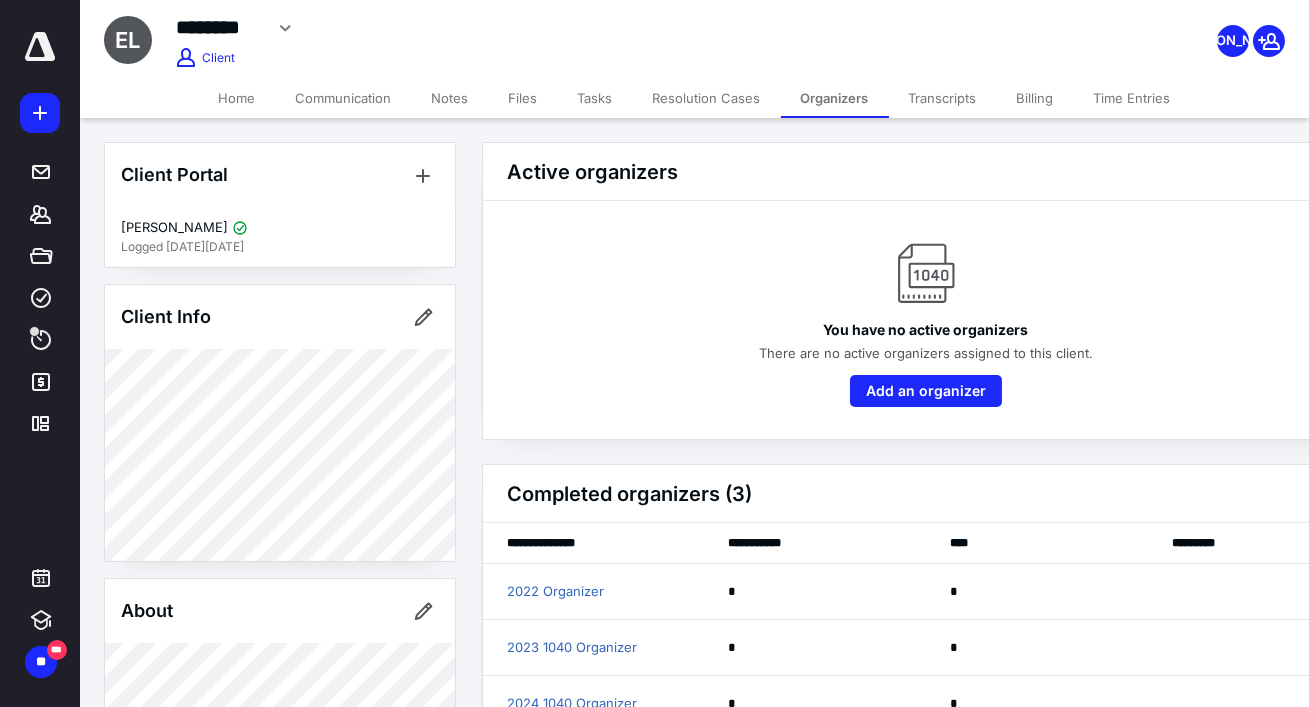 scroll, scrollTop: 49, scrollLeft: 0, axis: vertical 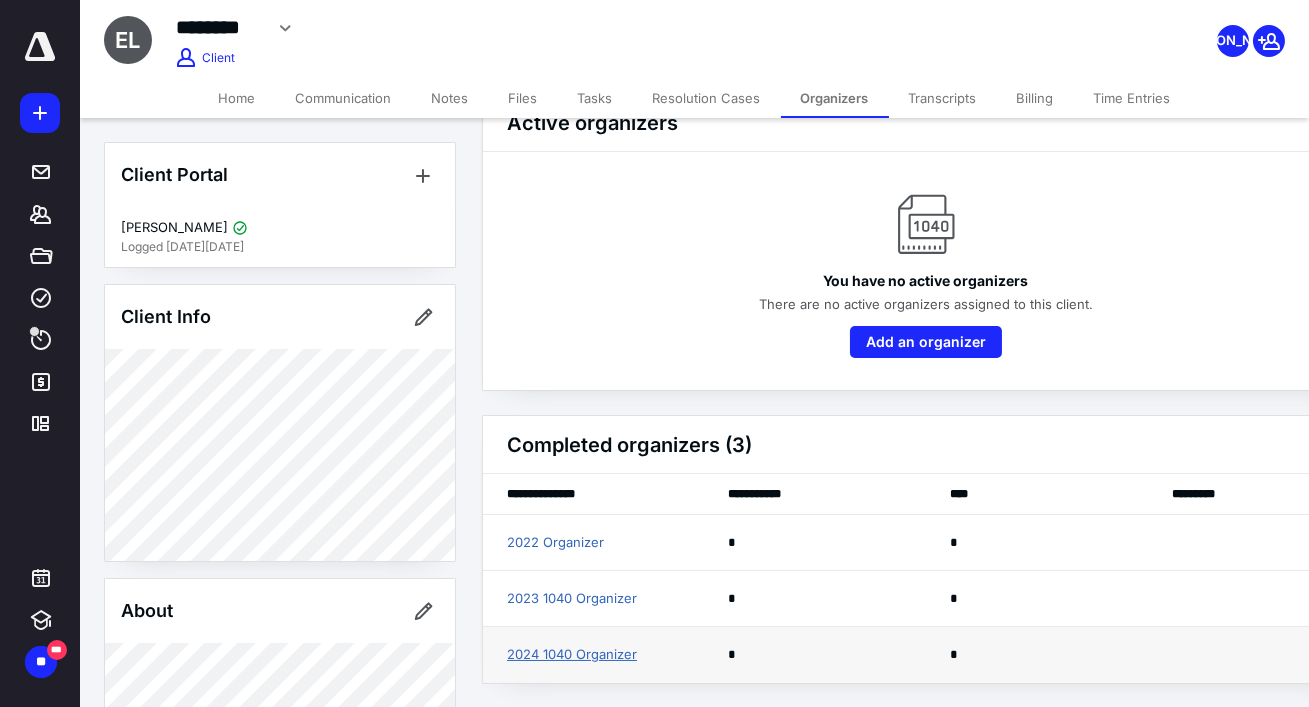 click on "2024 1040 Organizer" at bounding box center [572, 655] 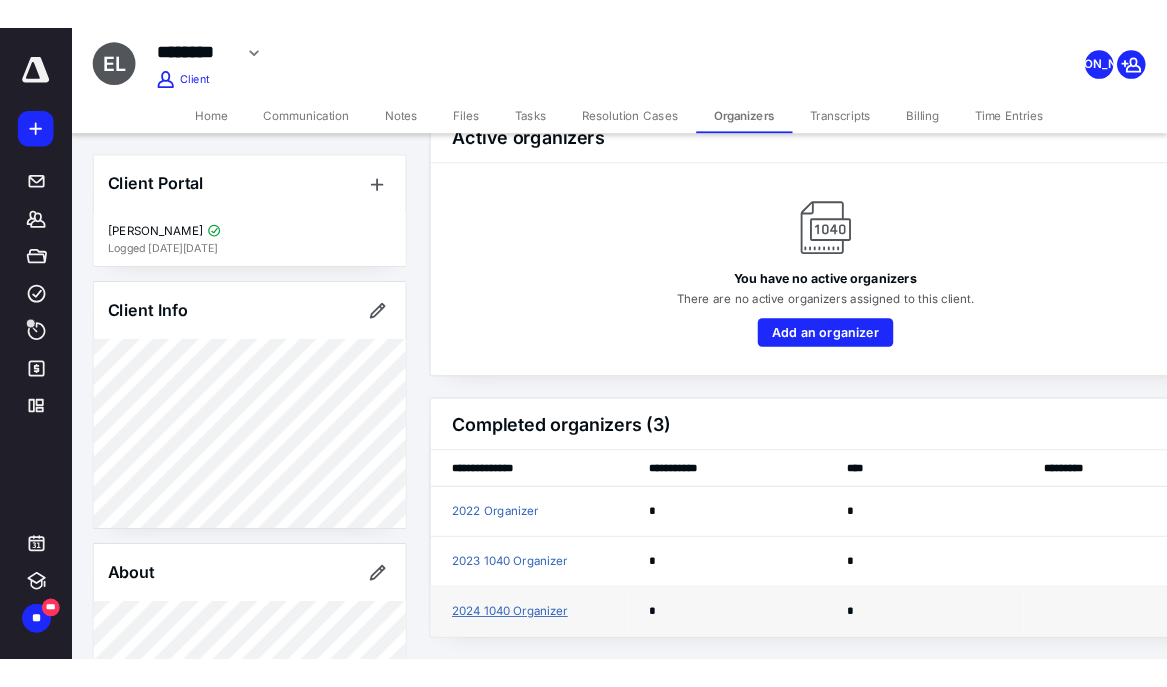 scroll, scrollTop: 0, scrollLeft: 0, axis: both 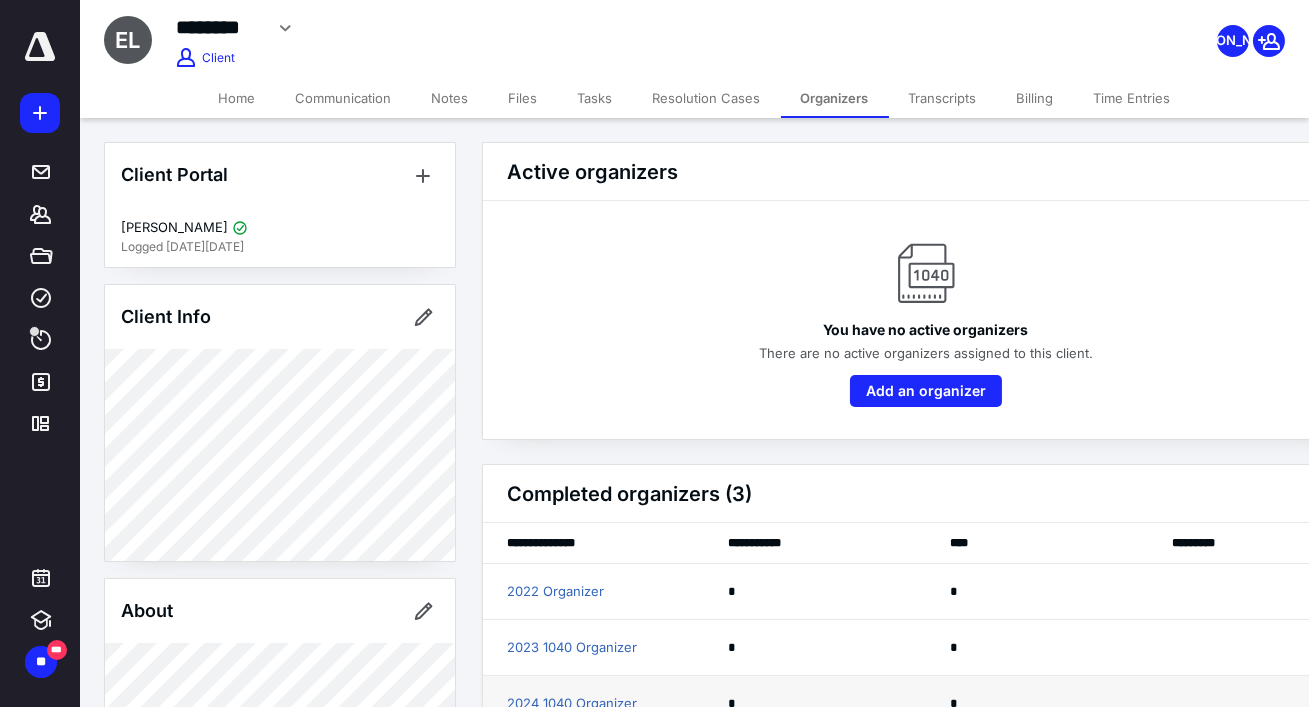 click on "**********" at bounding box center (654, 353) 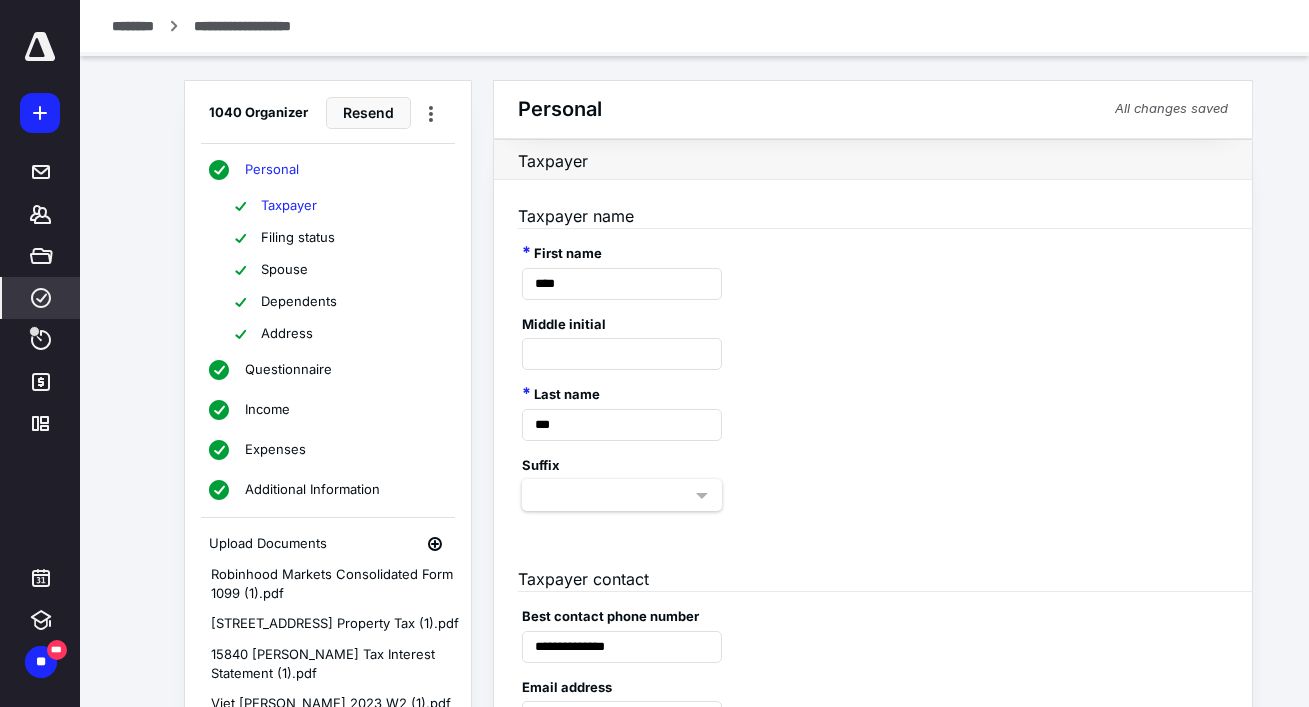 click on "Spouse" at bounding box center (284, 270) 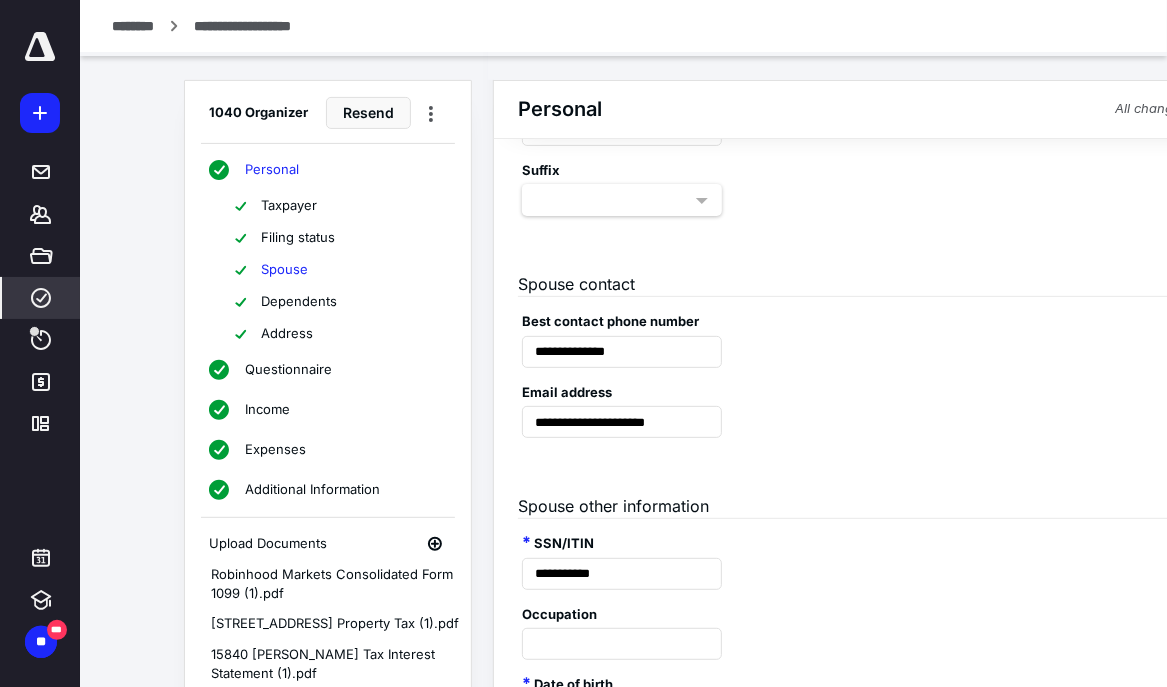 scroll, scrollTop: 310, scrollLeft: 0, axis: vertical 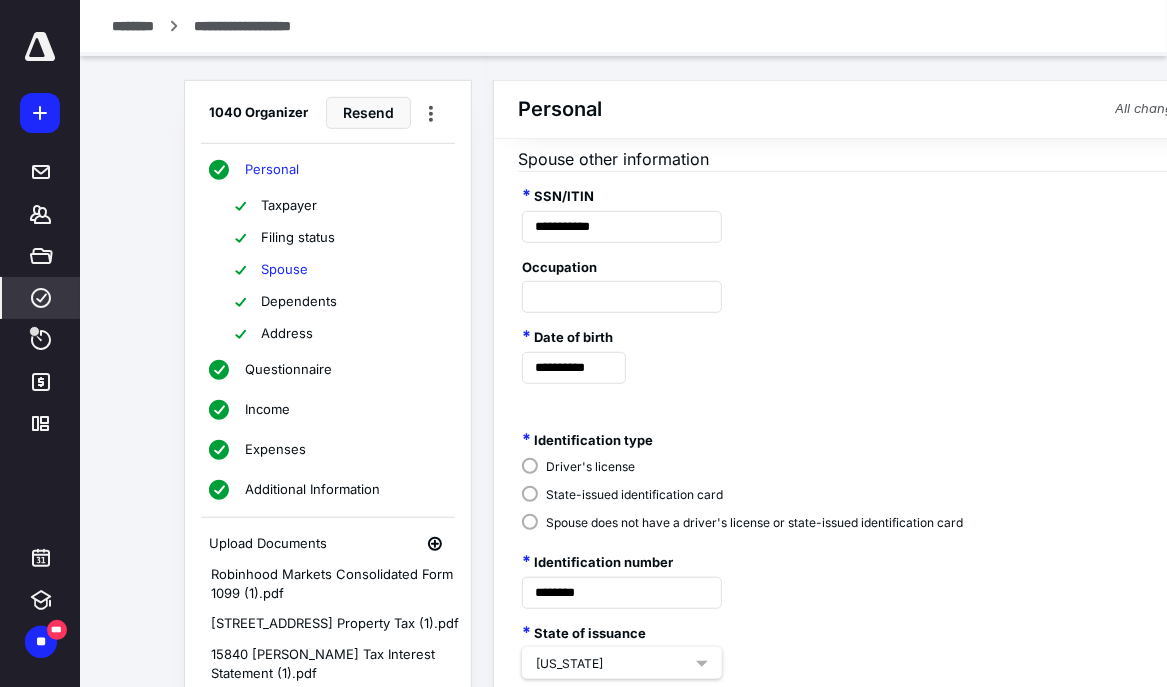 click on "Taxpayer" at bounding box center (289, 206) 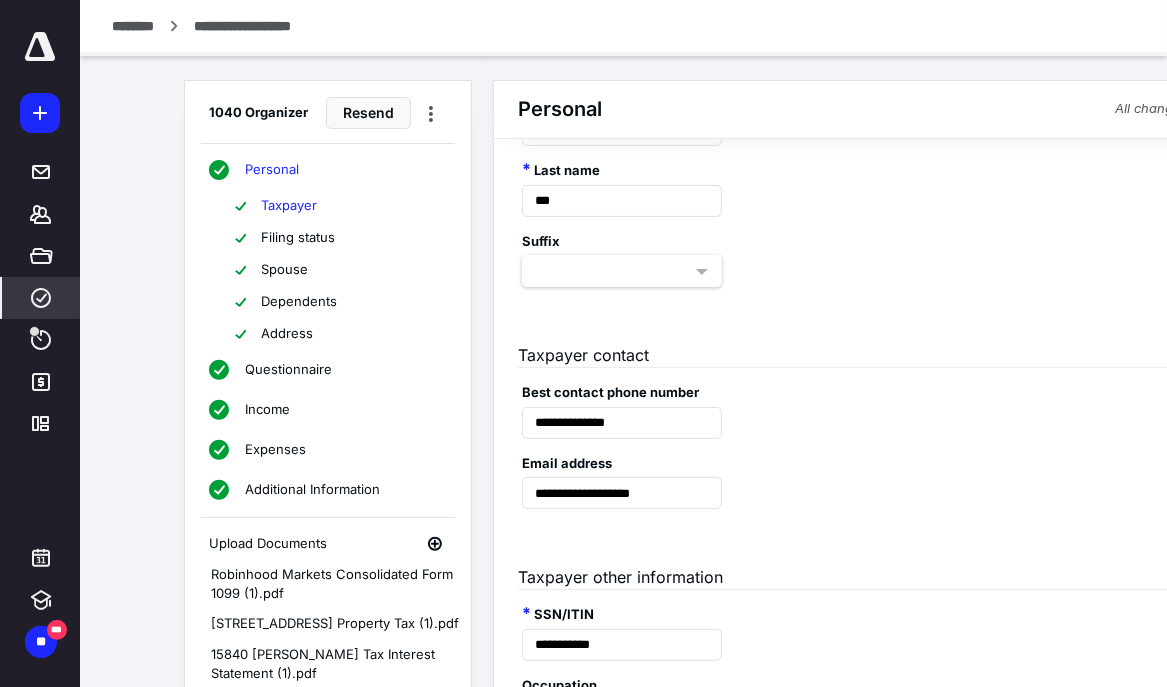 scroll, scrollTop: 284, scrollLeft: 0, axis: vertical 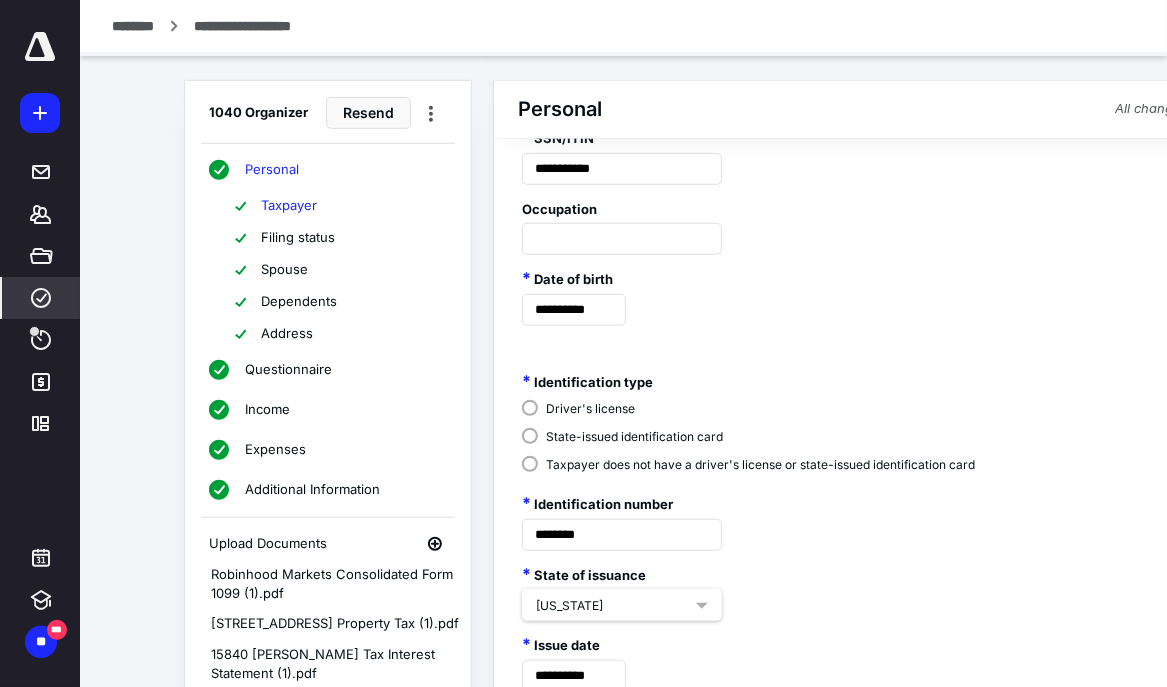 click on "Filing status" at bounding box center [298, 238] 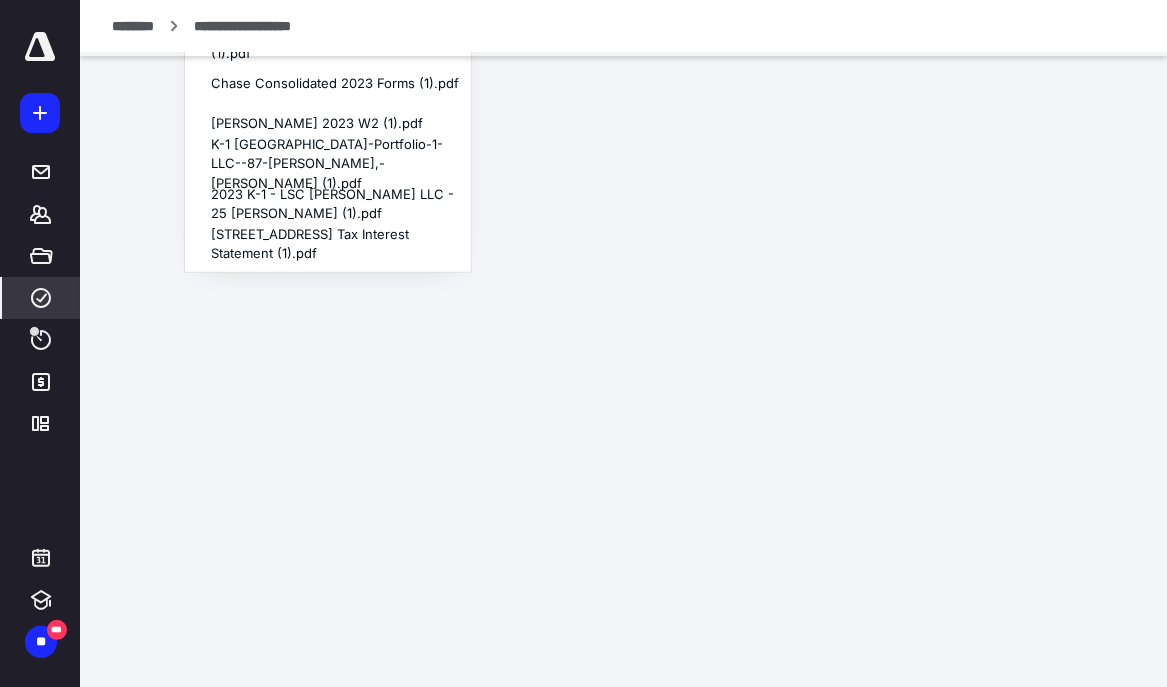 scroll, scrollTop: 309, scrollLeft: 0, axis: vertical 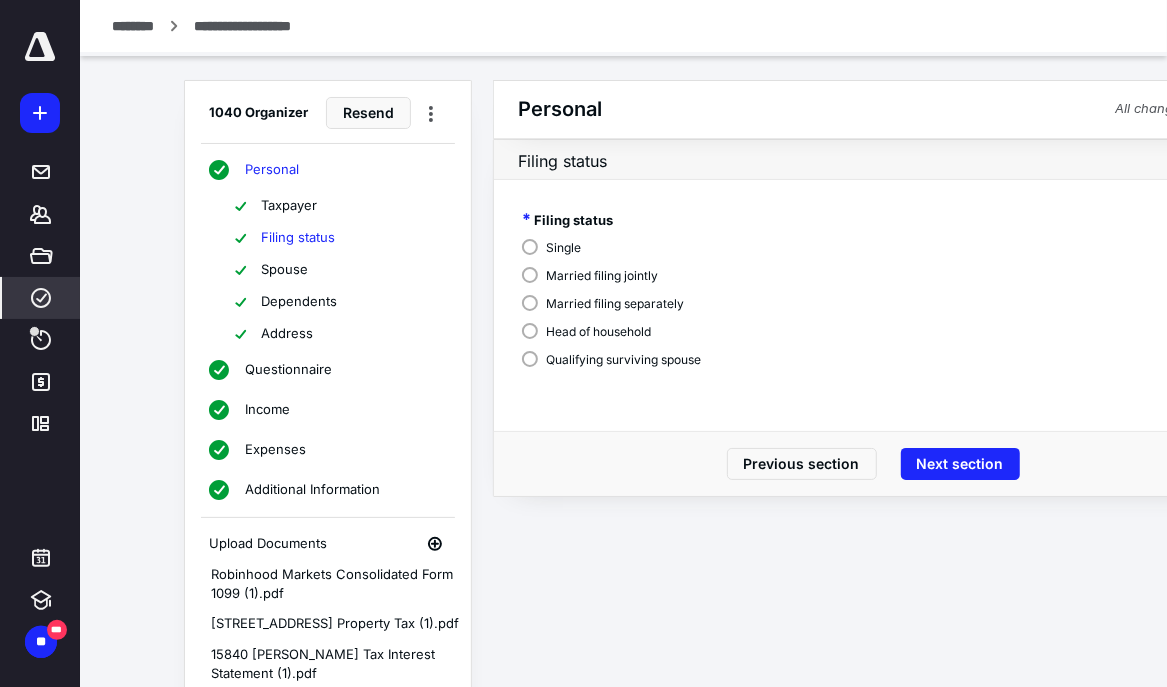 click on "Spouse" at bounding box center (338, 270) 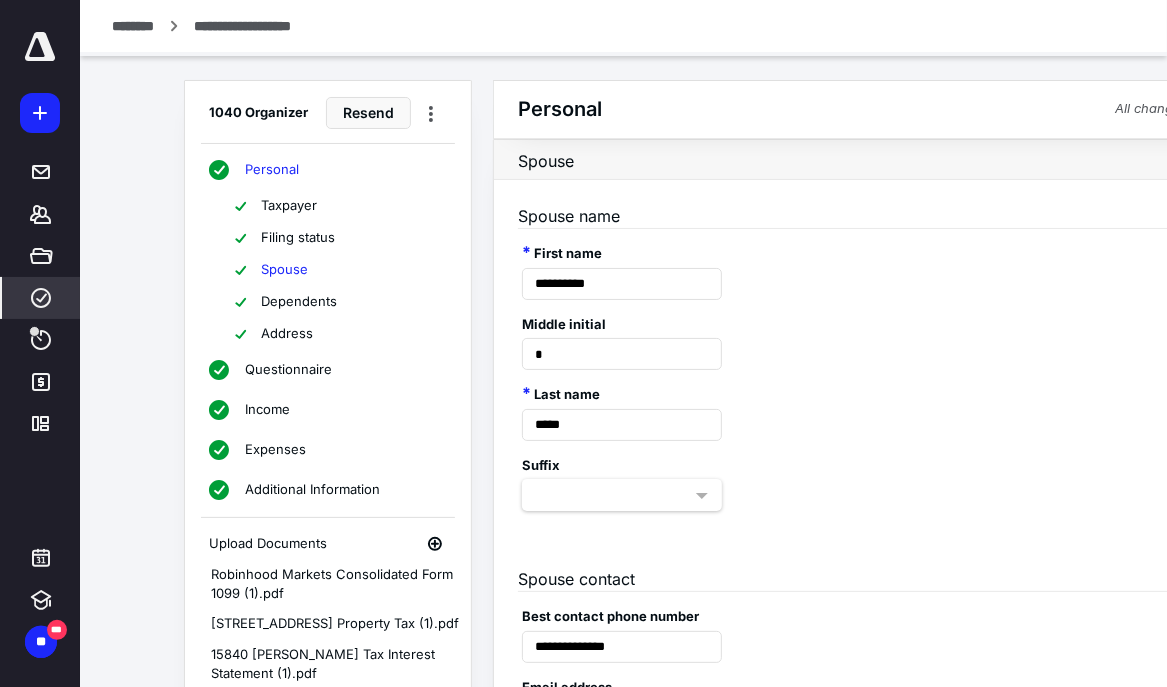 click on "Dependents" at bounding box center [299, 302] 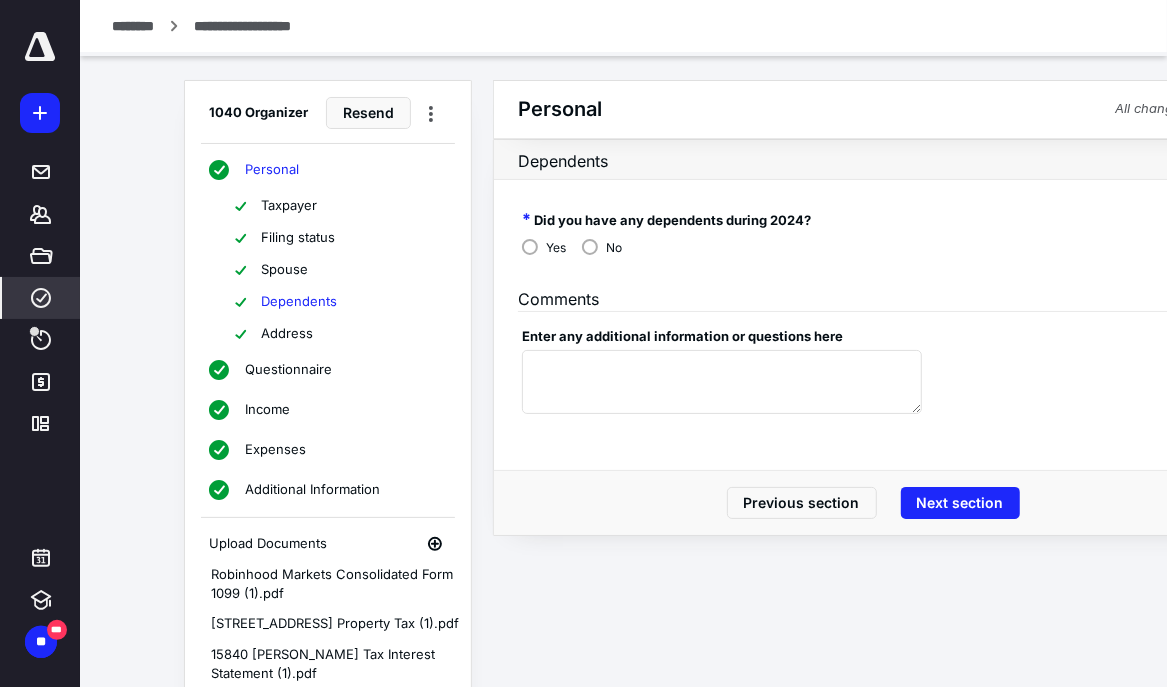 click on "Address" at bounding box center [287, 334] 